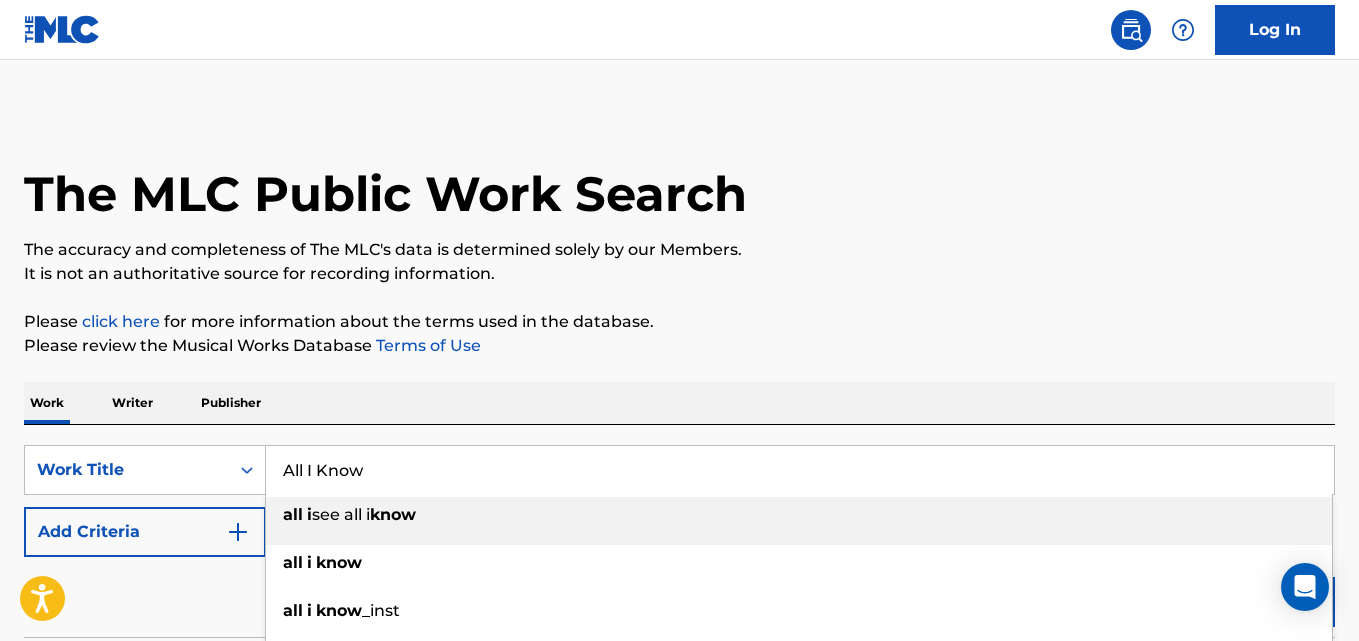 scroll, scrollTop: 0, scrollLeft: 0, axis: both 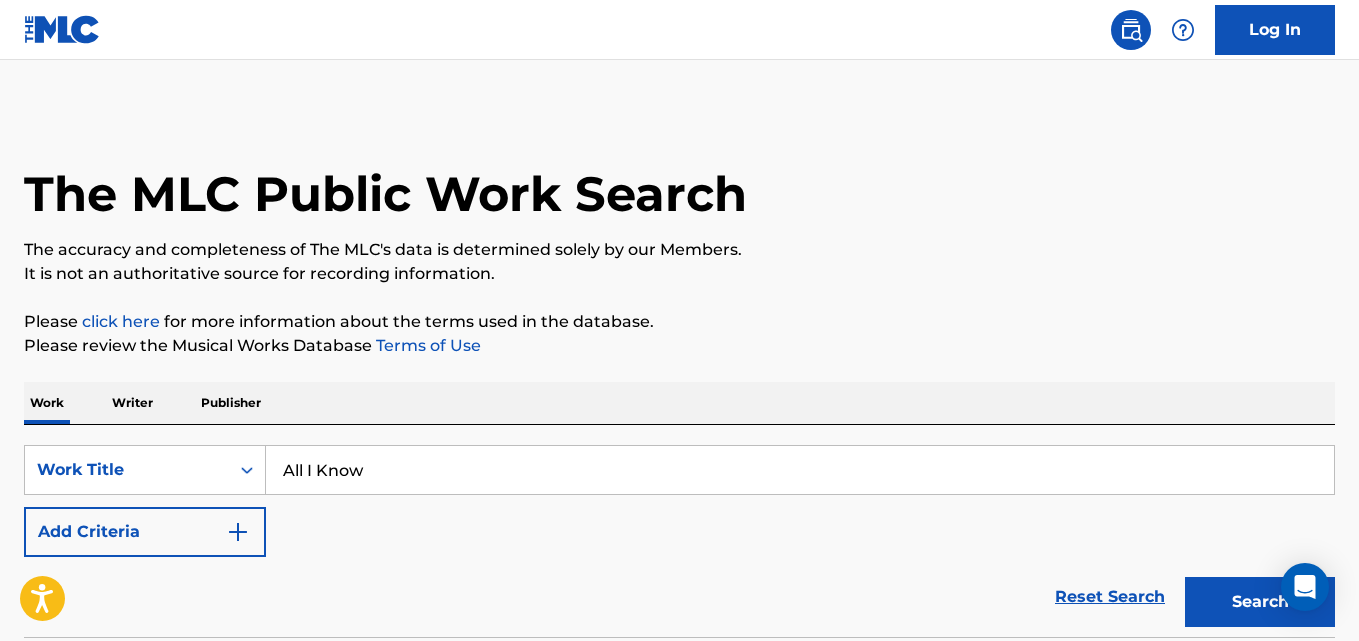 click on "The accuracy and completeness of The MLC's data is determined solely by our Members." at bounding box center [679, 250] 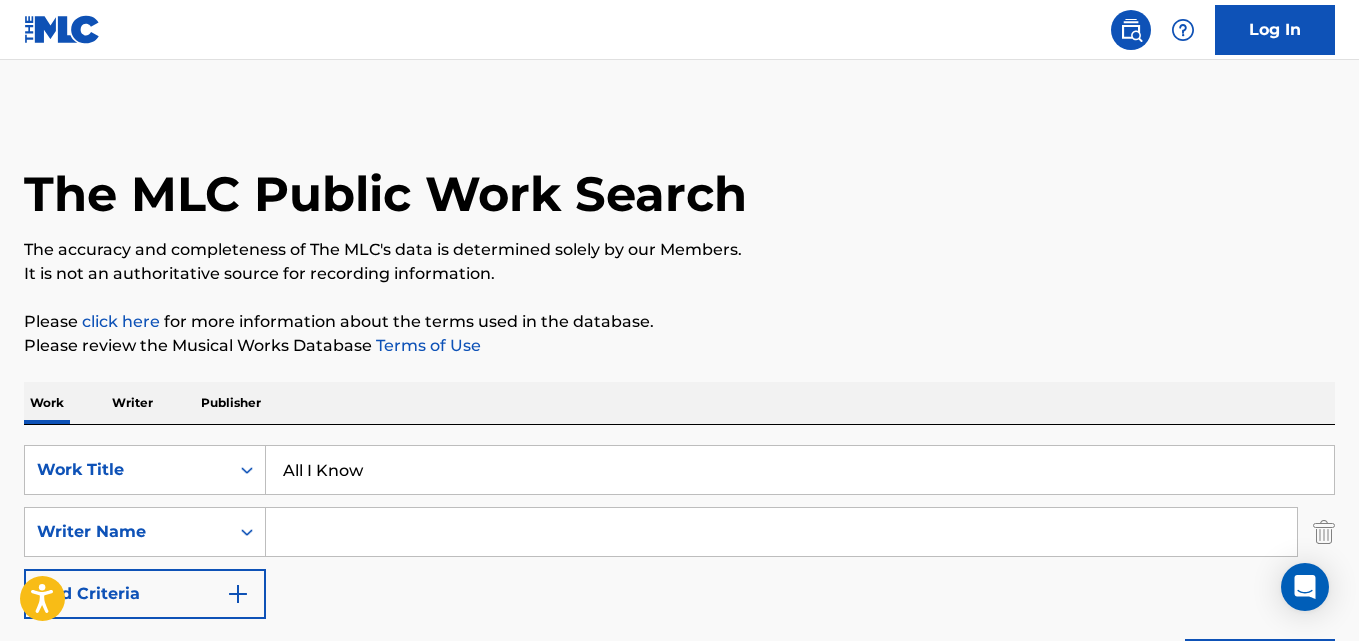 drag, startPoint x: 182, startPoint y: 530, endPoint x: 396, endPoint y: 530, distance: 214 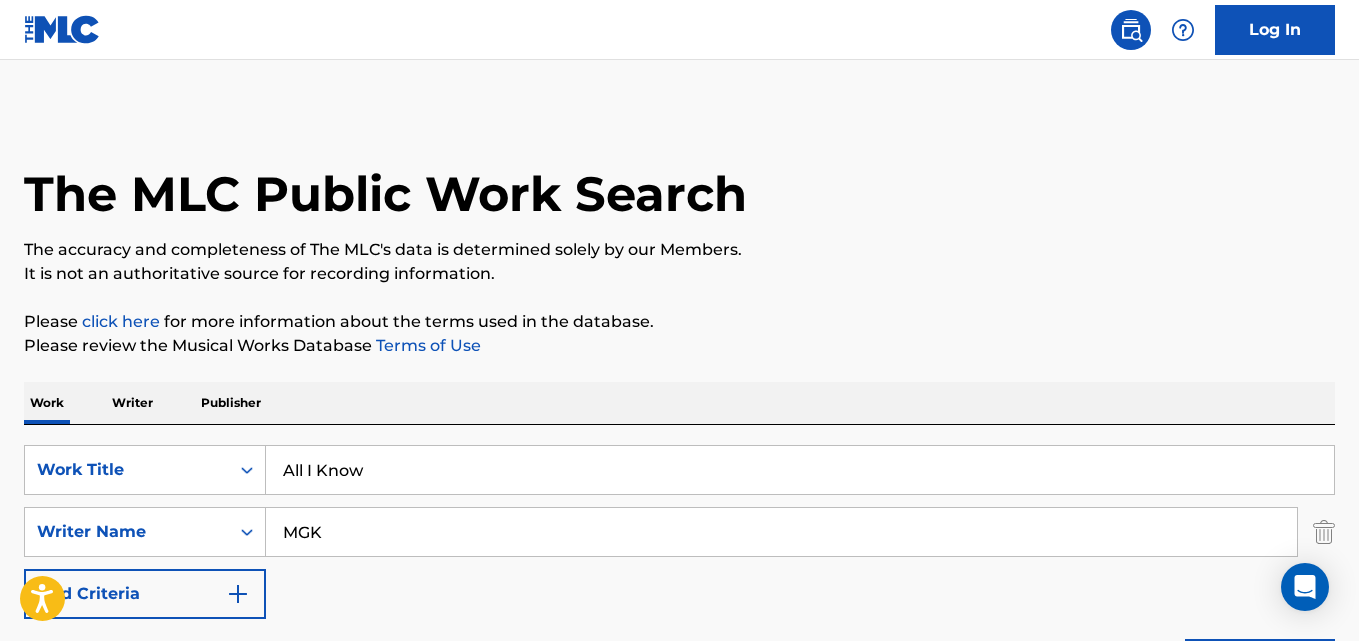 click on "Search" at bounding box center [1260, 664] 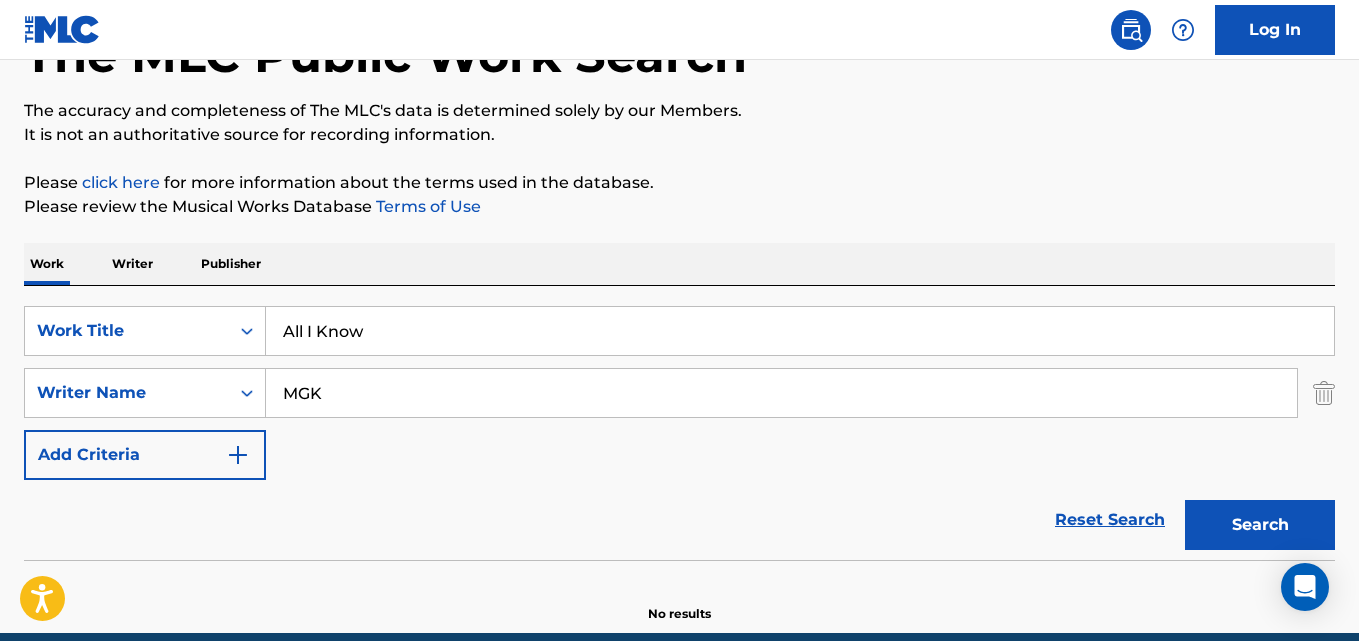scroll, scrollTop: 167, scrollLeft: 0, axis: vertical 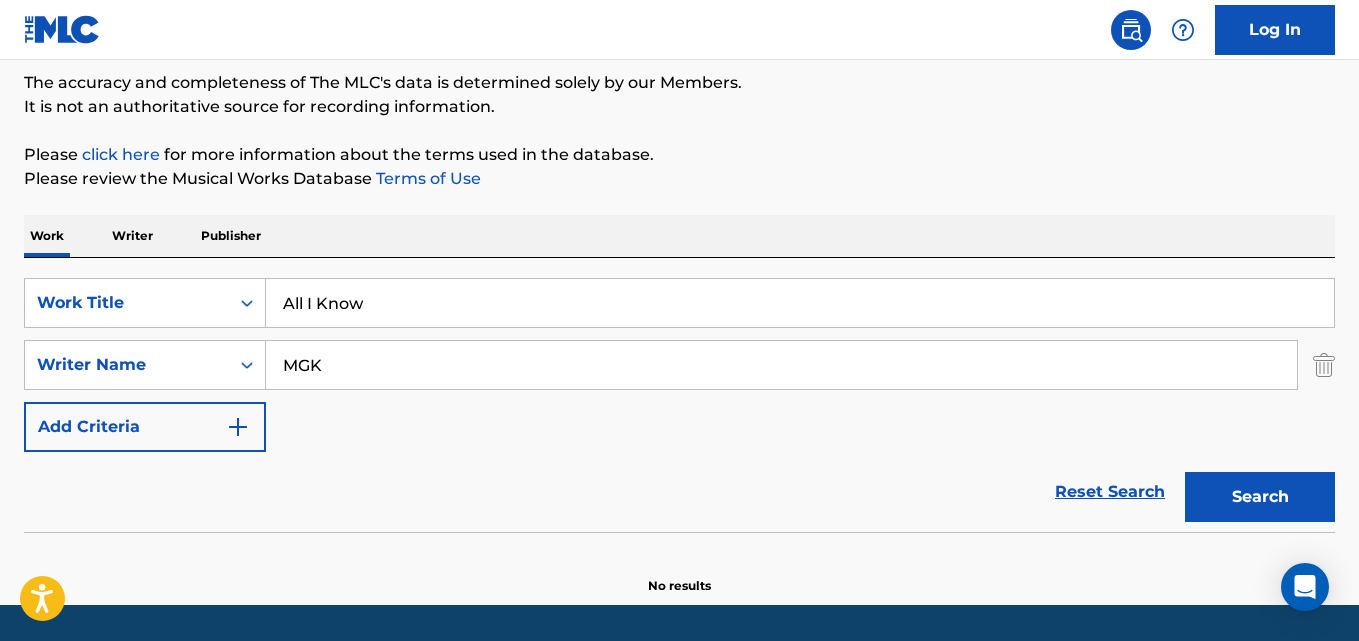 drag, startPoint x: 359, startPoint y: 387, endPoint x: 220, endPoint y: 404, distance: 140.0357 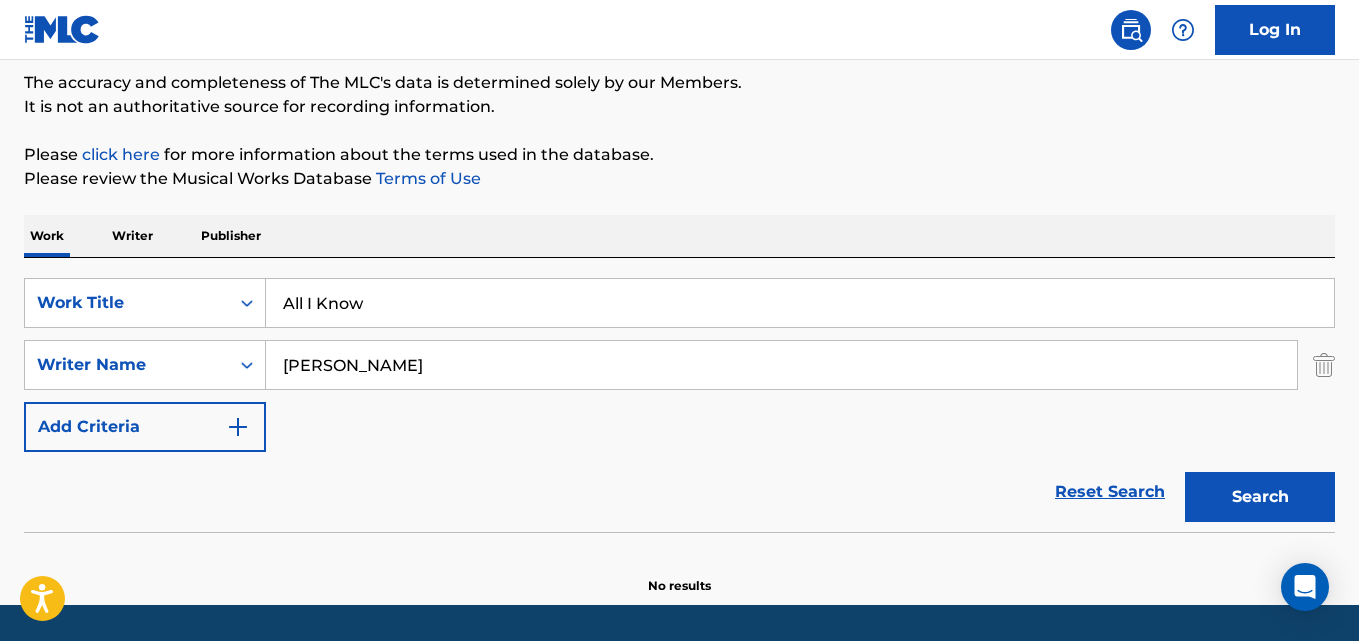 type on "[PERSON_NAME]" 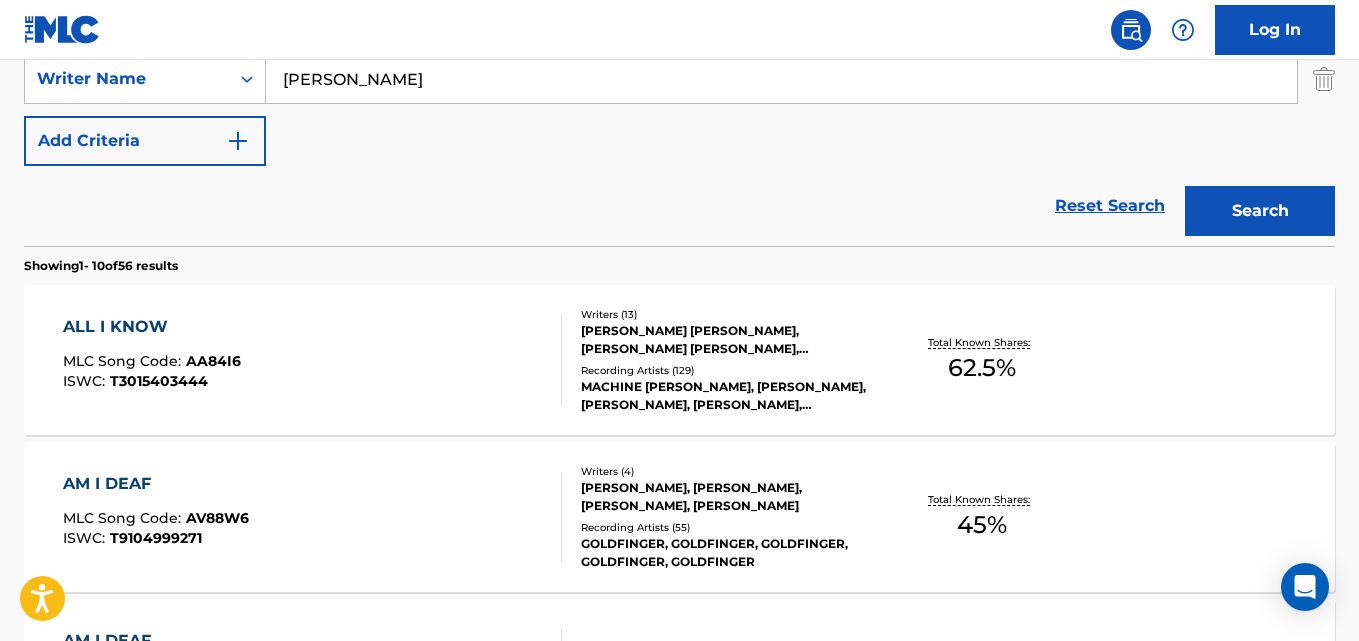 scroll, scrollTop: 500, scrollLeft: 0, axis: vertical 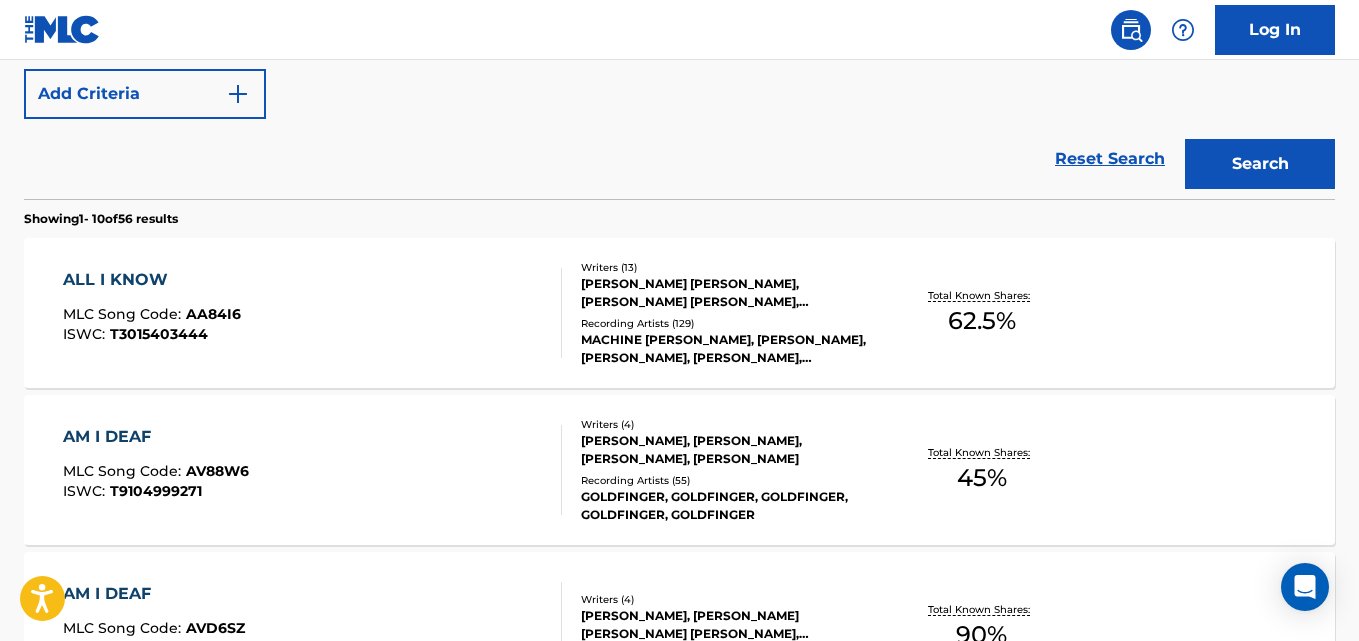 click on "ALL I KNOW MLC Song Code : AA84I6 ISWC : T3015403444" at bounding box center (152, 313) 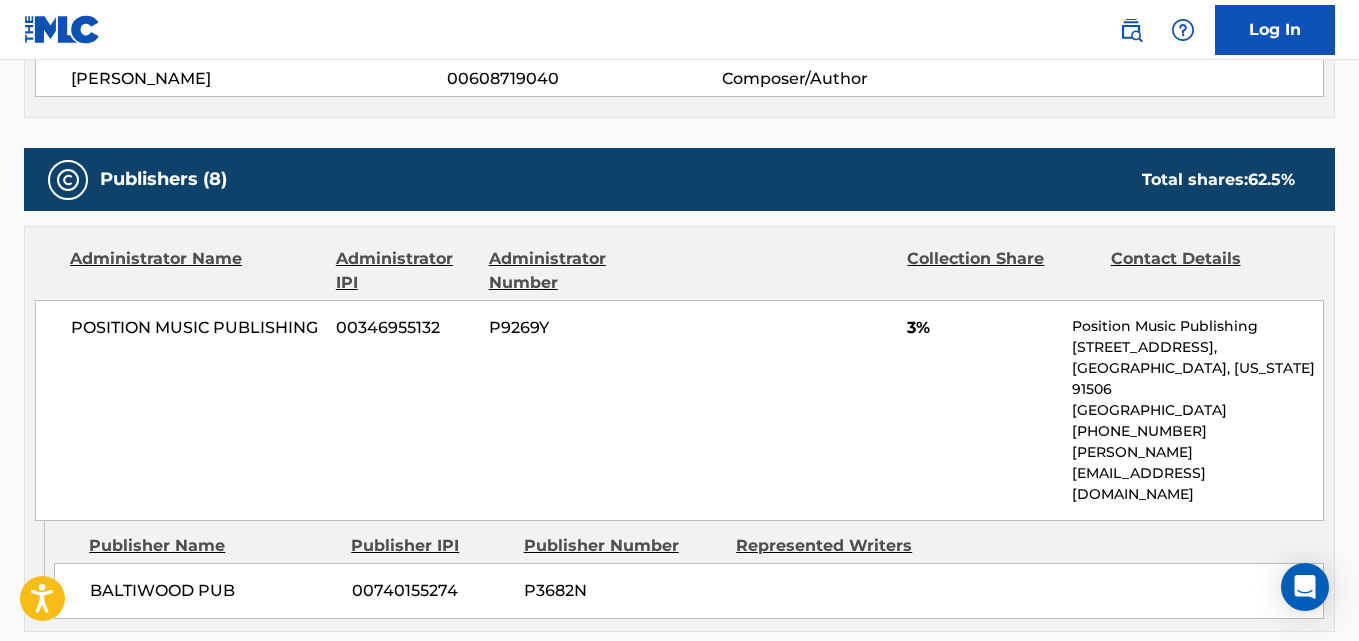 scroll, scrollTop: 1167, scrollLeft: 0, axis: vertical 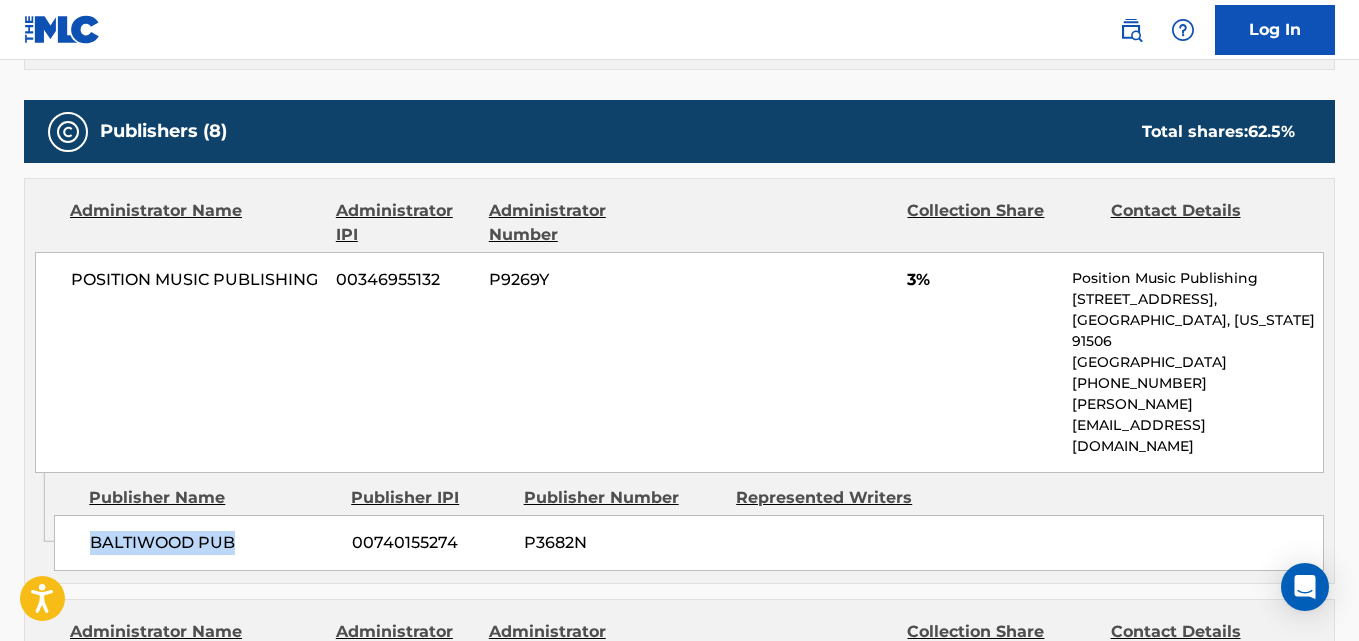 drag, startPoint x: 83, startPoint y: 476, endPoint x: 296, endPoint y: 476, distance: 213 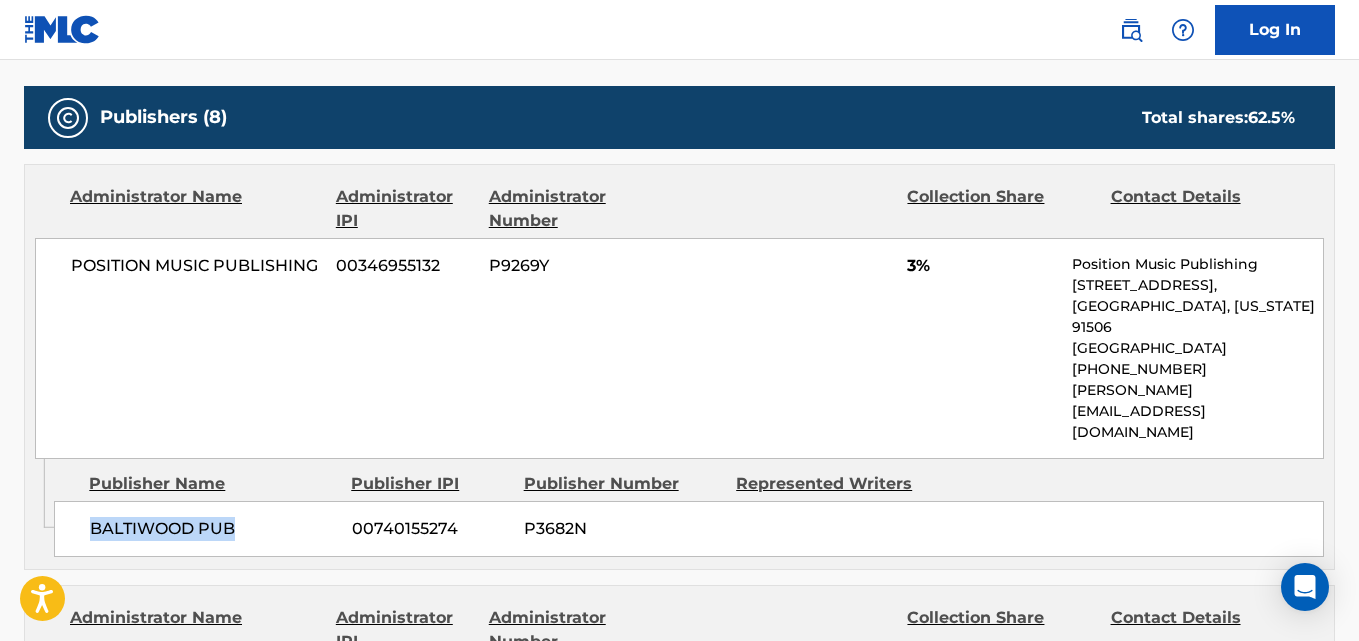 scroll, scrollTop: 1167, scrollLeft: 0, axis: vertical 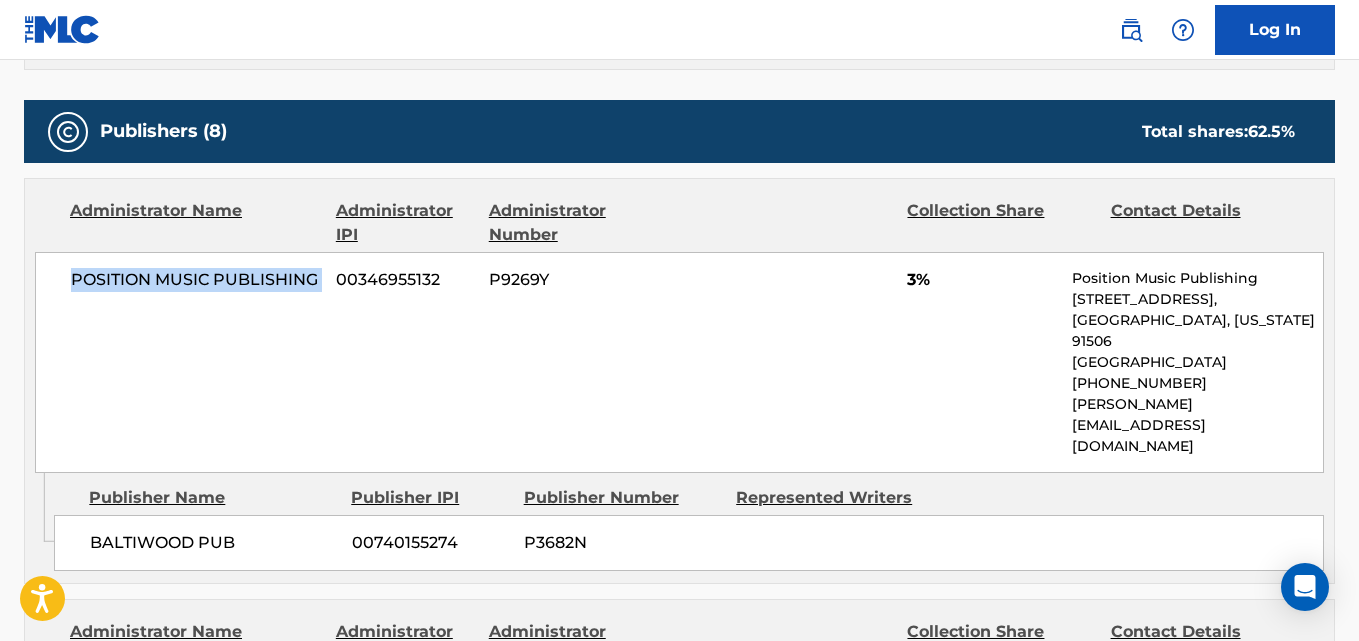 drag, startPoint x: 72, startPoint y: 281, endPoint x: 329, endPoint y: 281, distance: 257 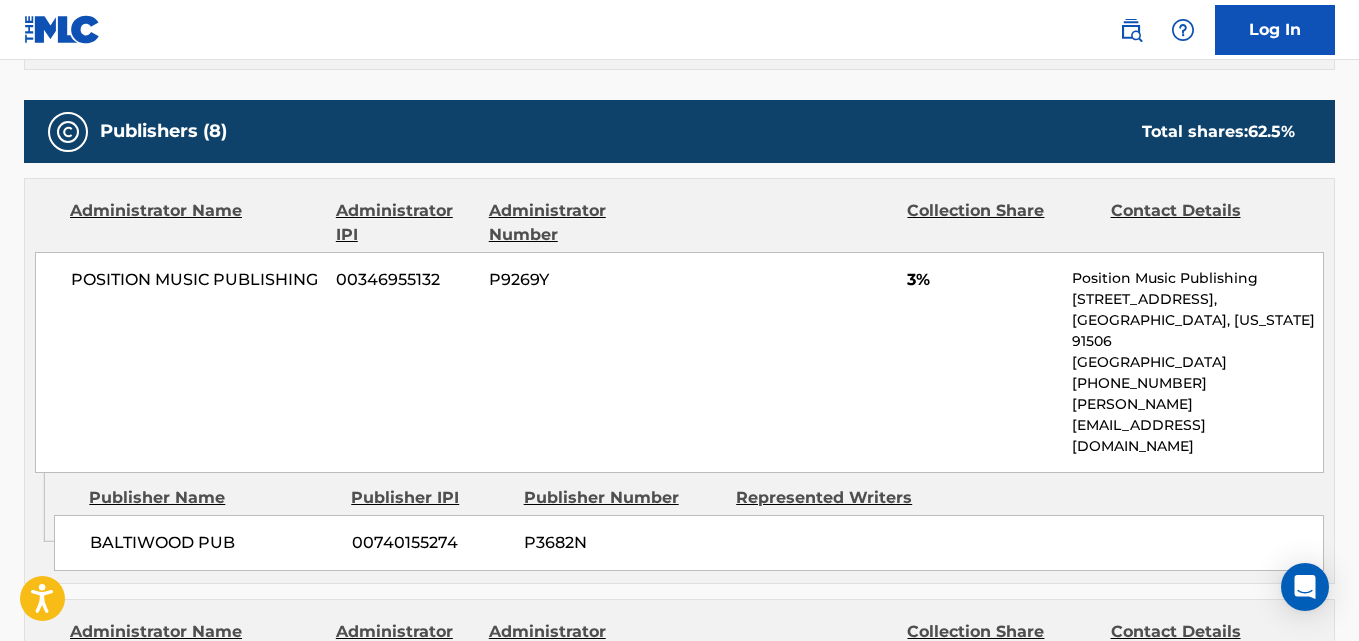 click on "BALTIWOOD PUB 00740155274 P3682N" at bounding box center [689, 543] 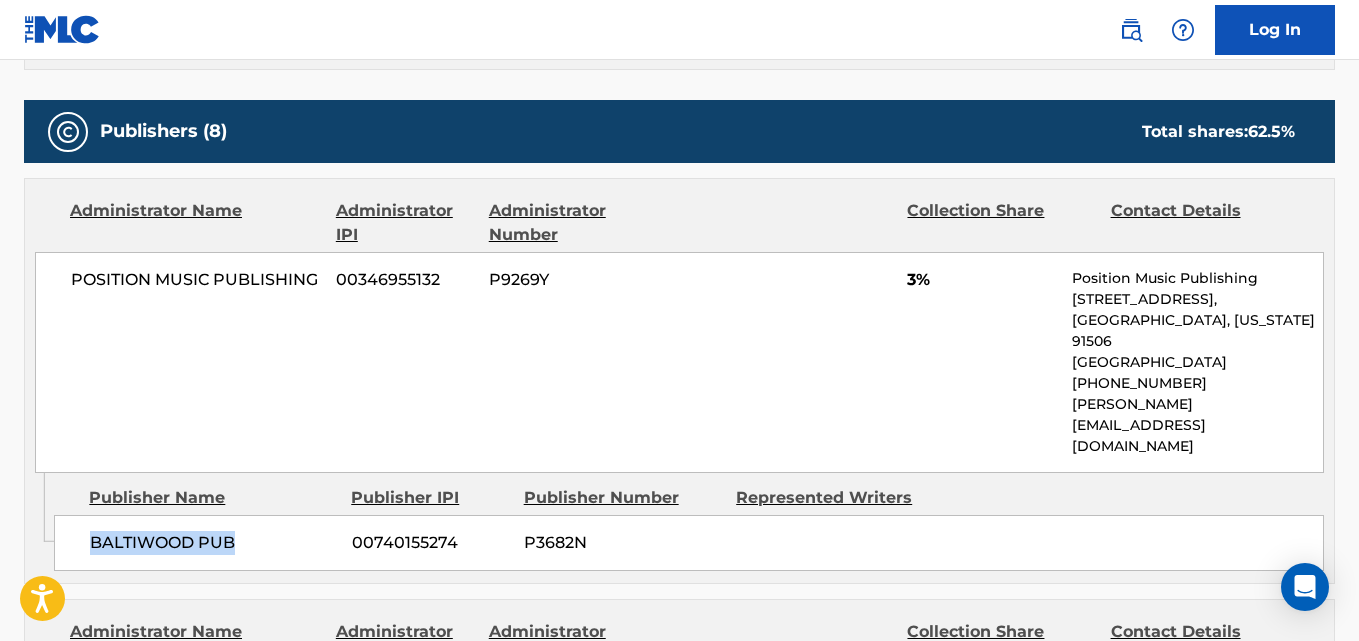 drag, startPoint x: 85, startPoint y: 480, endPoint x: 291, endPoint y: 483, distance: 206.02185 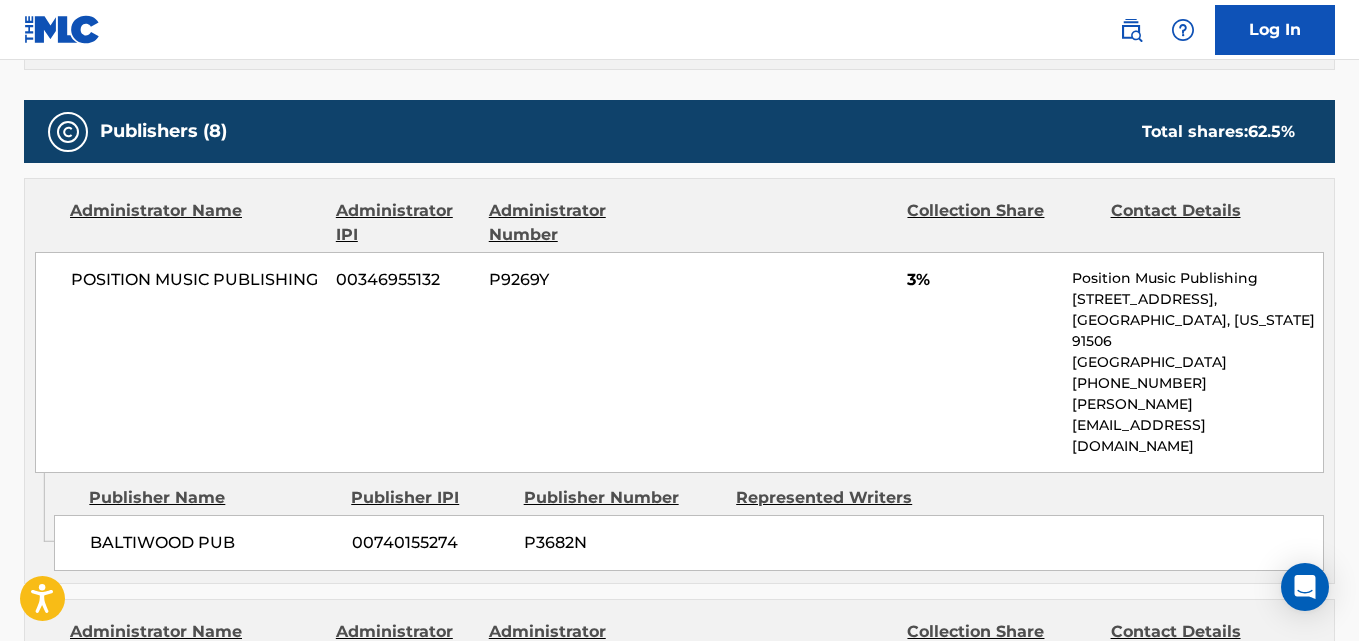click on "3%" at bounding box center (982, 280) 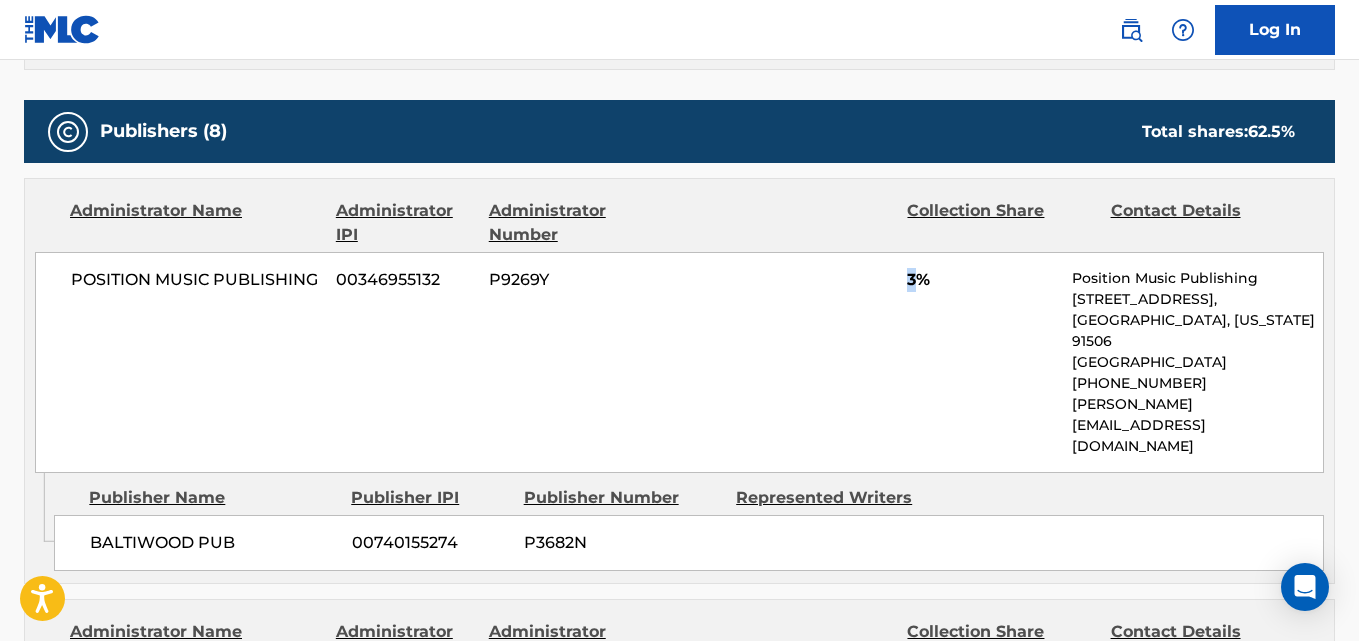 click on "3%" at bounding box center (982, 280) 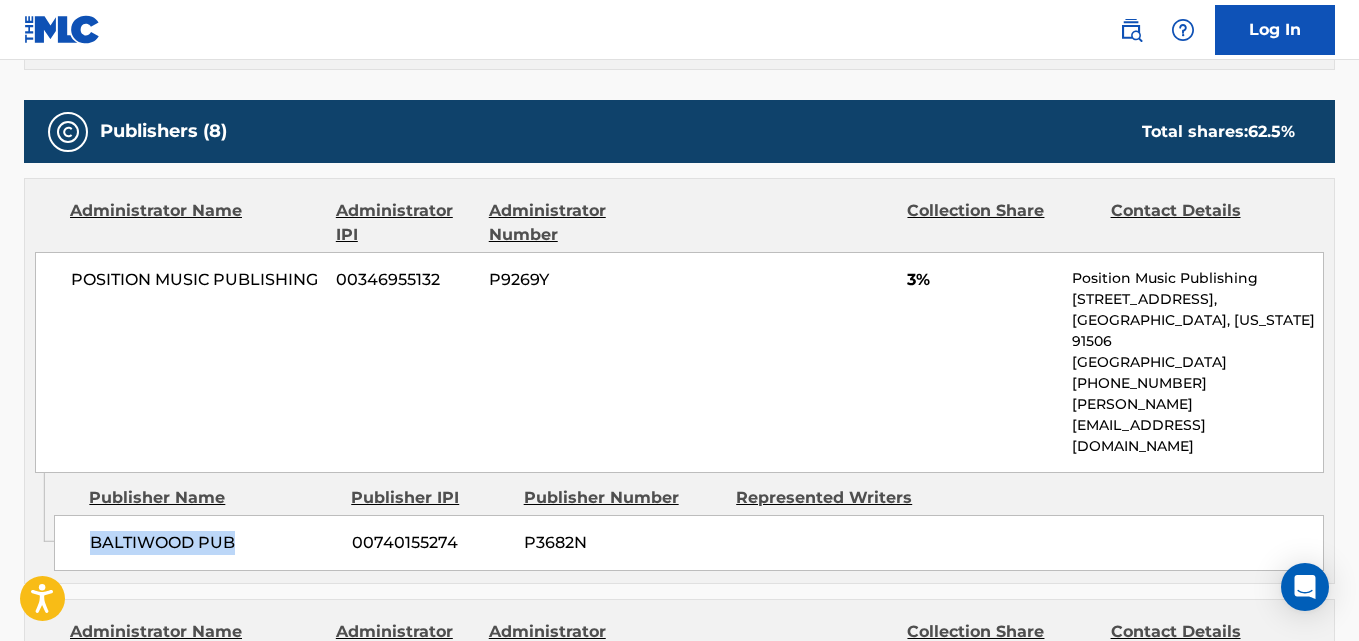 drag, startPoint x: 81, startPoint y: 478, endPoint x: 262, endPoint y: 478, distance: 181 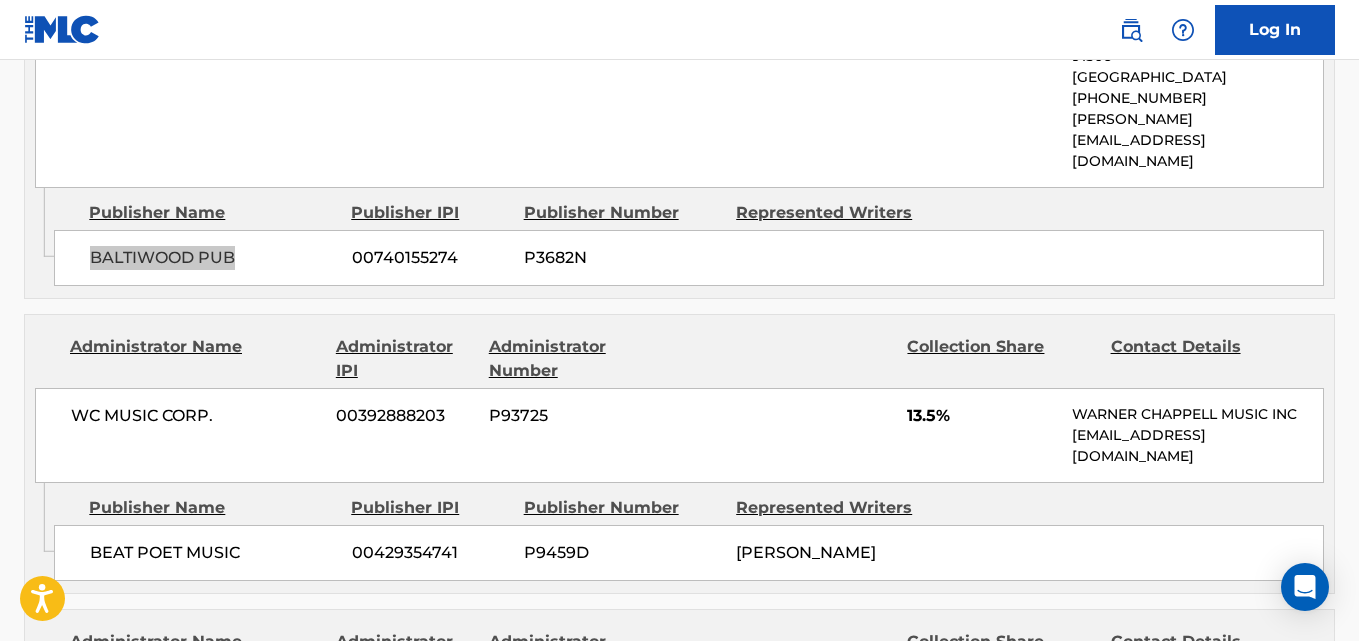 scroll, scrollTop: 1500, scrollLeft: 0, axis: vertical 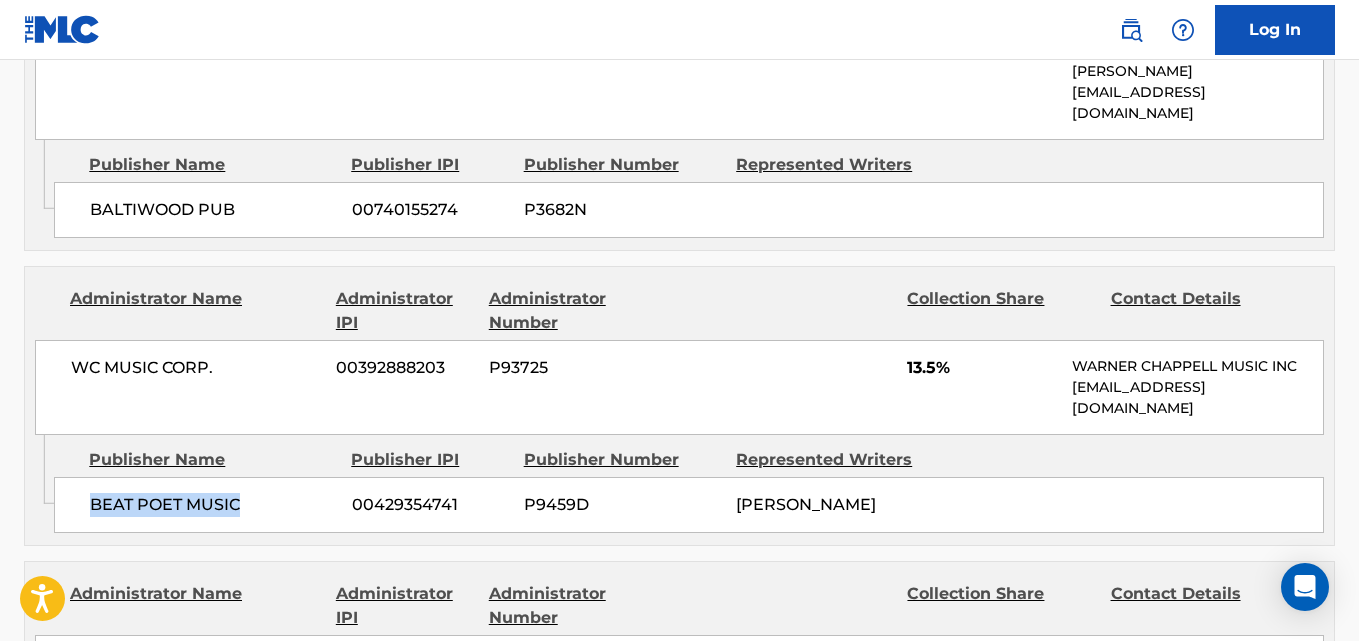 drag, startPoint x: 87, startPoint y: 434, endPoint x: 285, endPoint y: 442, distance: 198.16154 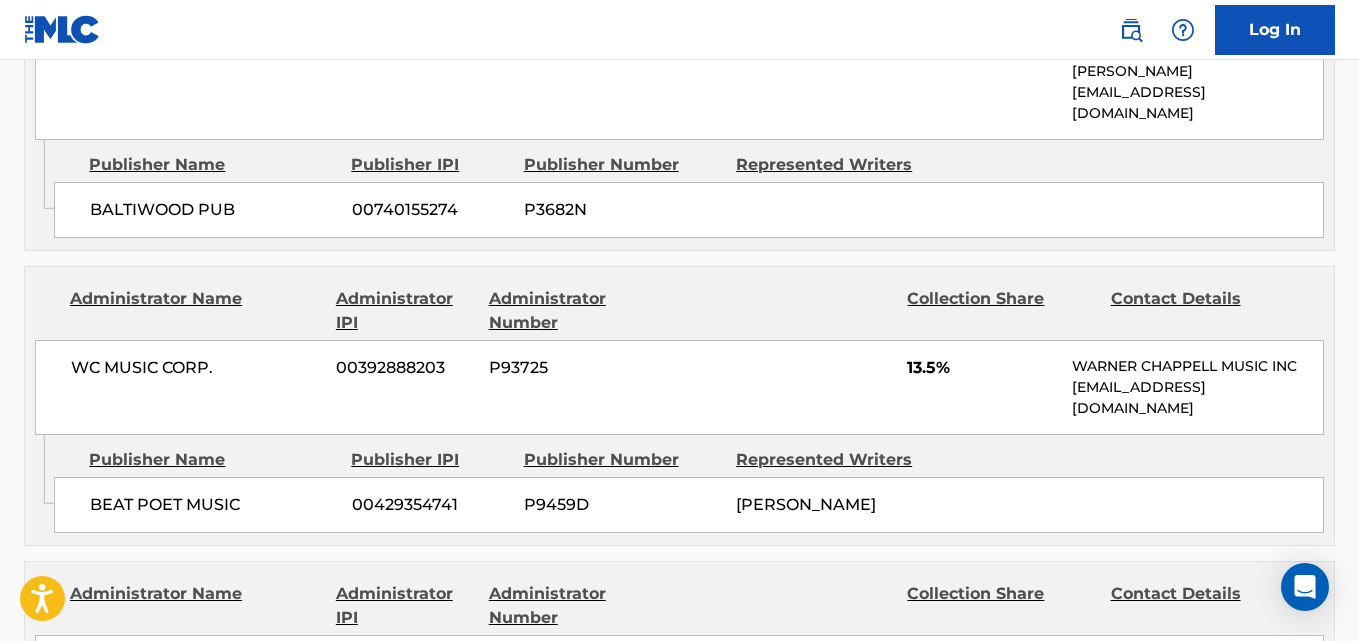 click on "13.5%" at bounding box center [982, 368] 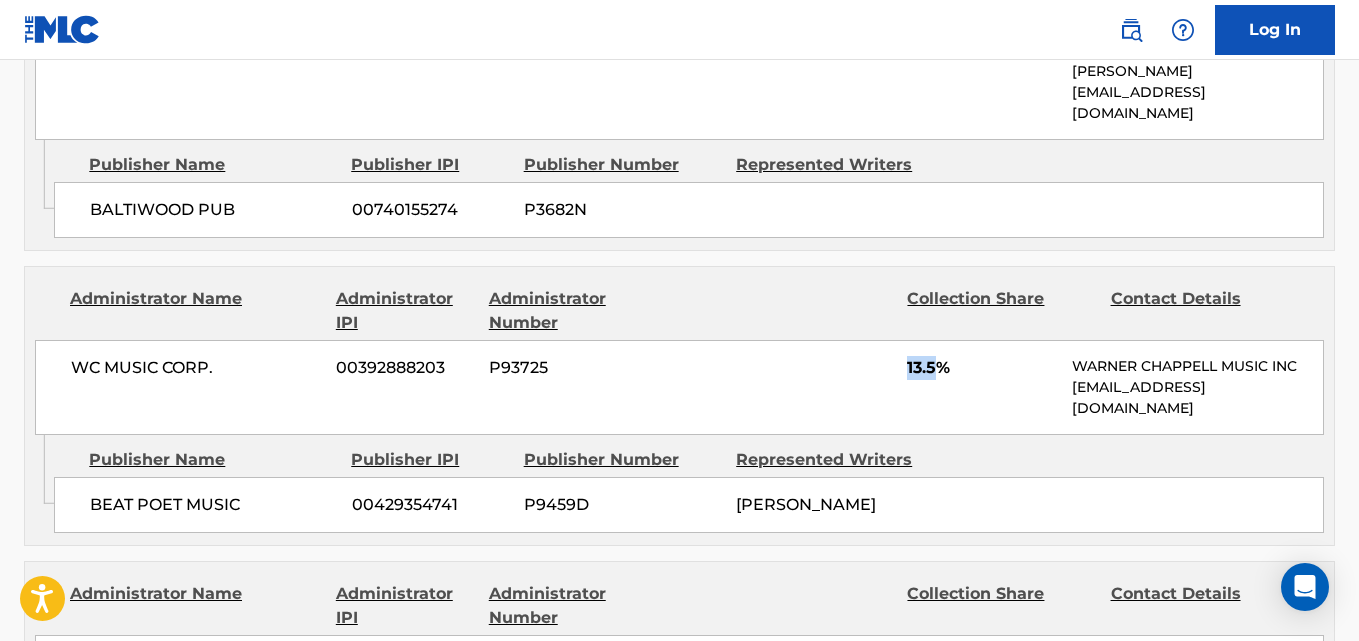 click on "13.5%" at bounding box center (982, 368) 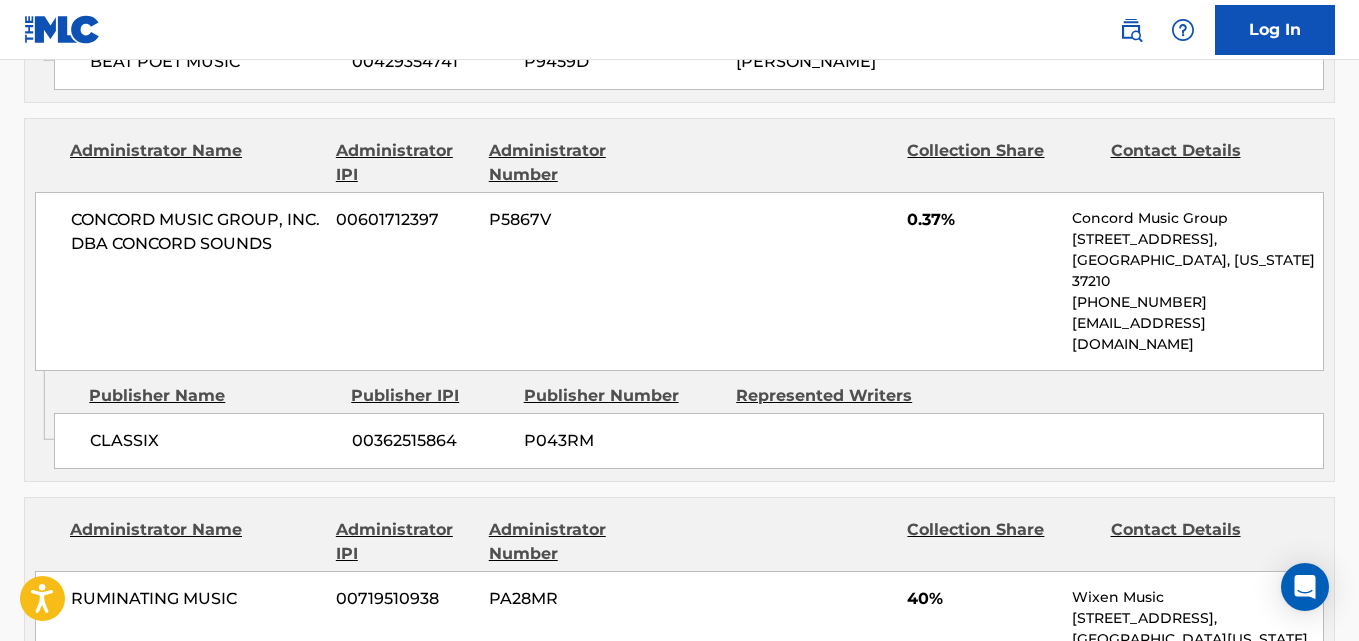 scroll, scrollTop: 2000, scrollLeft: 0, axis: vertical 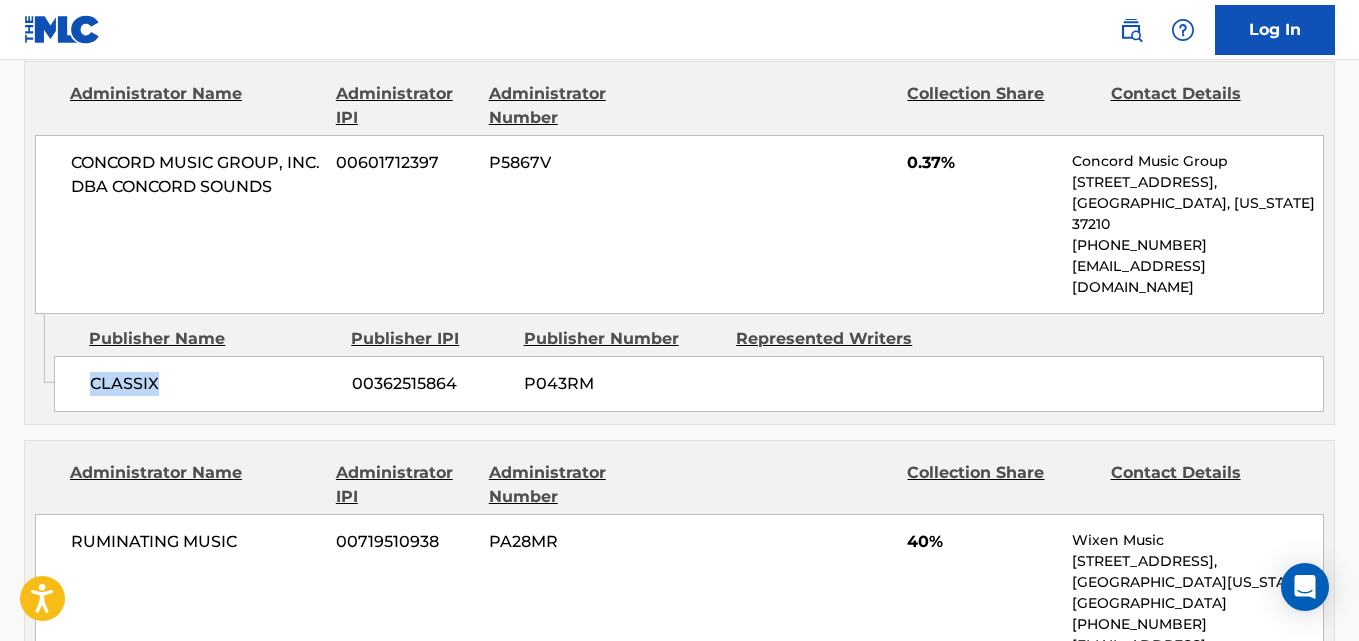 drag, startPoint x: 85, startPoint y: 282, endPoint x: 258, endPoint y: 288, distance: 173.10402 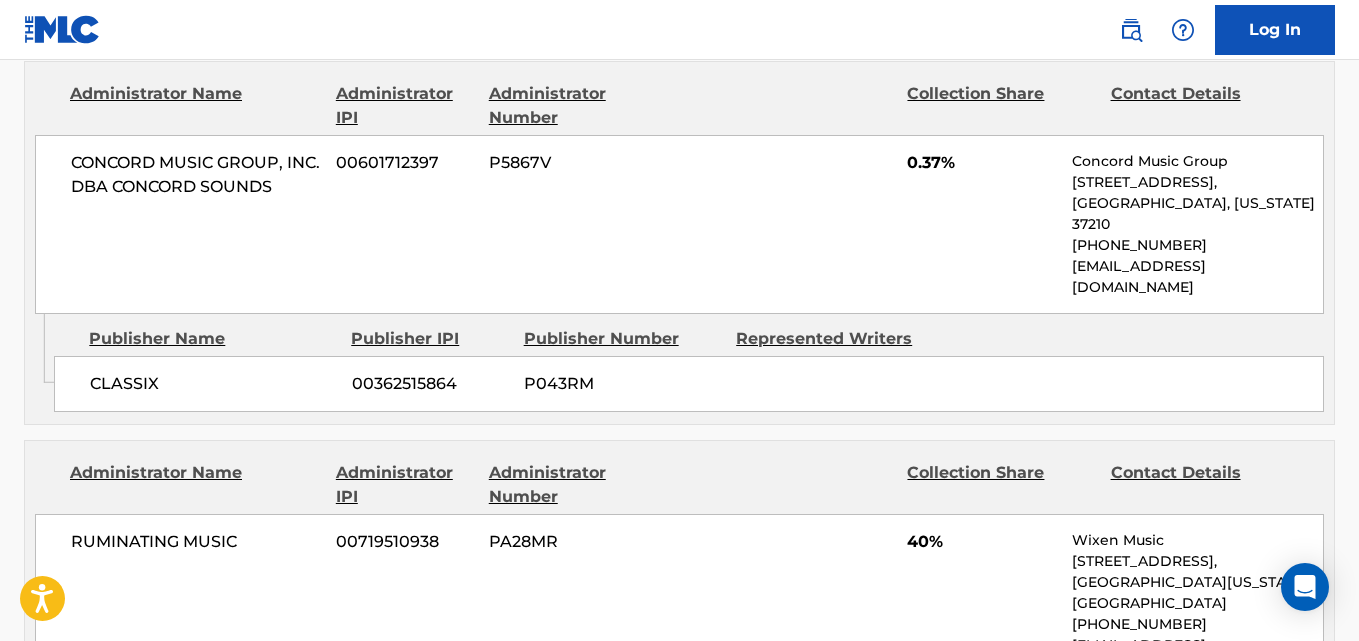 click on "0.37%" at bounding box center (982, 163) 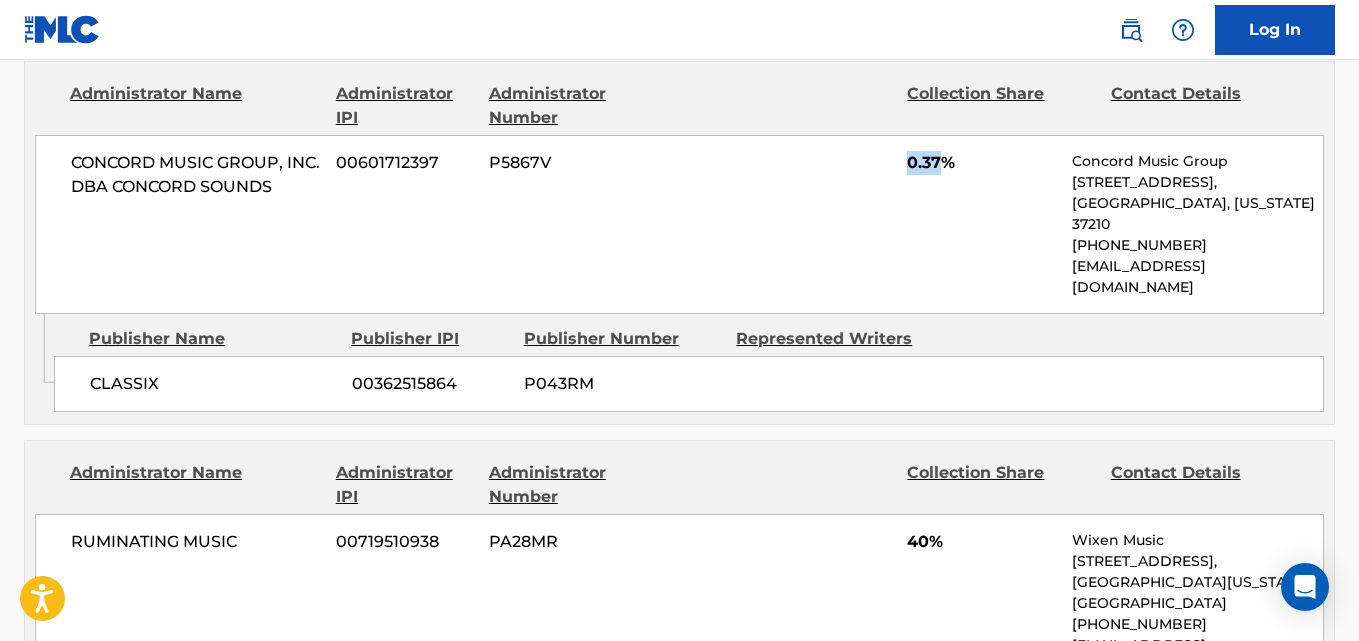click on "0.37%" at bounding box center [982, 163] 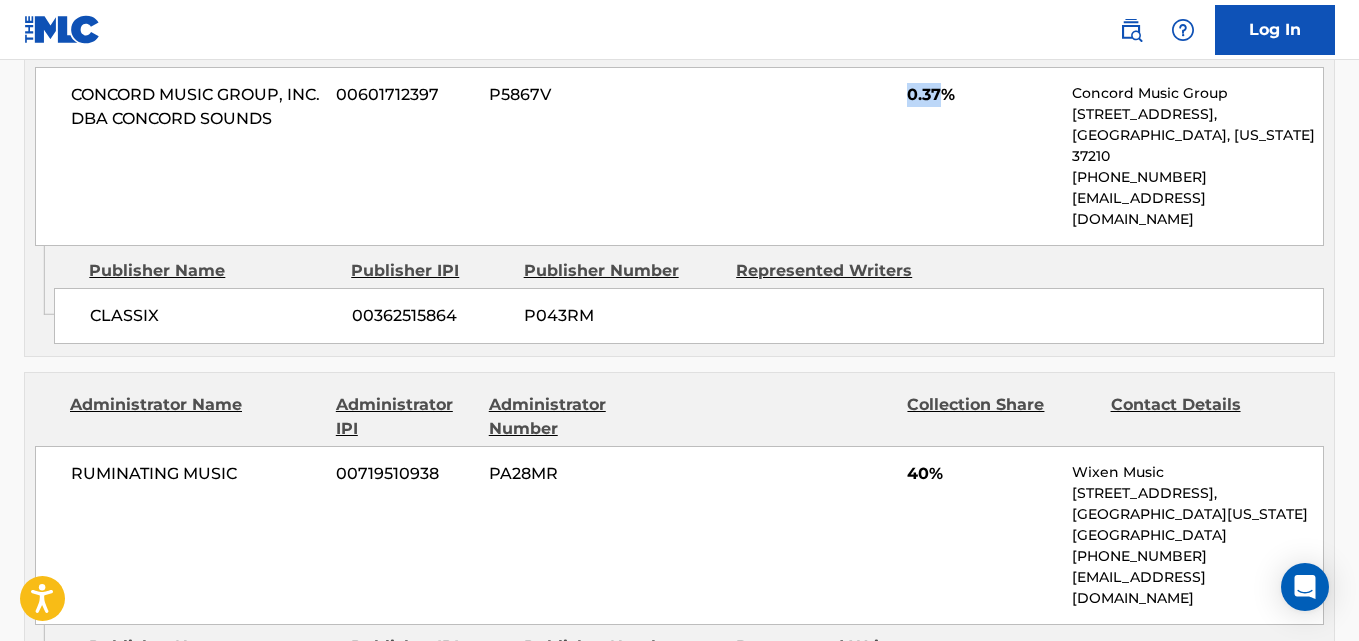 scroll, scrollTop: 2167, scrollLeft: 0, axis: vertical 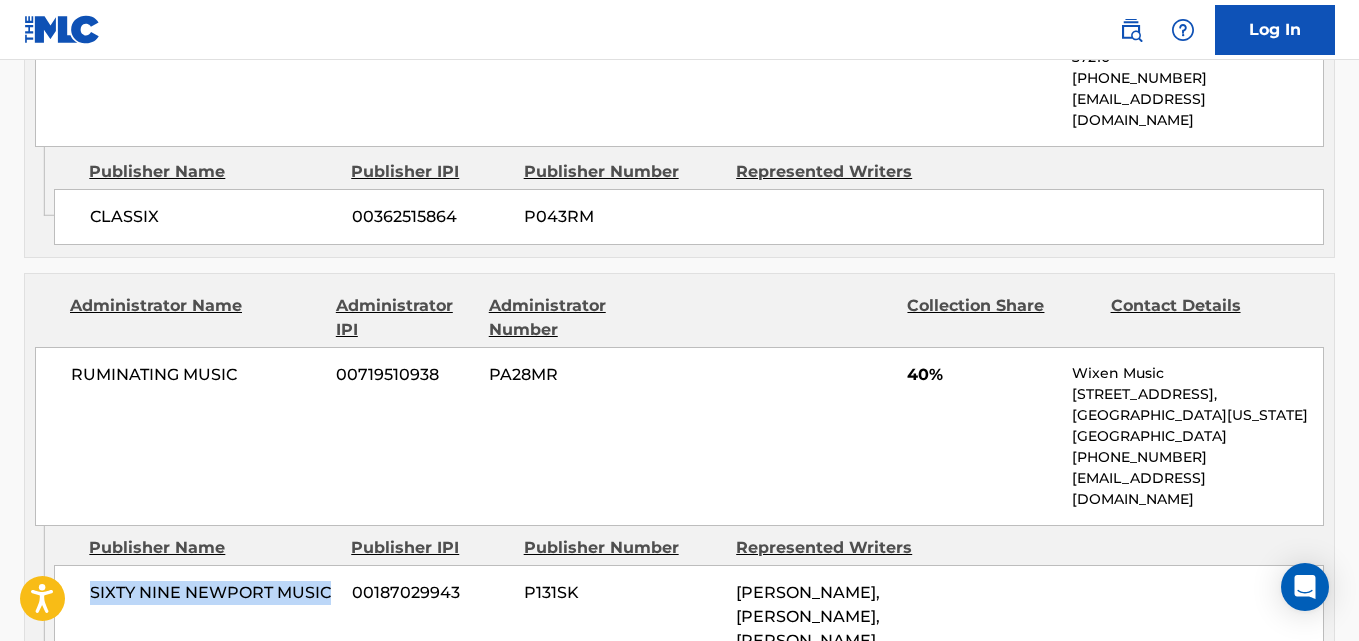 drag, startPoint x: 89, startPoint y: 475, endPoint x: 332, endPoint y: 491, distance: 243.52618 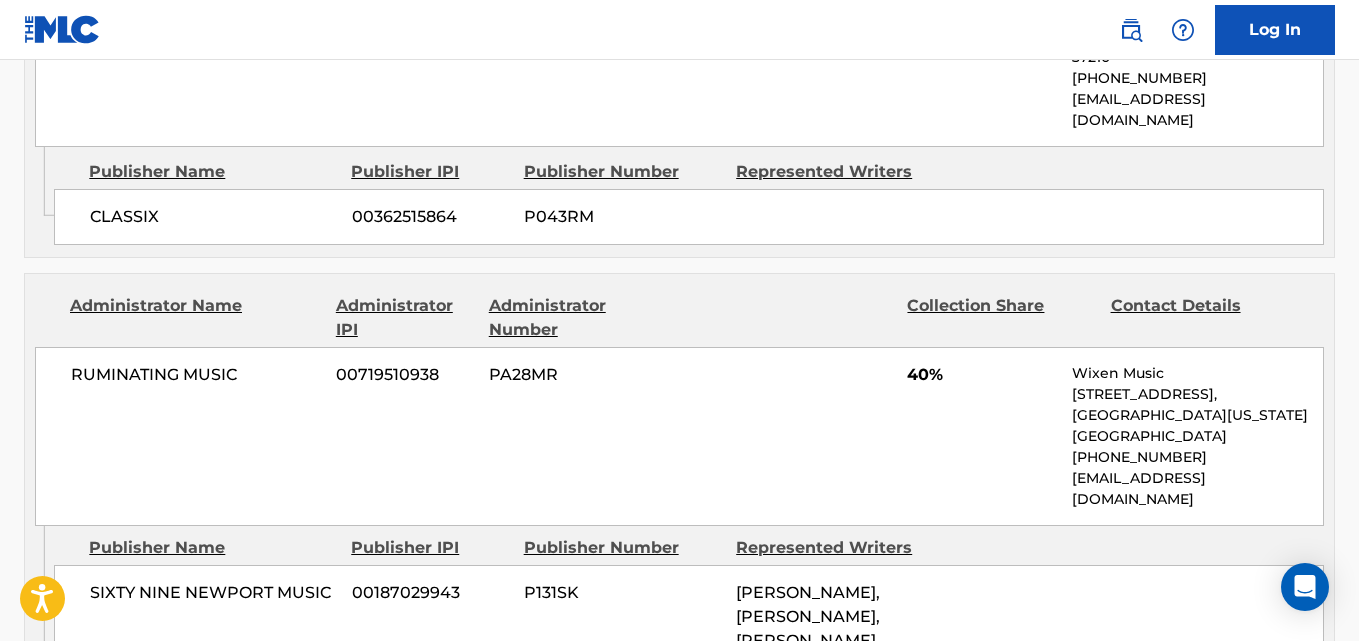 click on "40%" at bounding box center (982, 375) 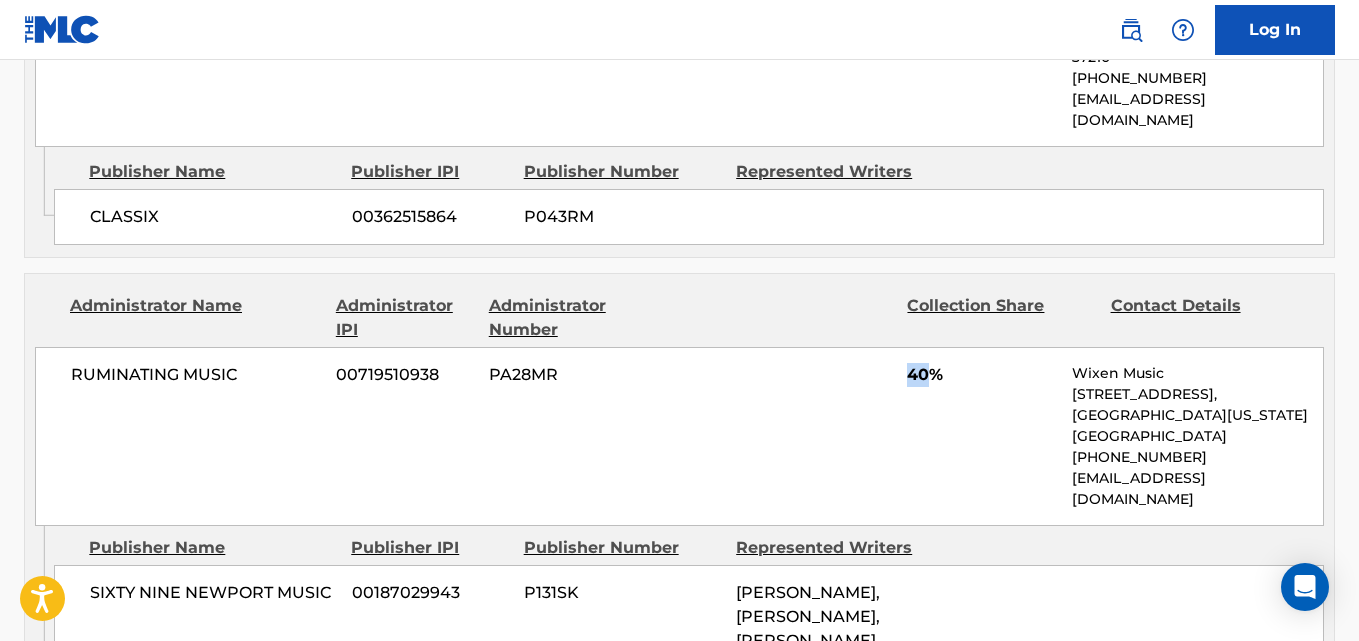 click on "40%" at bounding box center (982, 375) 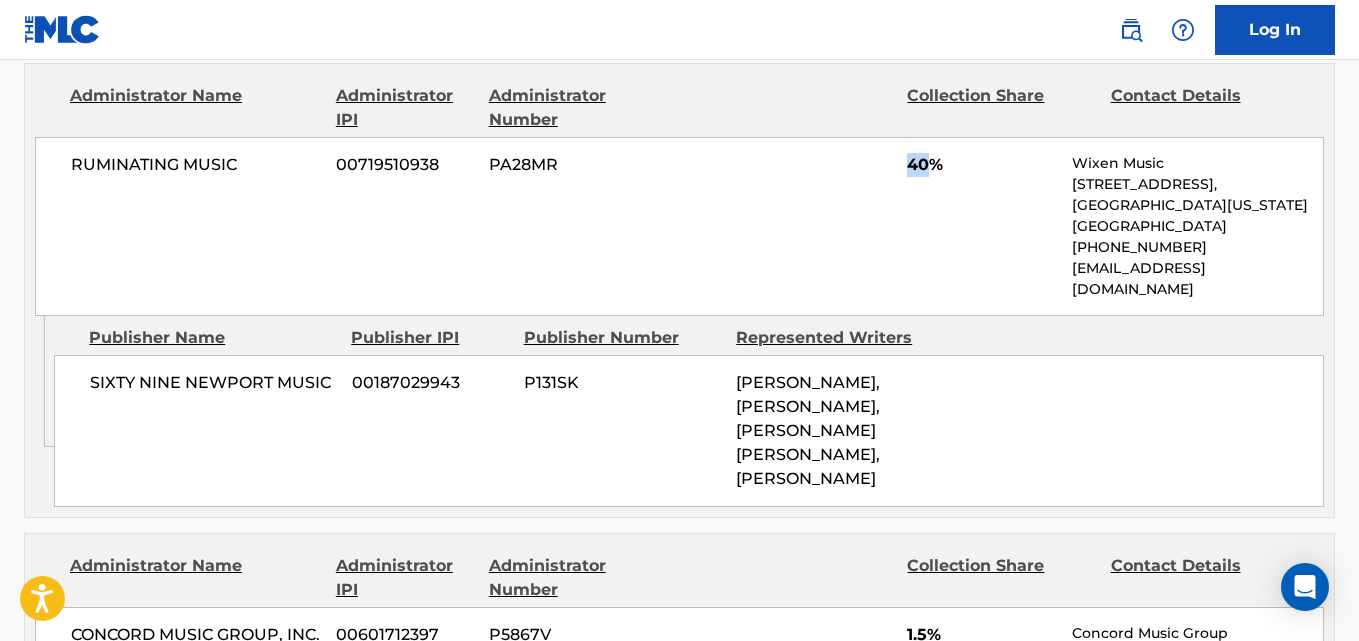 scroll, scrollTop: 2500, scrollLeft: 0, axis: vertical 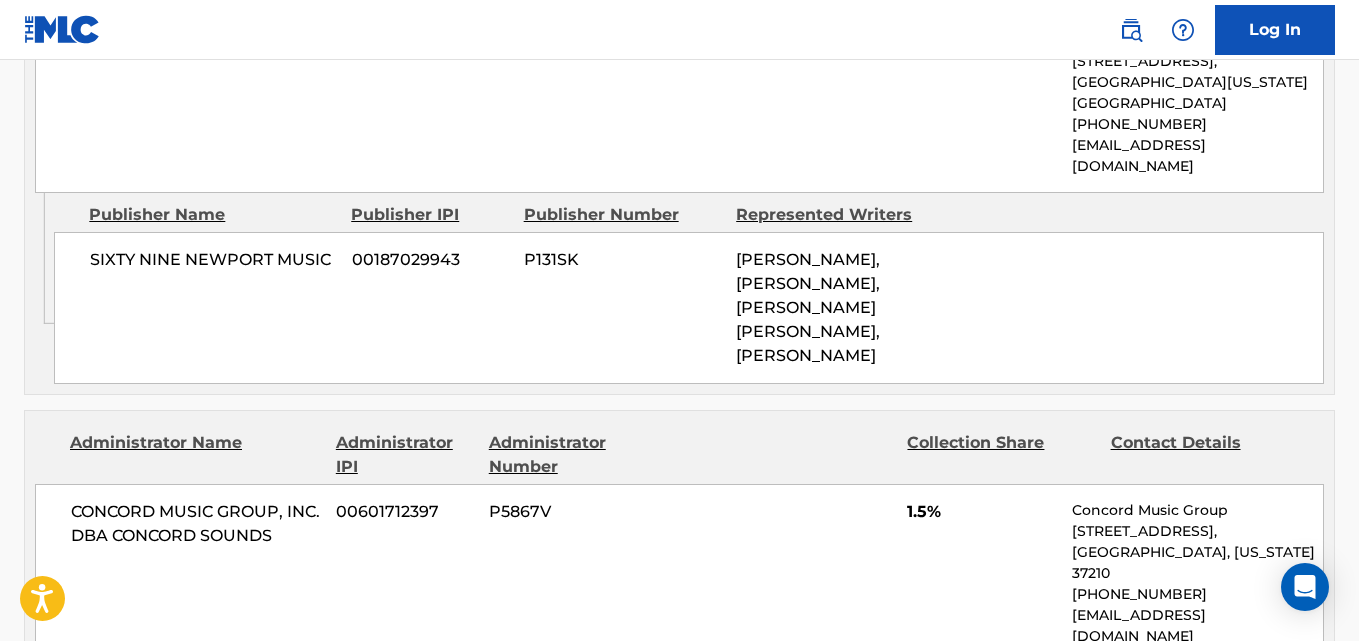 drag, startPoint x: 88, startPoint y: 537, endPoint x: 153, endPoint y: 557, distance: 68.007355 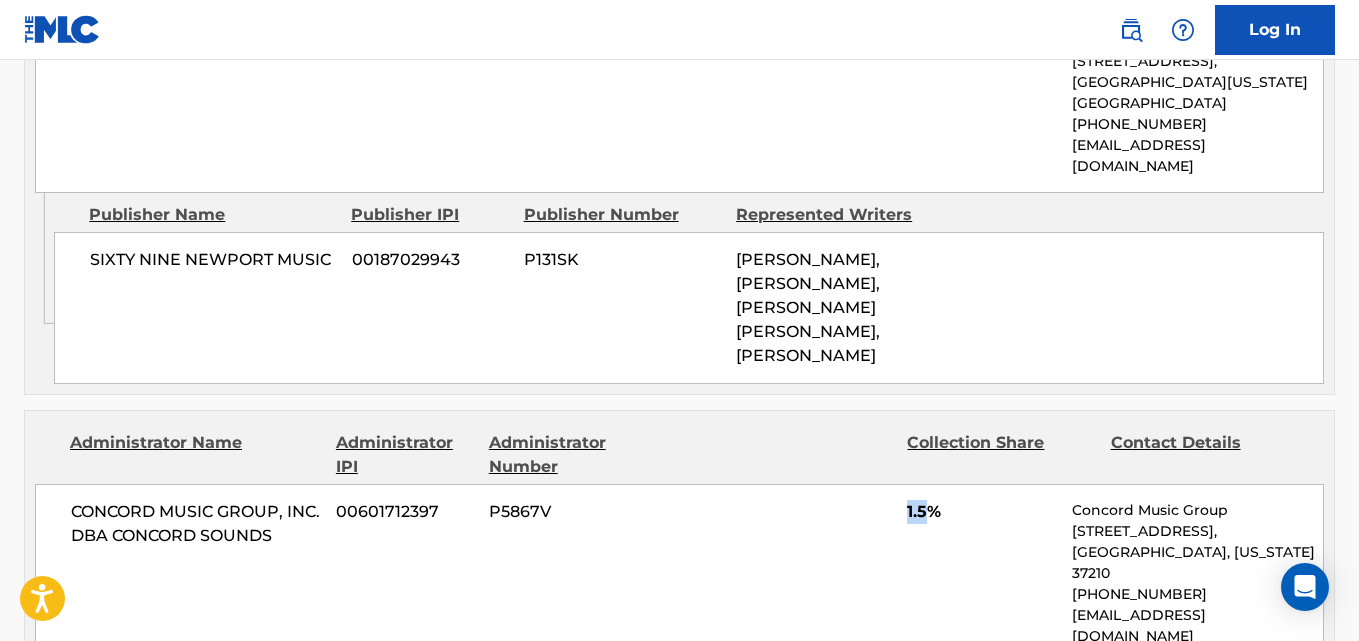 click on "1.5%" at bounding box center [982, 512] 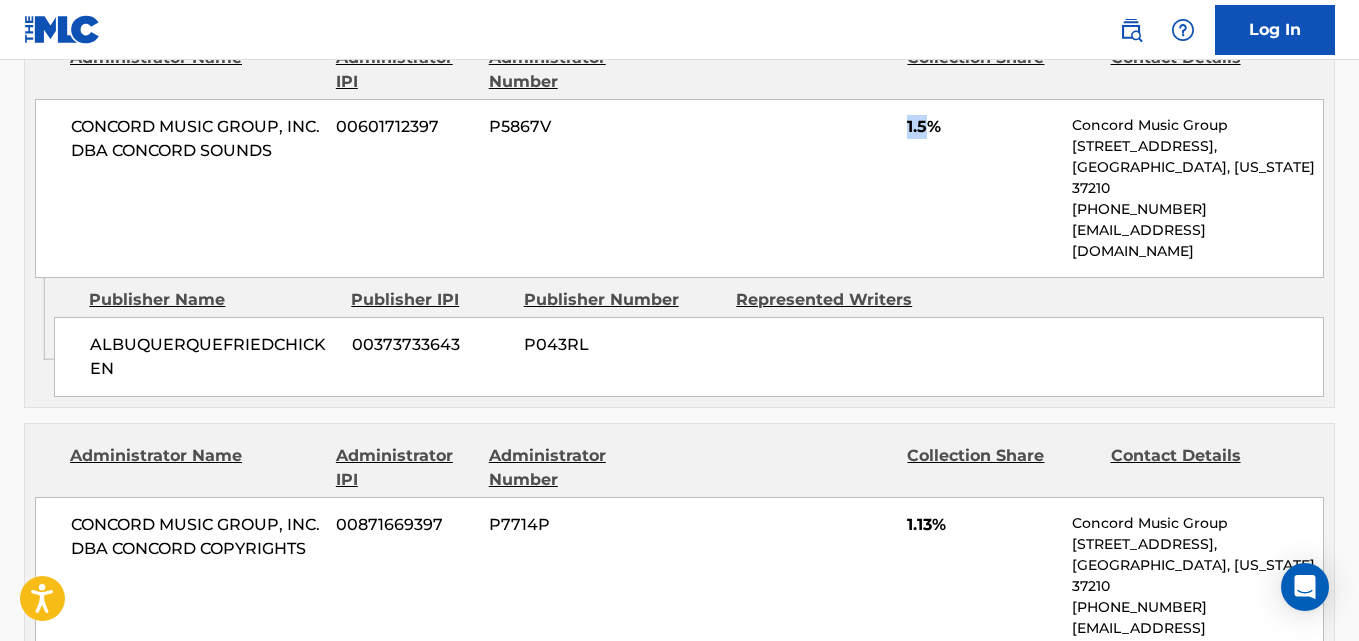 scroll, scrollTop: 3000, scrollLeft: 0, axis: vertical 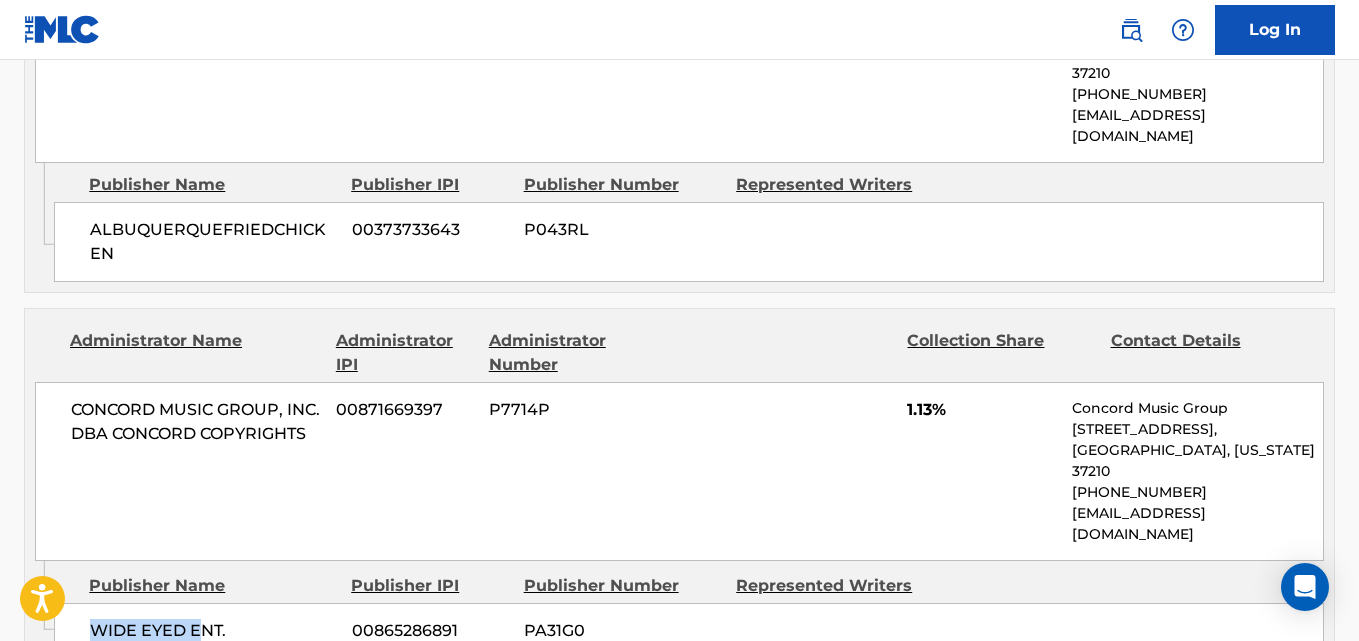 drag, startPoint x: 88, startPoint y: 399, endPoint x: 198, endPoint y: 403, distance: 110.0727 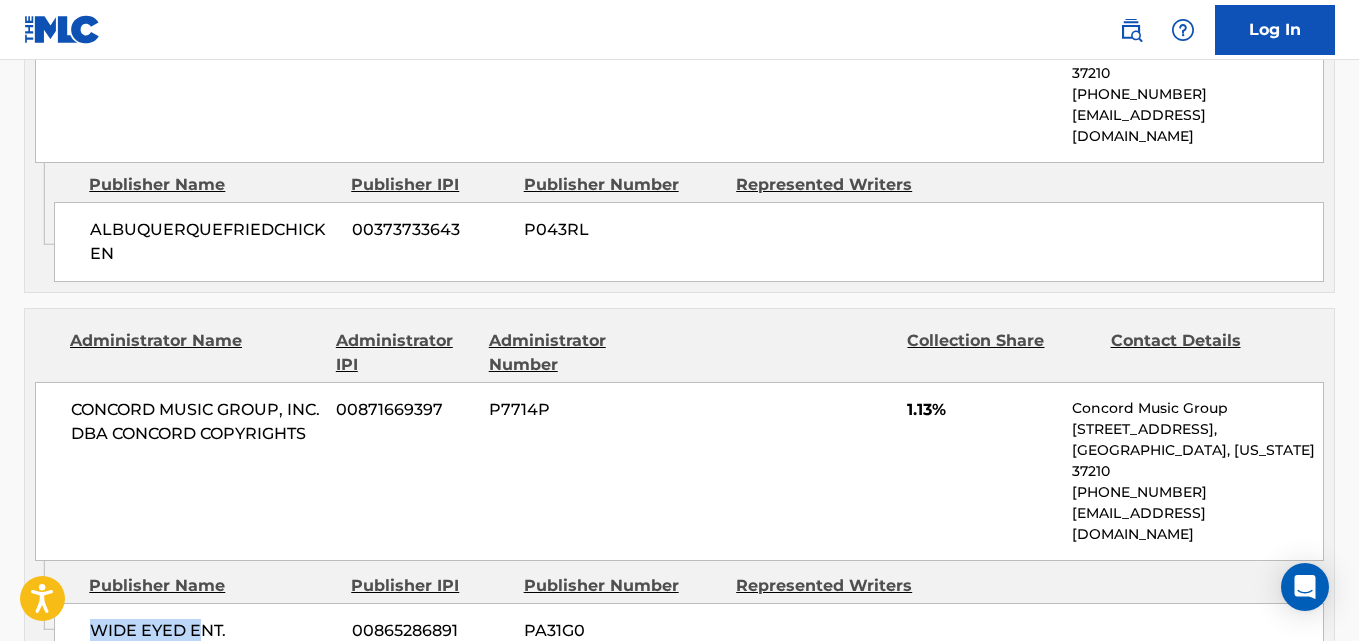 click on "WIDE EYED ENT. 00865286891 PA31G0" at bounding box center (689, 631) 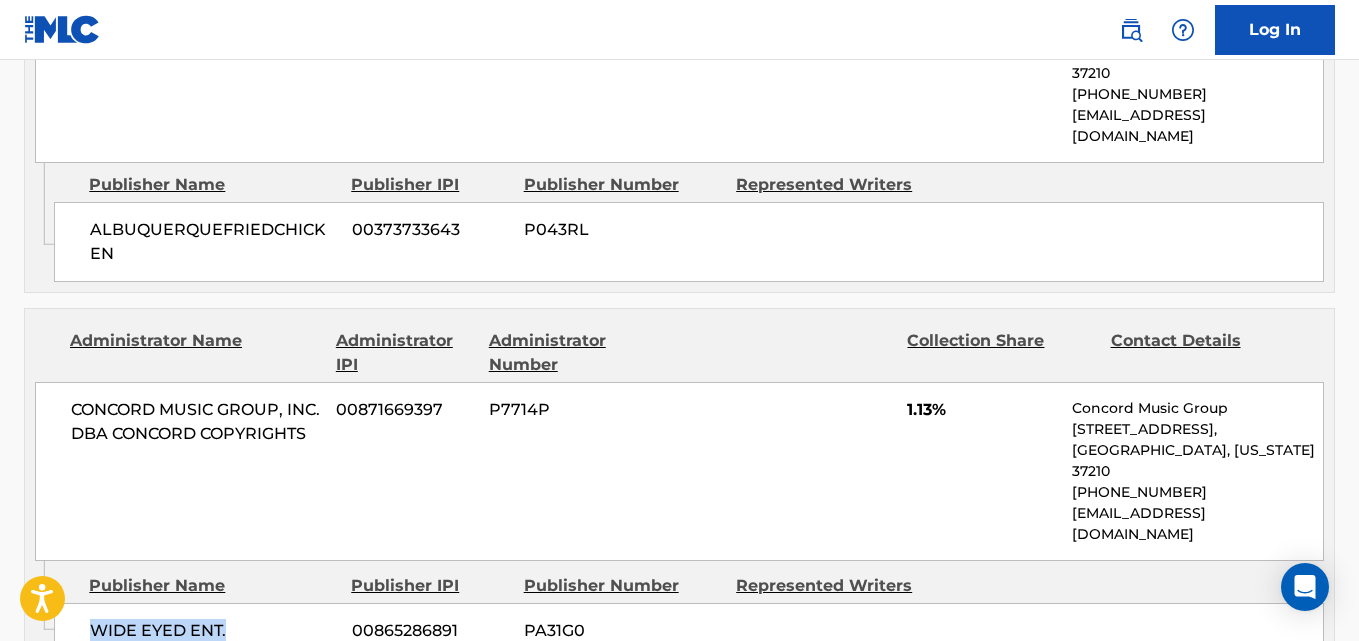 drag, startPoint x: 94, startPoint y: 400, endPoint x: 253, endPoint y: 398, distance: 159.01257 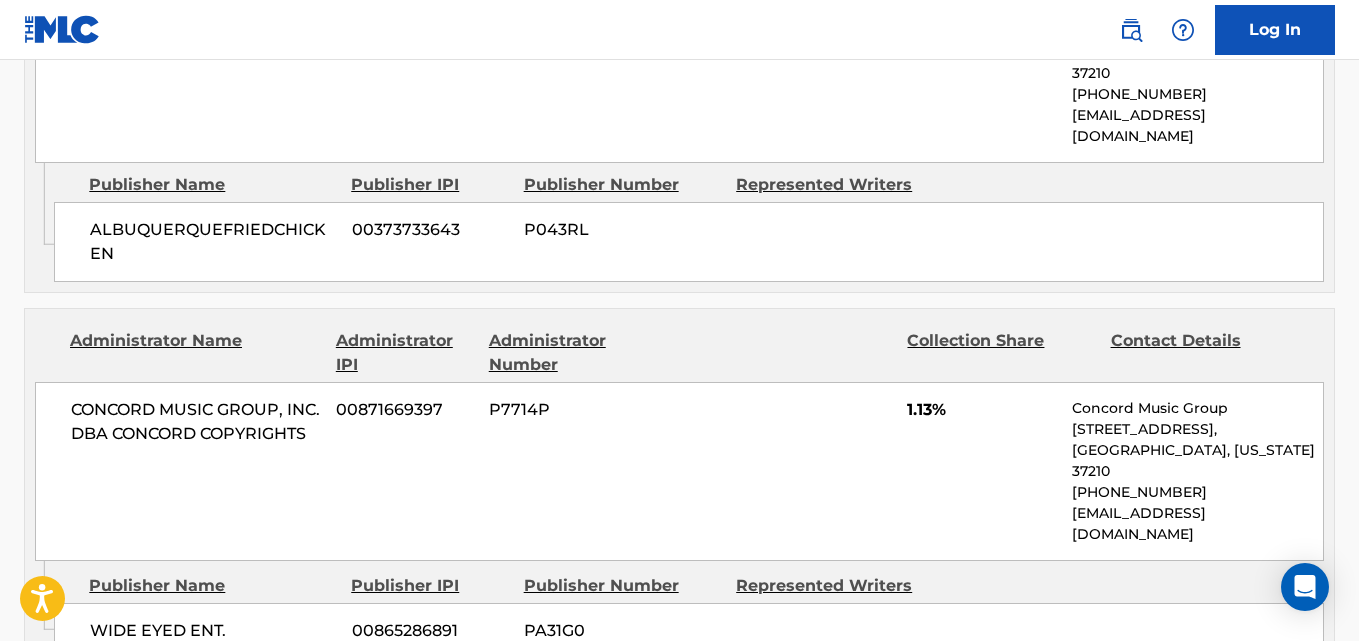 click on "1.13%" at bounding box center [982, 410] 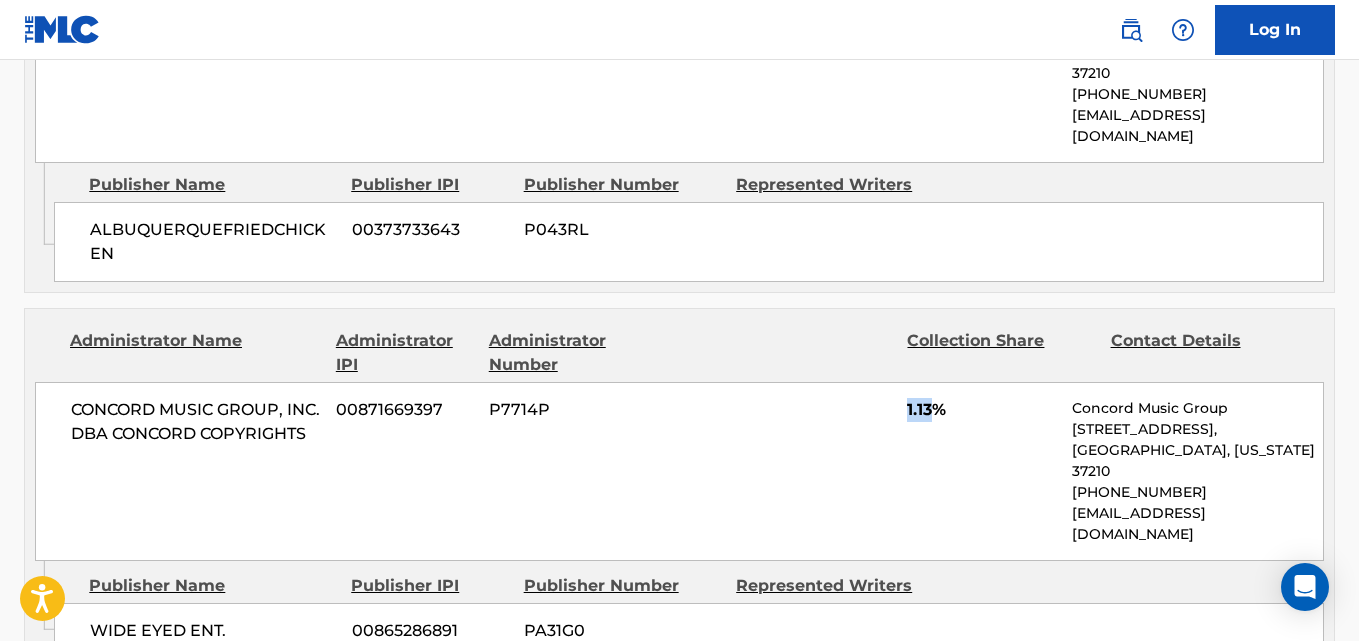click on "1.13%" at bounding box center [982, 410] 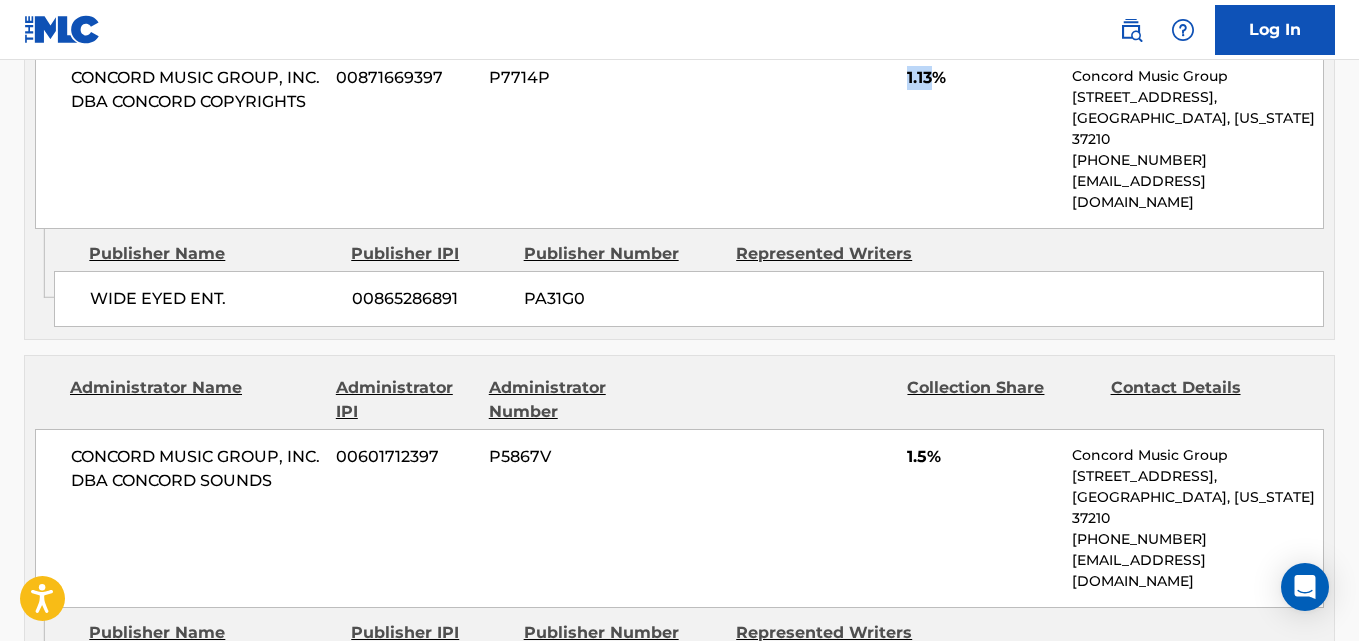 scroll, scrollTop: 3333, scrollLeft: 0, axis: vertical 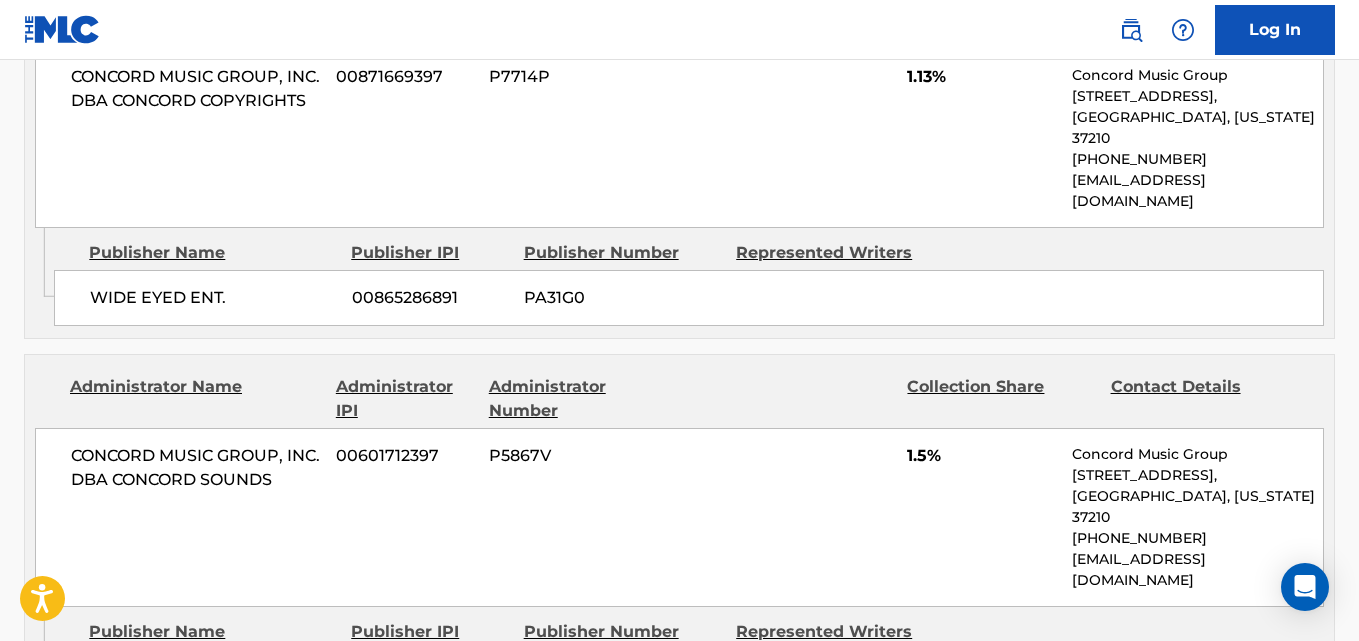 drag, startPoint x: 94, startPoint y: 393, endPoint x: 339, endPoint y: 398, distance: 245.05101 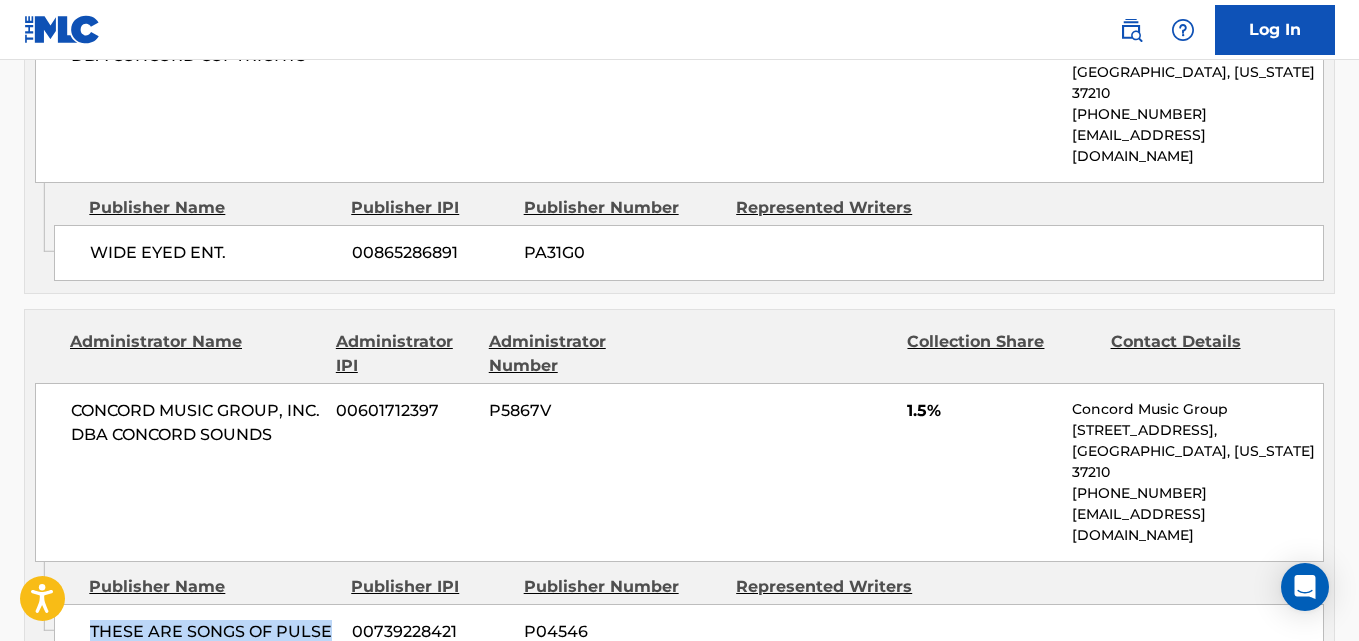 scroll, scrollTop: 3333, scrollLeft: 0, axis: vertical 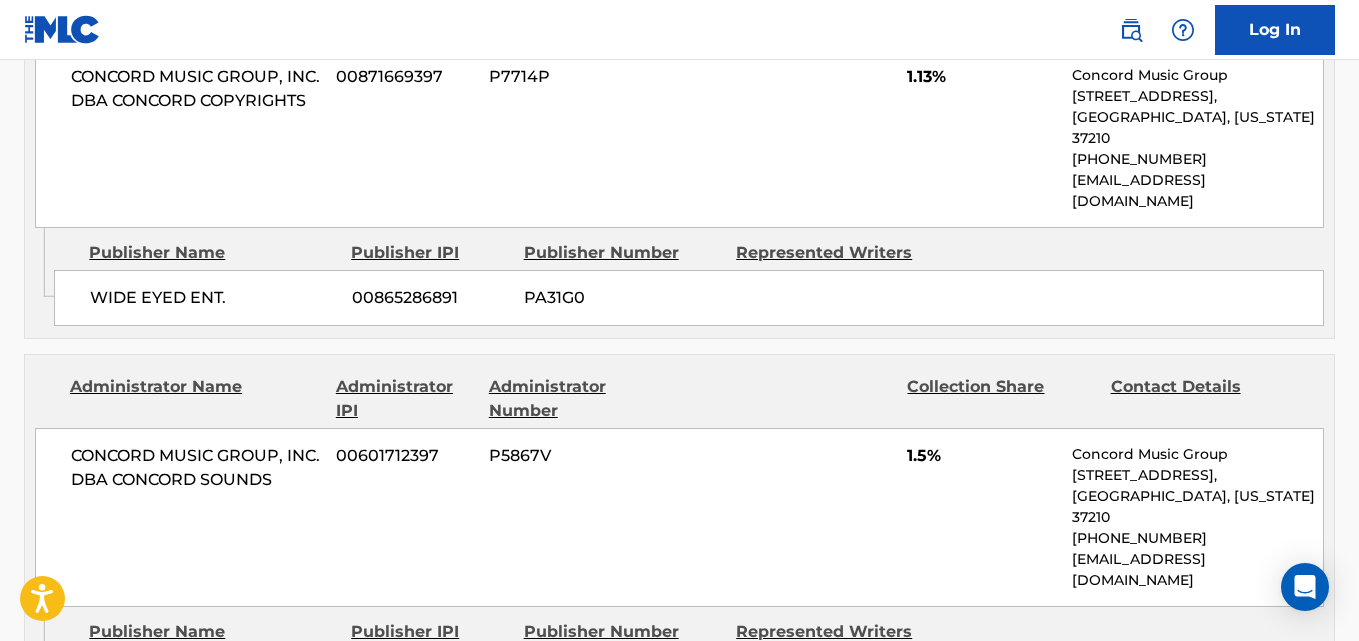 click on "1.5%" at bounding box center [982, 456] 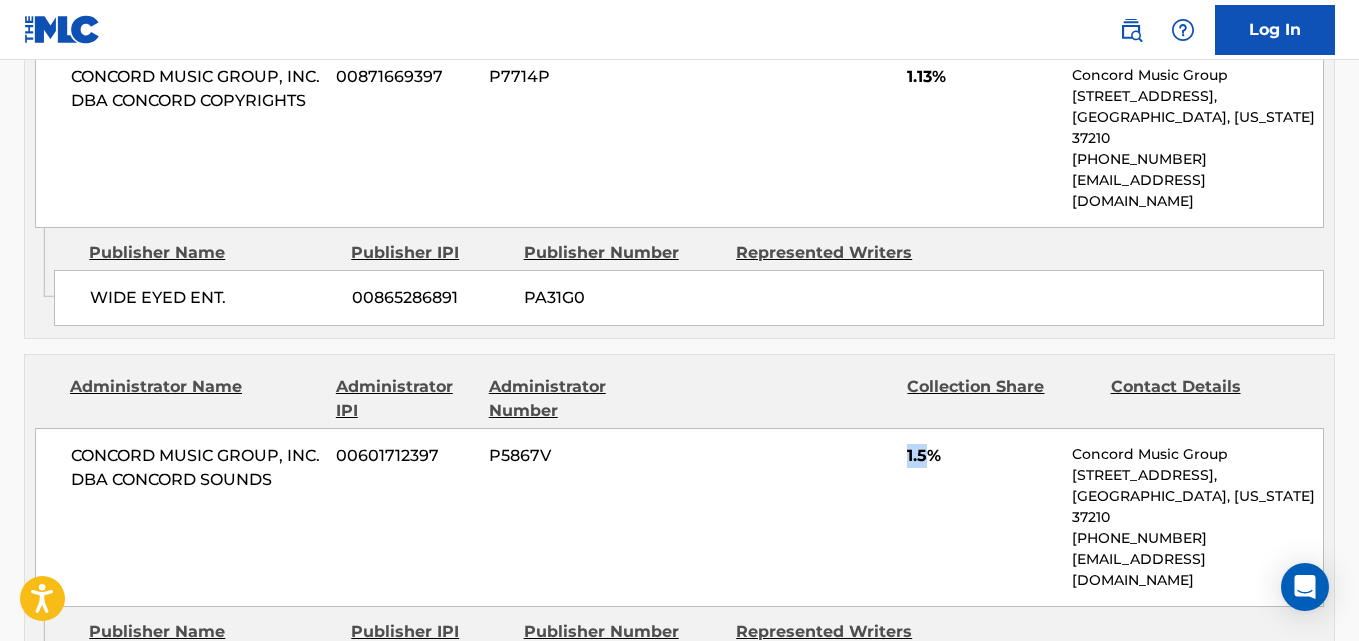 click on "1.5%" at bounding box center (982, 456) 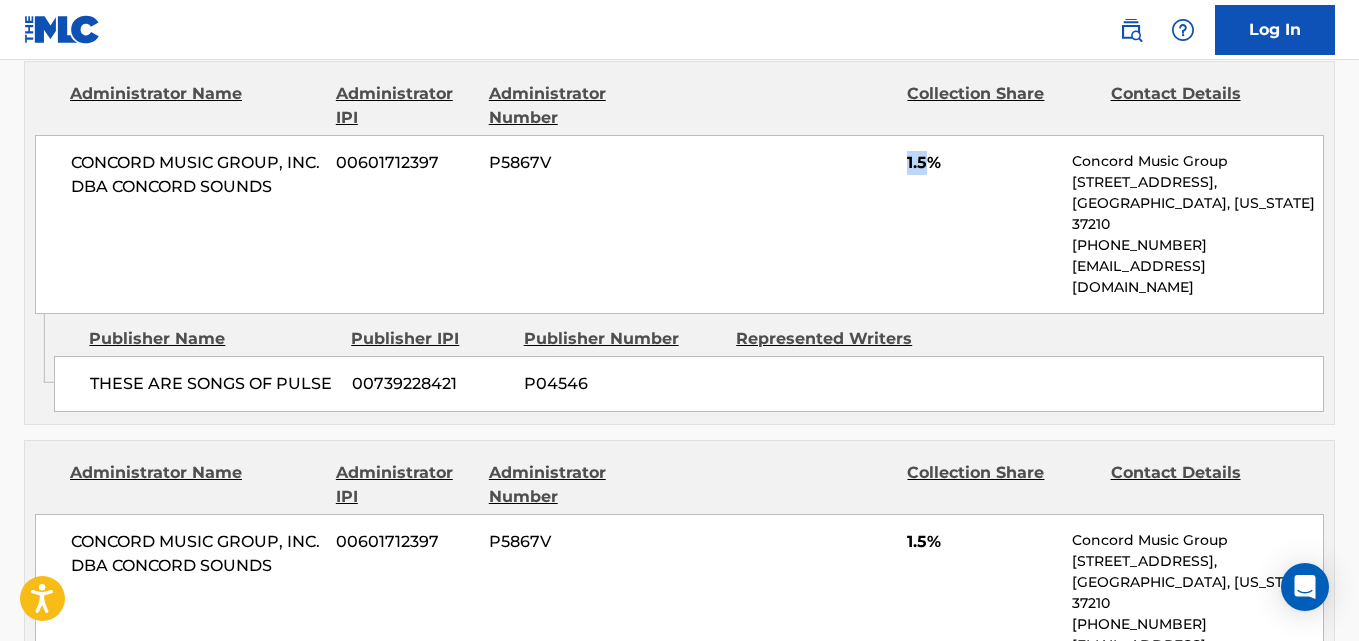 scroll, scrollTop: 3667, scrollLeft: 0, axis: vertical 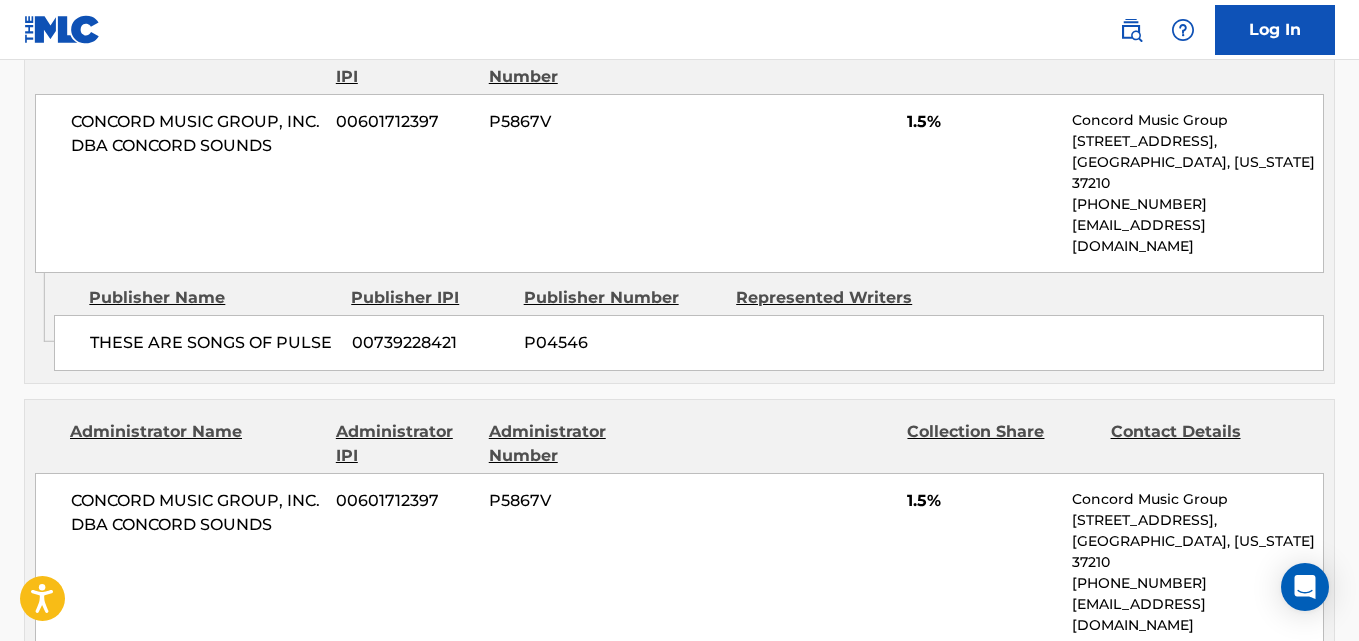 drag, startPoint x: 77, startPoint y: 405, endPoint x: 246, endPoint y: 410, distance: 169.07394 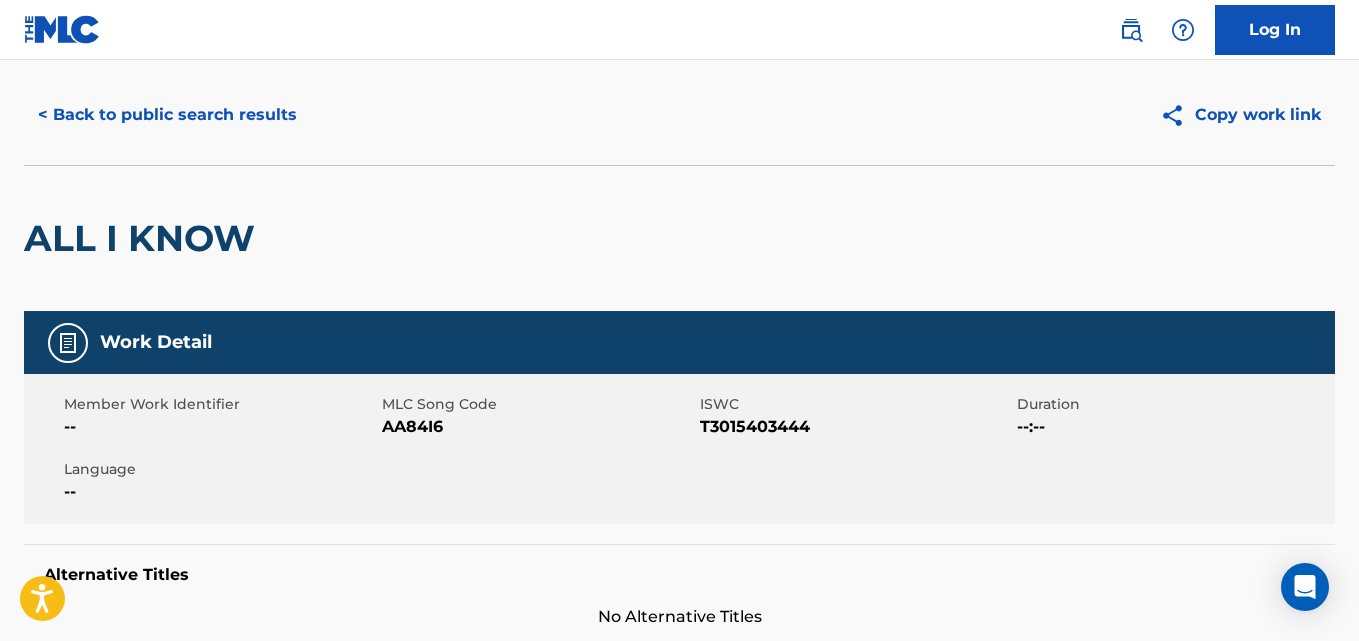 scroll, scrollTop: 0, scrollLeft: 0, axis: both 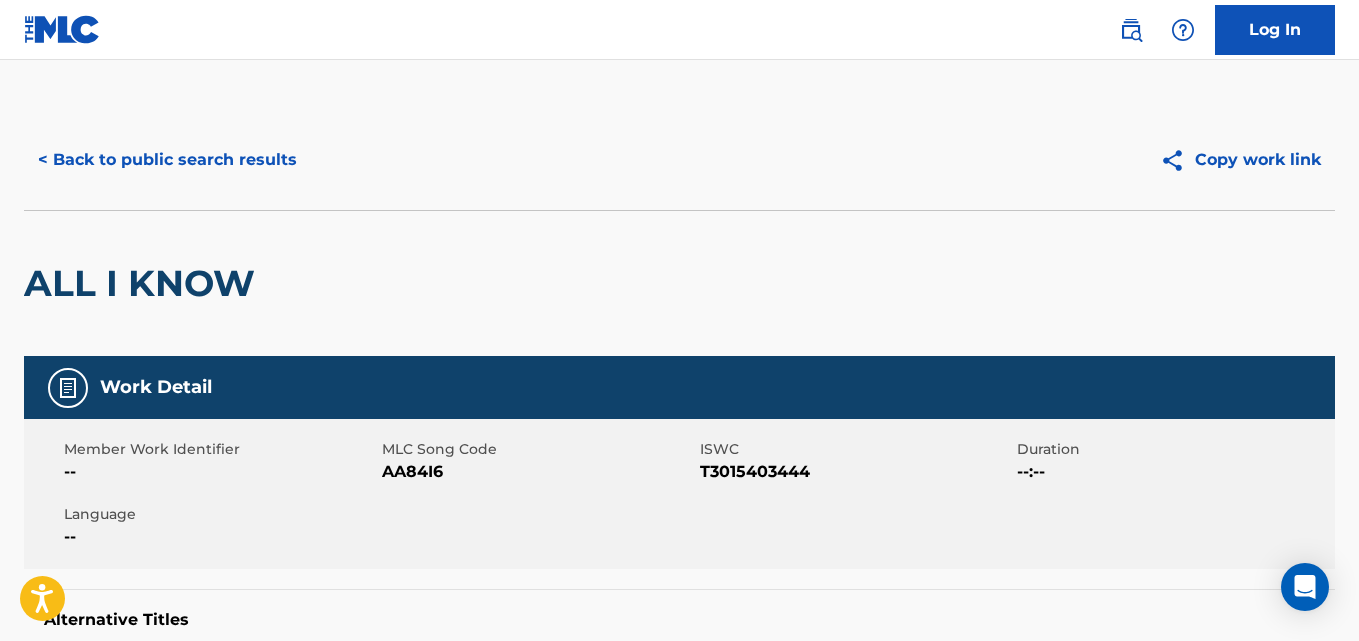 click on "< Back to public search results" at bounding box center [167, 160] 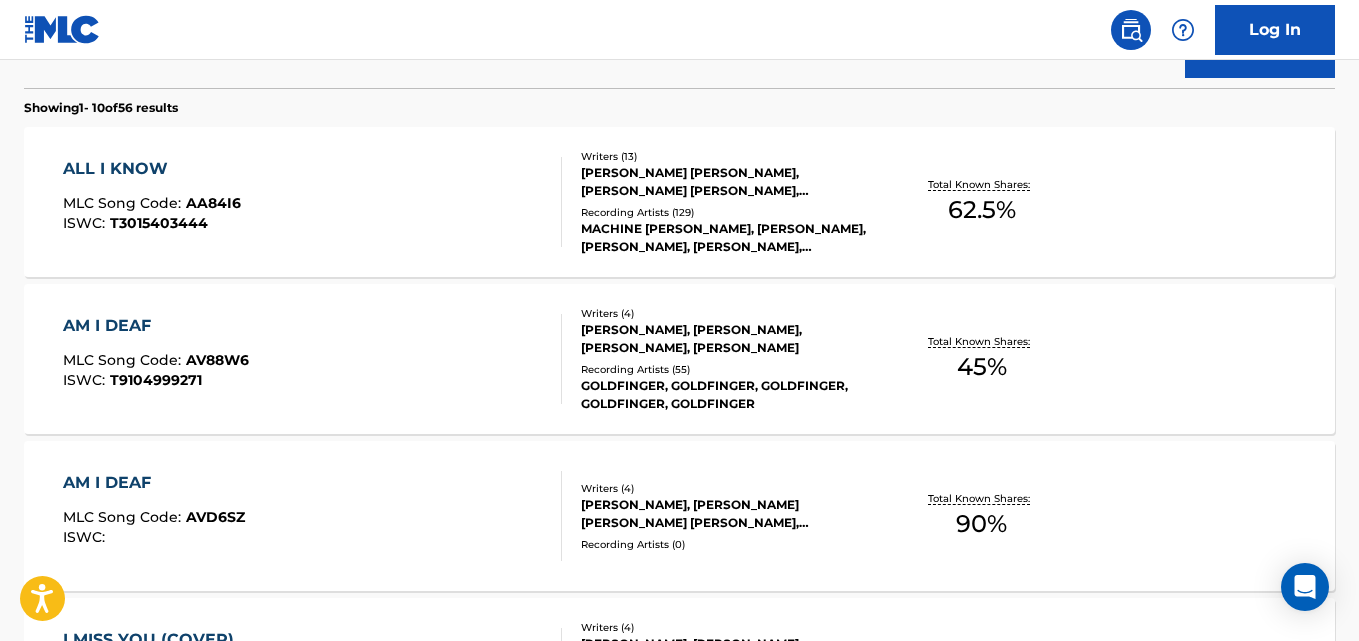 scroll, scrollTop: 0, scrollLeft: 0, axis: both 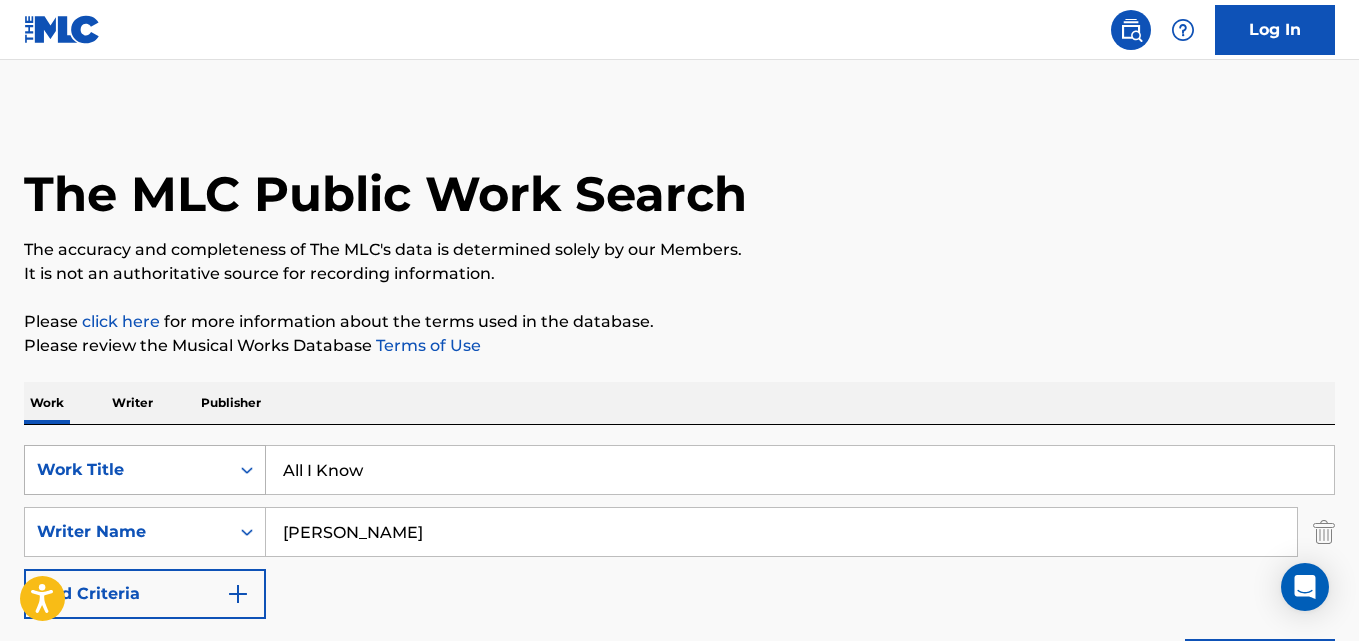 drag, startPoint x: 420, startPoint y: 460, endPoint x: 212, endPoint y: 467, distance: 208.11775 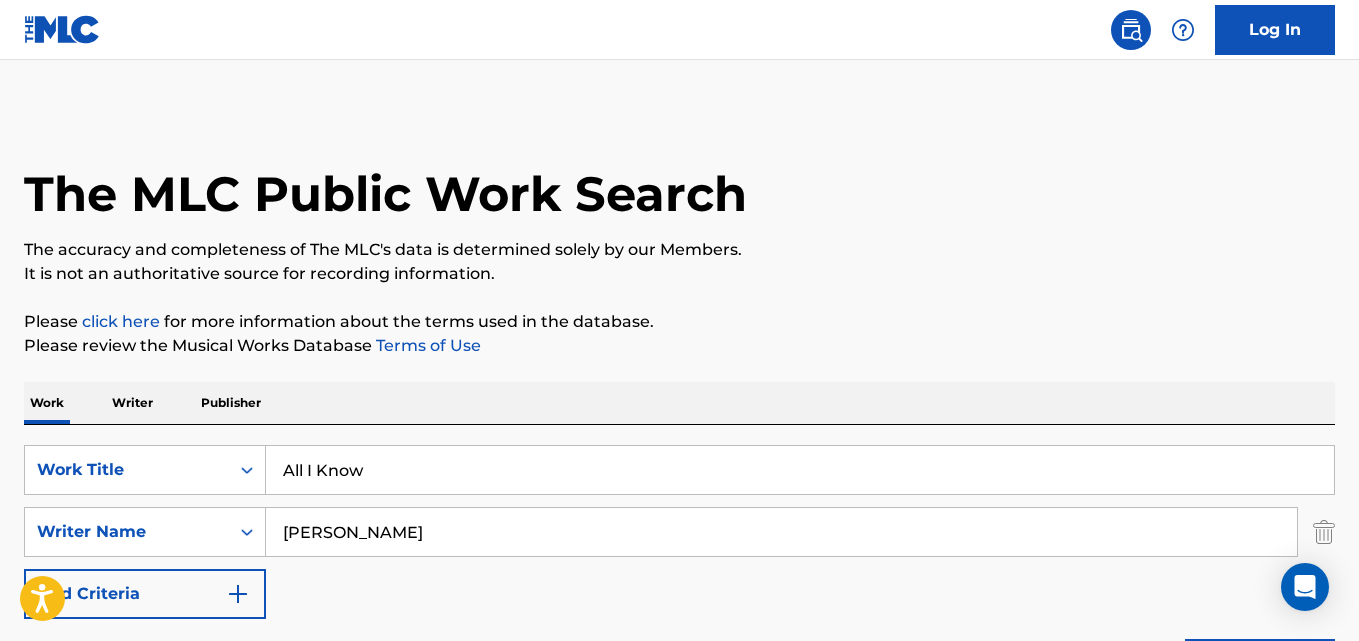 paste on "Night Long" 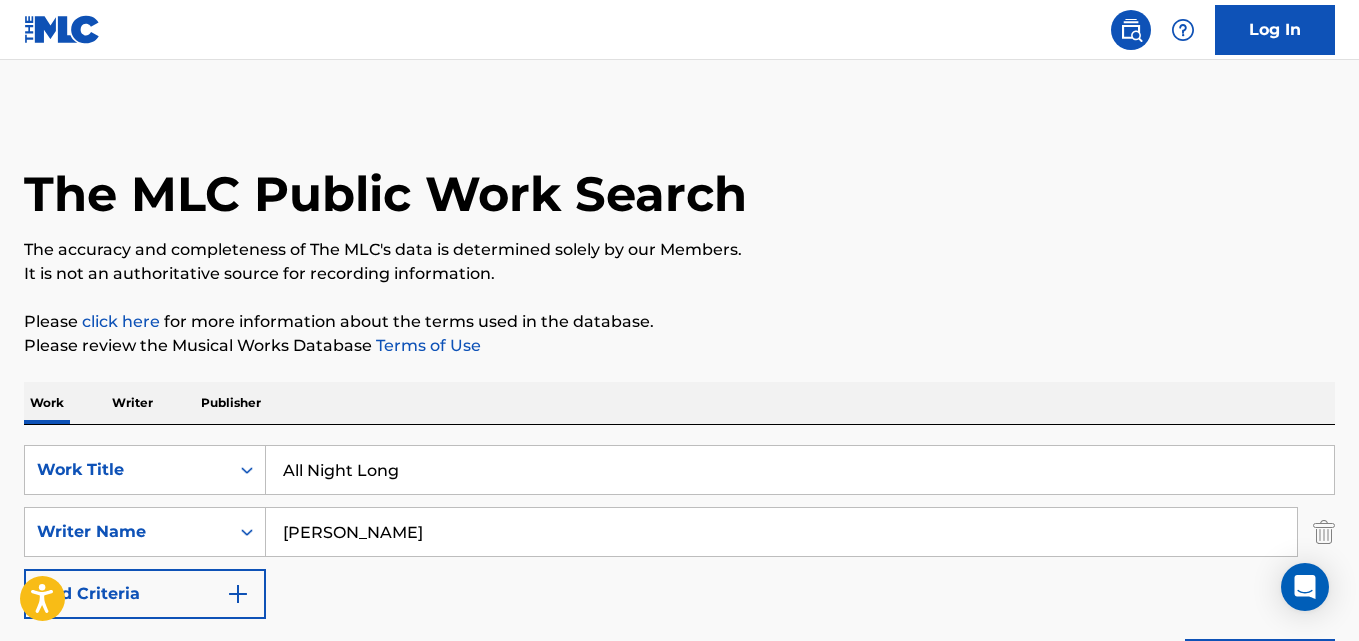 type on "All Night Long" 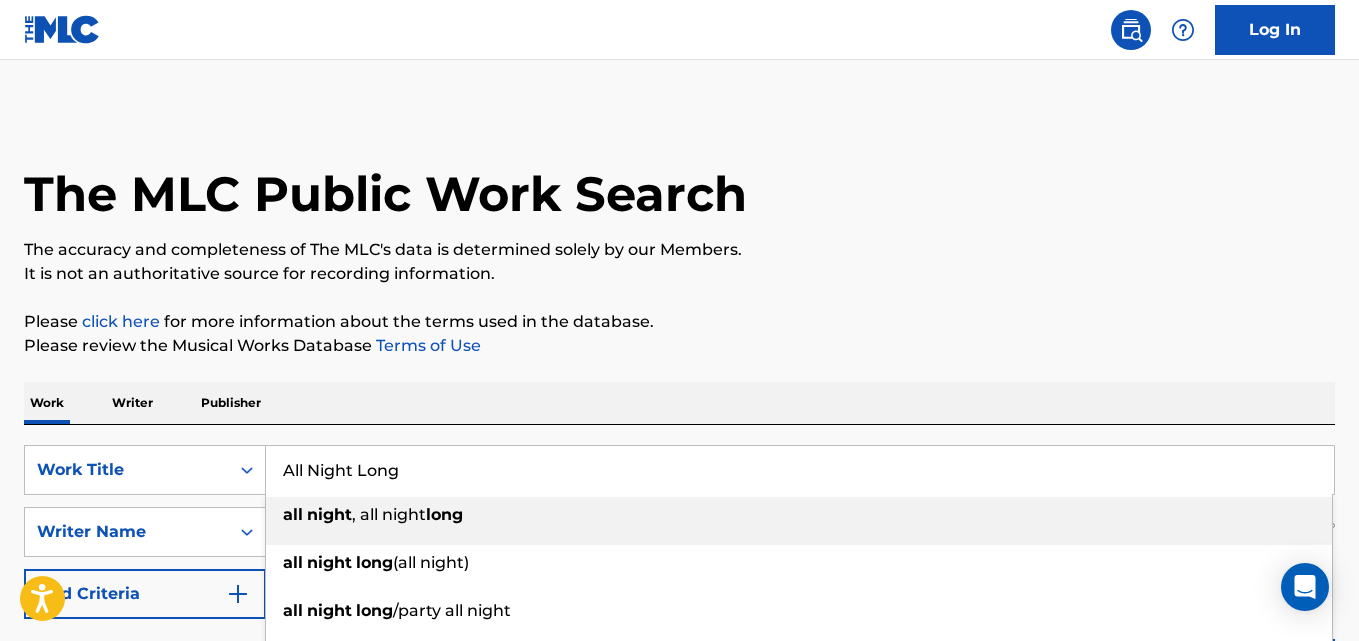 click on "The MLC Public Work Search The accuracy and completeness of The MLC's data is determined solely by our Members. It is not an authoritative source for recording information. Please   click here   for more information about the terms used in the database. Please review the Musical Works Database   Terms of Use Work Writer Publisher SearchWithCriteria03d8adf0-2769-4690-b353-7a1043c20d47 Work Title All Night Long all   night , all night  long all   night   long  (all night) all   night   long /party all night all   night   long , all night wrong all   night   long all   night   long er all   night   long ing all   night   long  (all night) instrumental version all   night  - [PERSON_NAME] all night  long  remix every  night   all  night  long SearchWithCriteriab63be838-27db-4b77-a9eb-d4ec671a2634 Writer Name [PERSON_NAME] Add Criteria Reset Search Search Showing  1  -   10  of  29   results   [DATE] NIGHT MLC Song Code : X07842 ISWC : T9049910614 Writers ( 6 ) Recording Artists ( 184 ) Total Known Shares: 100 %" at bounding box center [679, 1257] 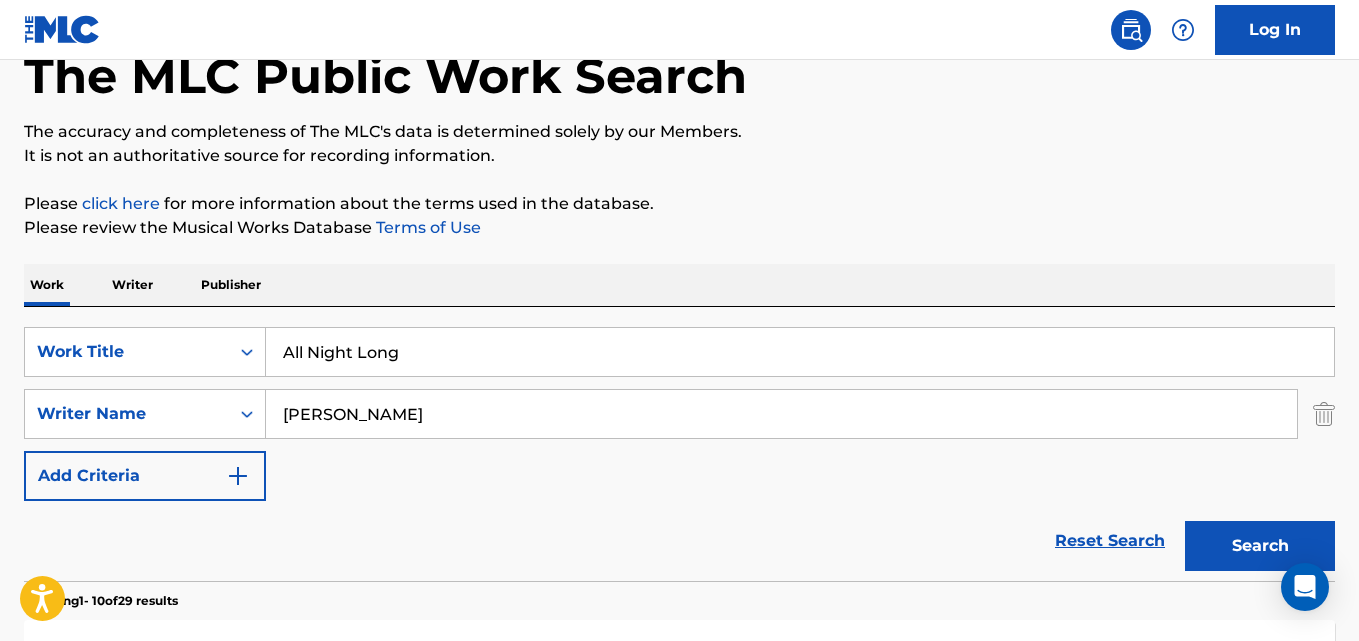 scroll, scrollTop: 167, scrollLeft: 0, axis: vertical 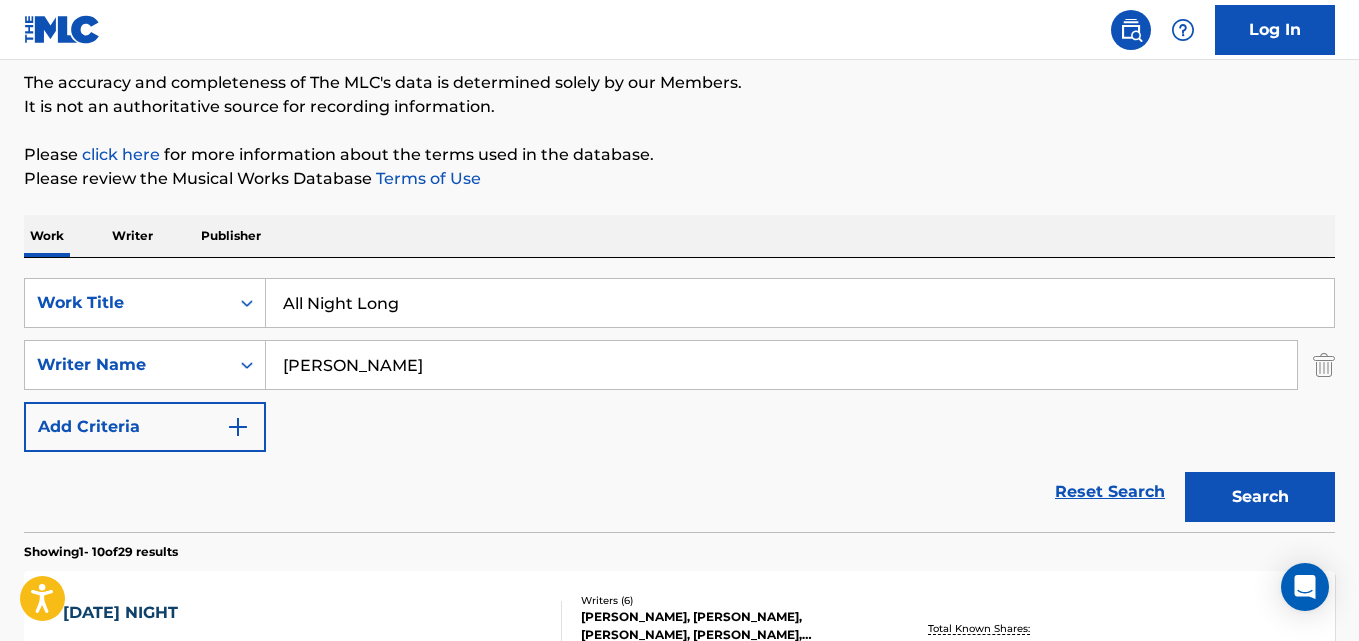 drag, startPoint x: 1260, startPoint y: 496, endPoint x: 734, endPoint y: 169, distance: 619.3585 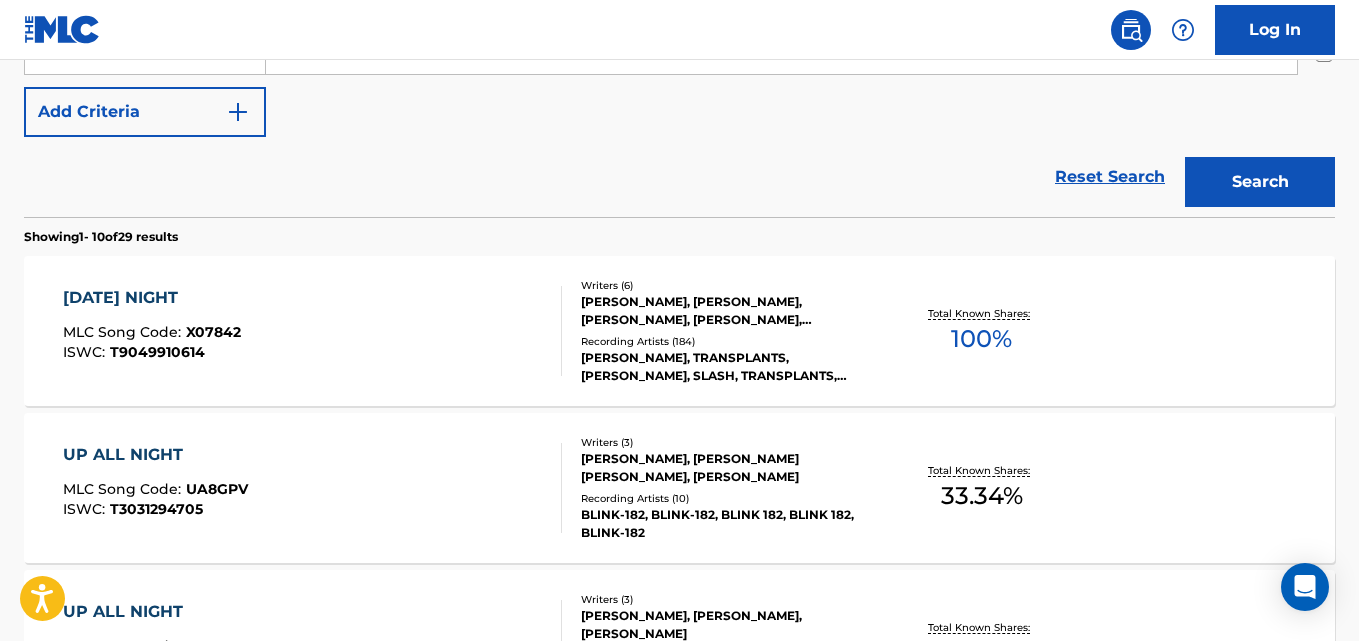 click on "Search" at bounding box center (1260, 182) 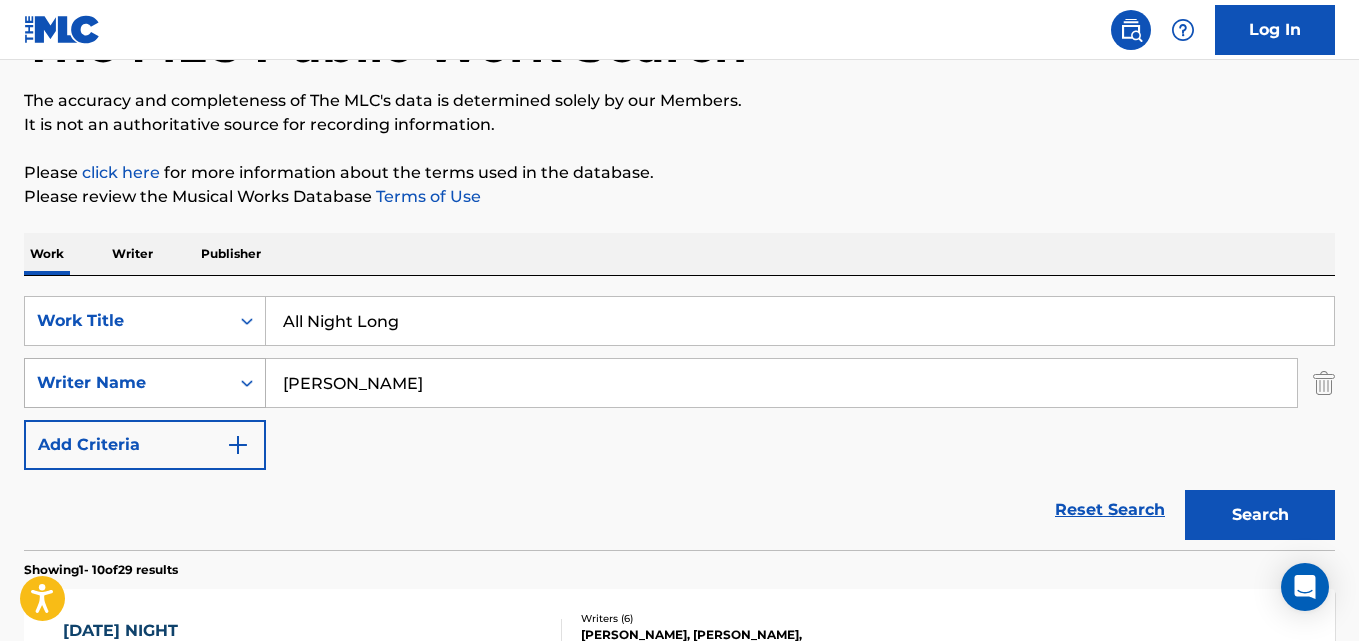 drag, startPoint x: 408, startPoint y: 397, endPoint x: 259, endPoint y: 381, distance: 149.8566 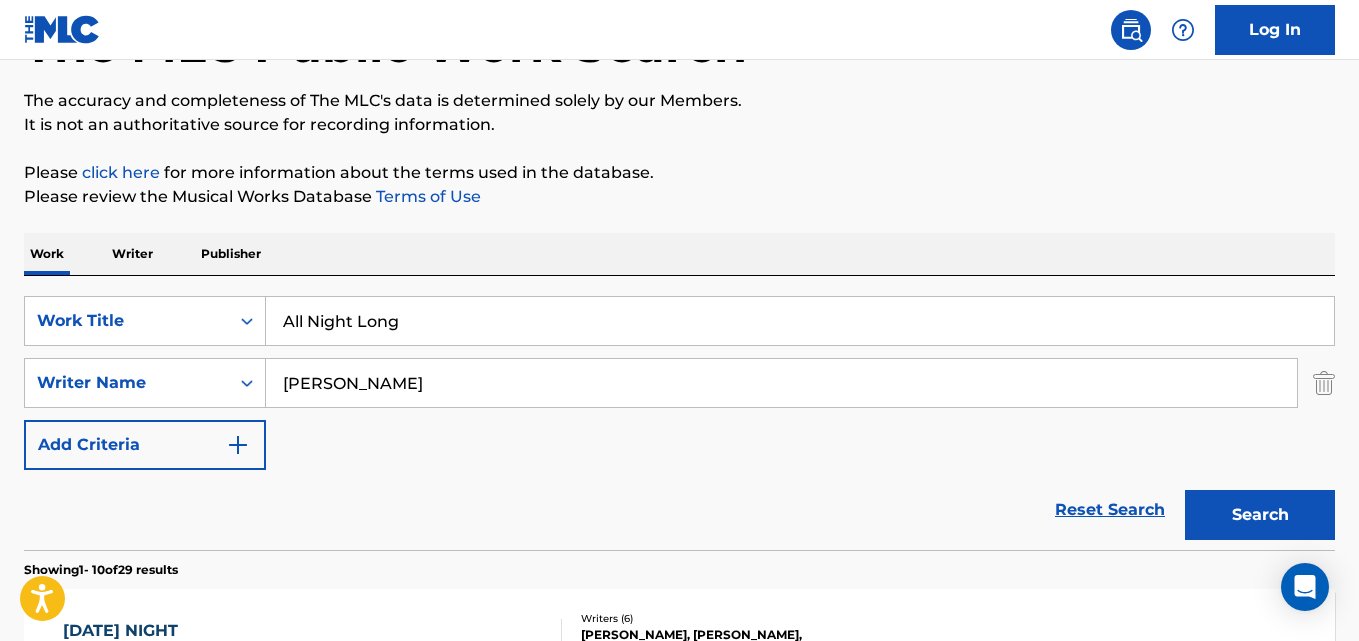 paste on "[PERSON_NAME]" 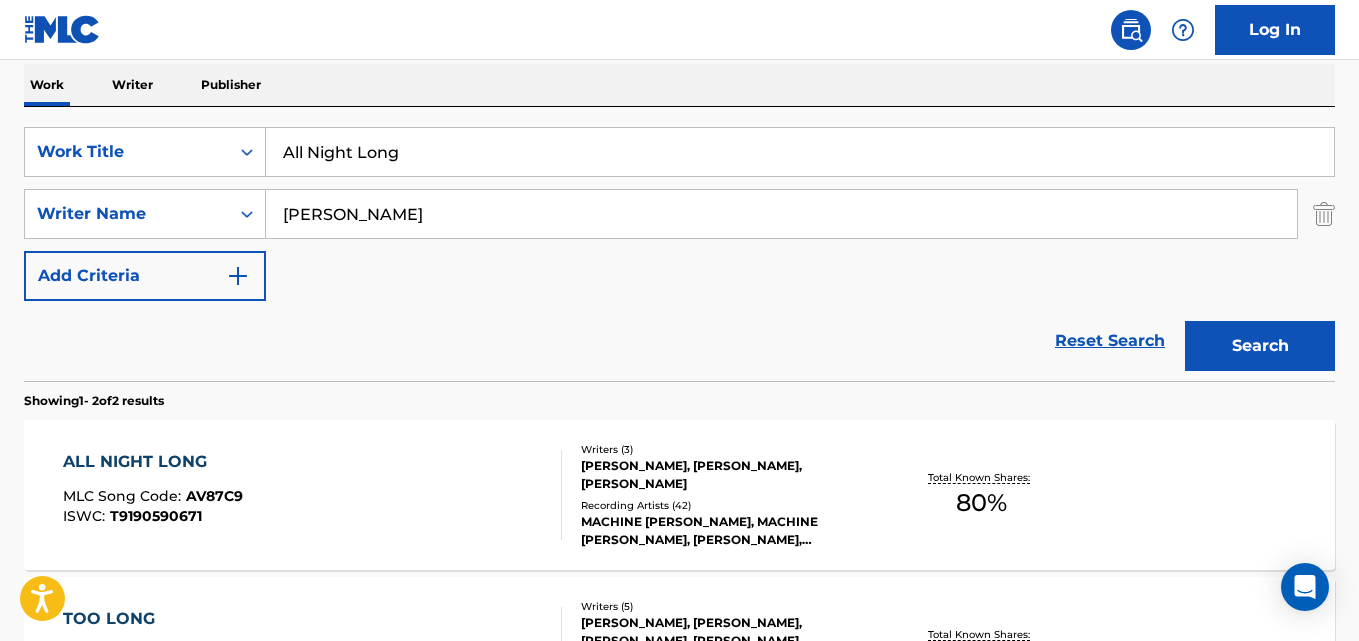 scroll, scrollTop: 482, scrollLeft: 0, axis: vertical 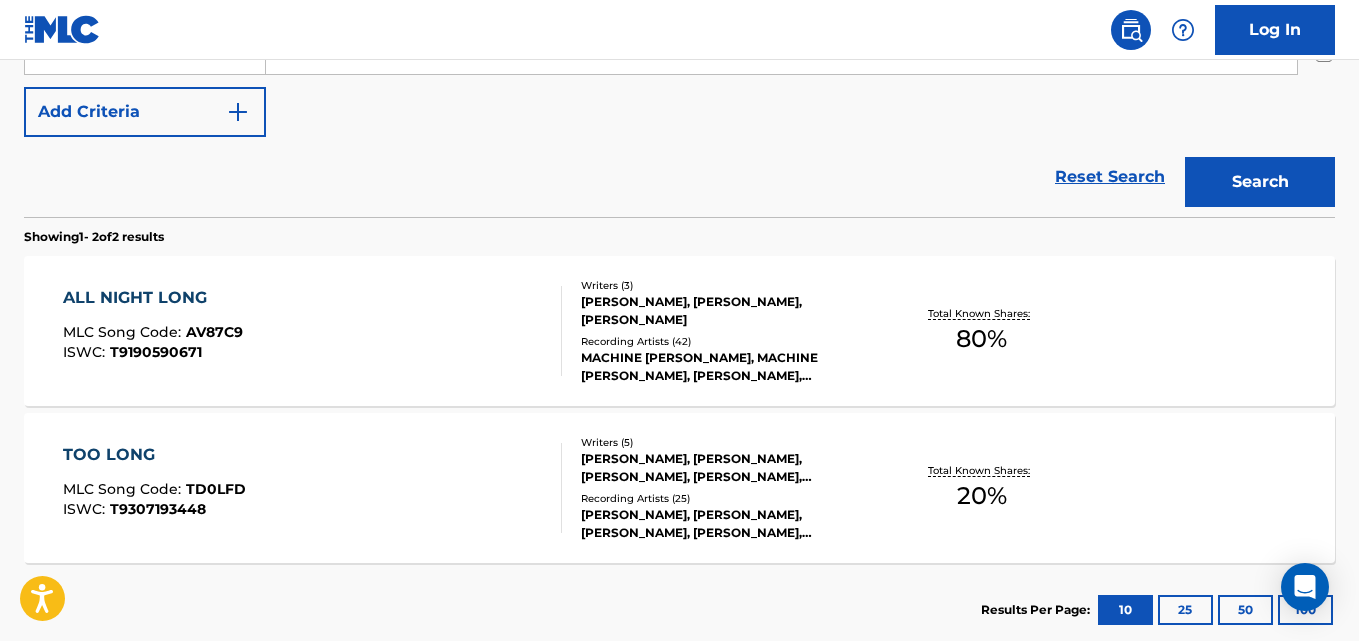 click on "ALL NIGHT LONG" at bounding box center [153, 298] 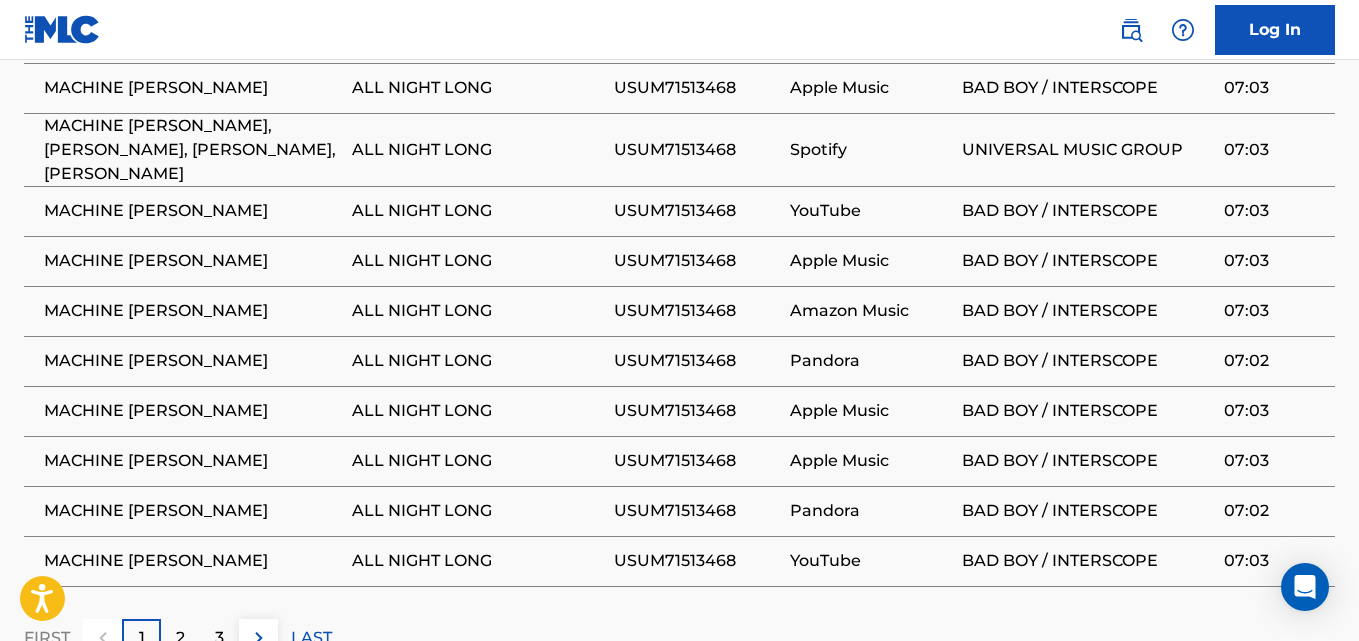 scroll, scrollTop: 1774, scrollLeft: 0, axis: vertical 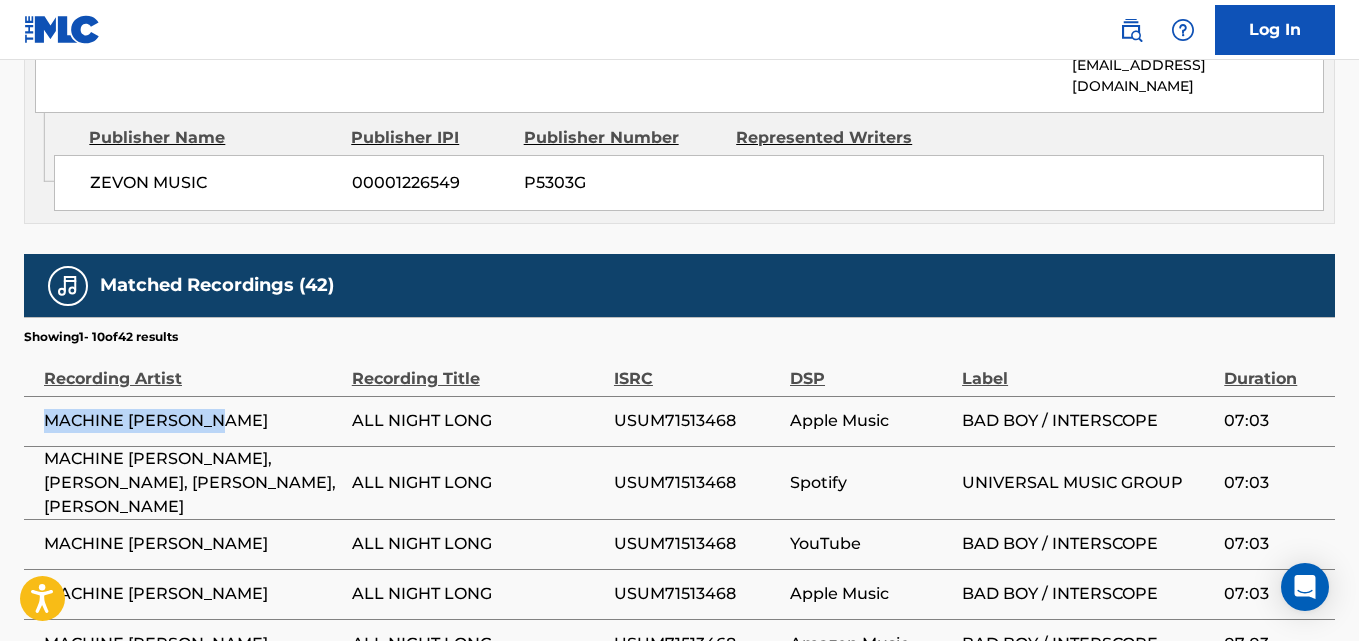 drag, startPoint x: 47, startPoint y: 268, endPoint x: 248, endPoint y: 269, distance: 201.00249 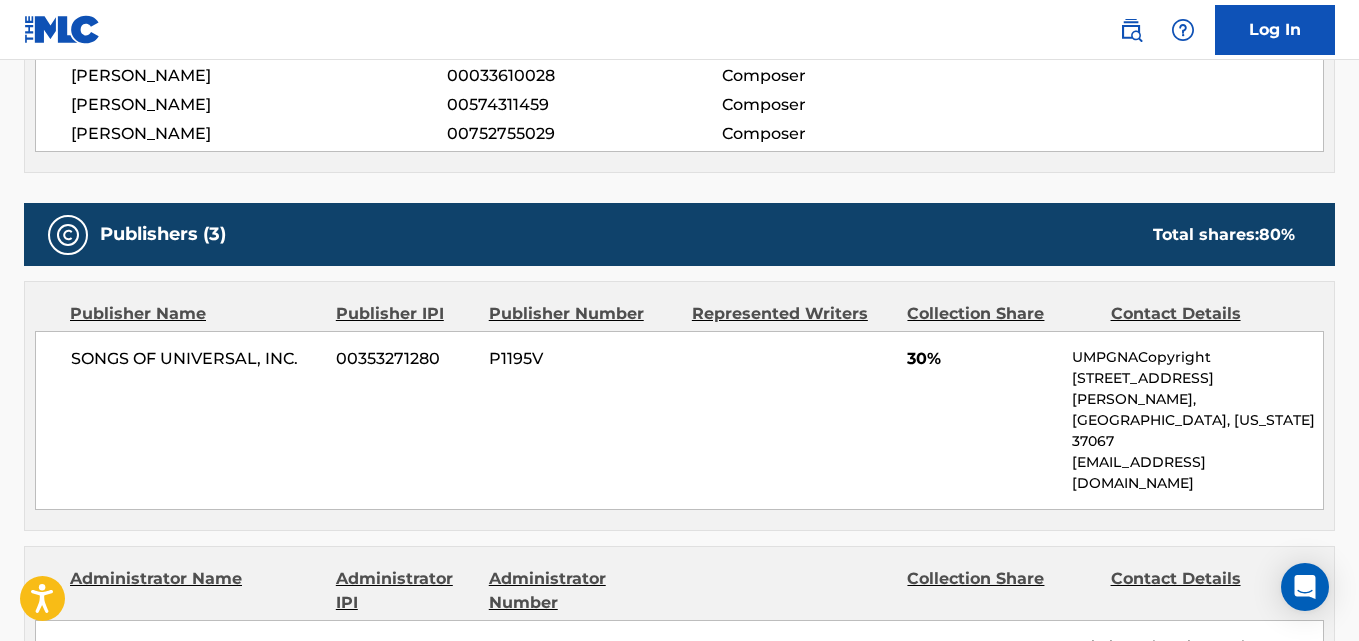 scroll, scrollTop: 0, scrollLeft: 0, axis: both 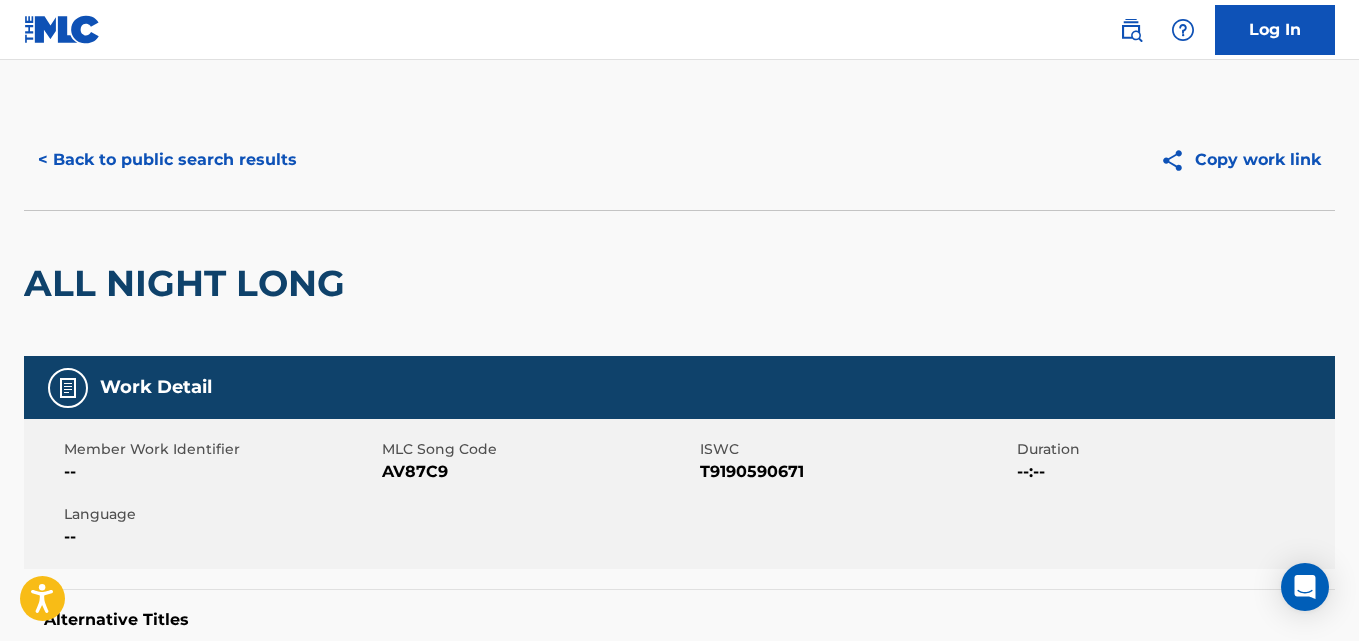click on "< Back to public search results" at bounding box center (167, 160) 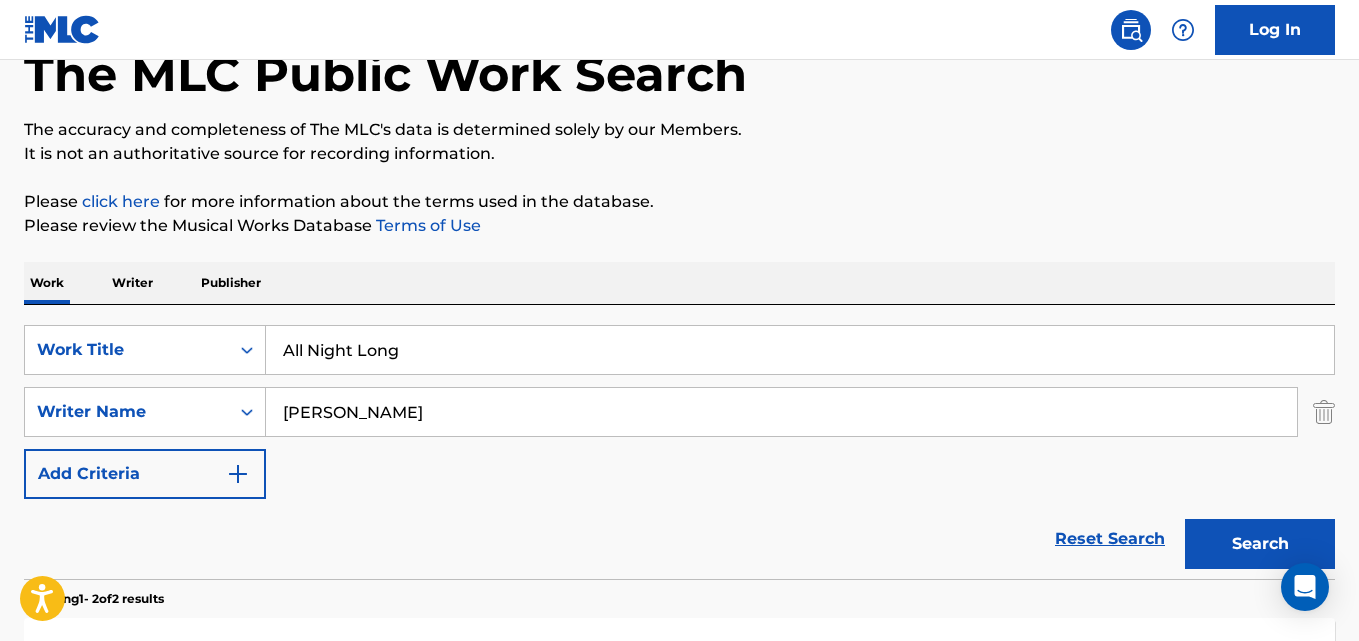 scroll, scrollTop: 0, scrollLeft: 0, axis: both 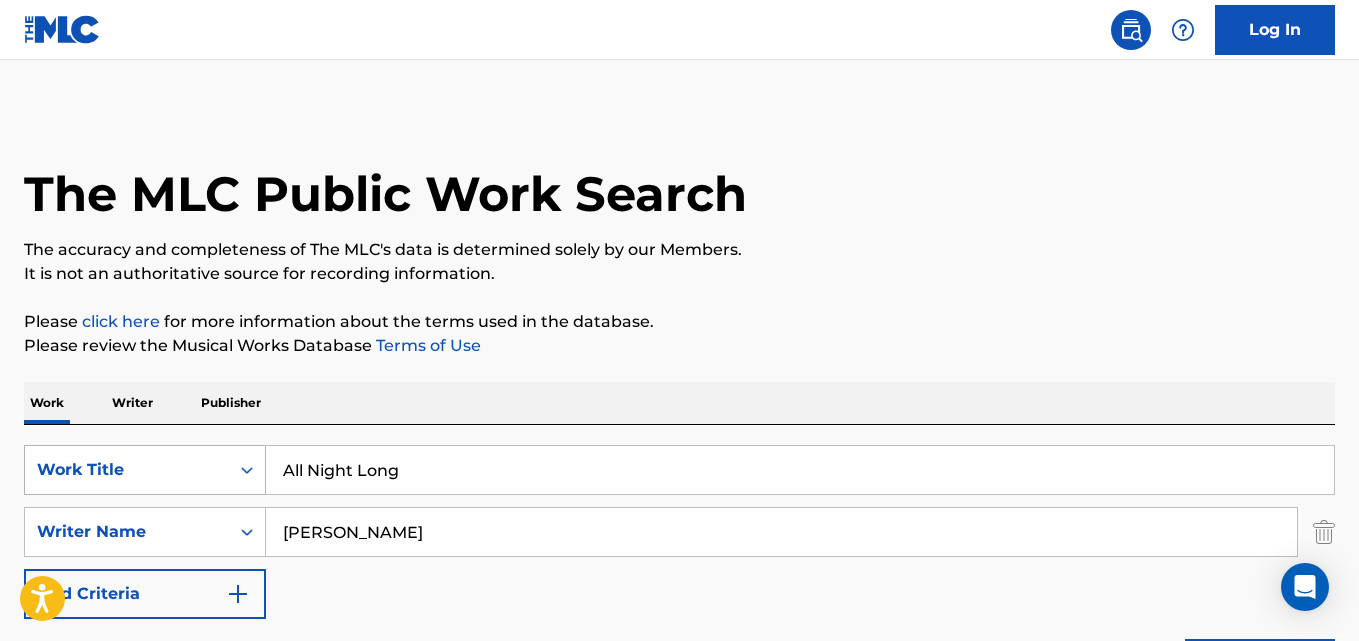 drag, startPoint x: 190, startPoint y: 490, endPoint x: 157, endPoint y: 490, distance: 33 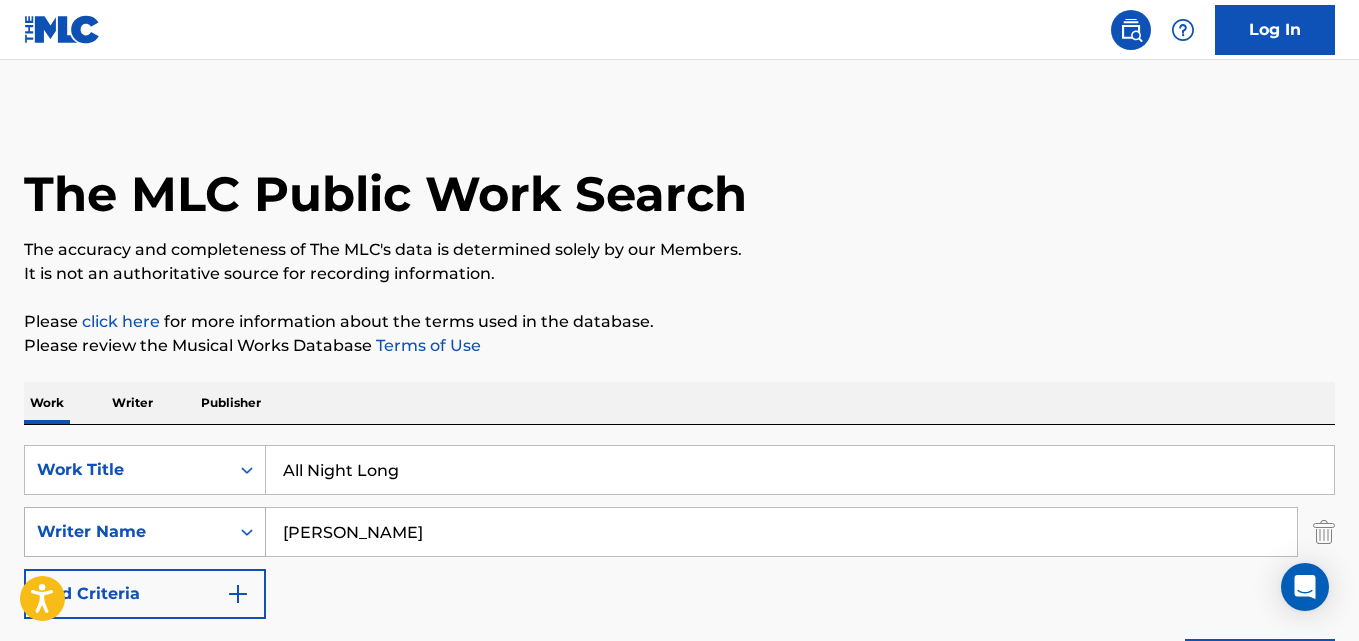 paste on "We Have" 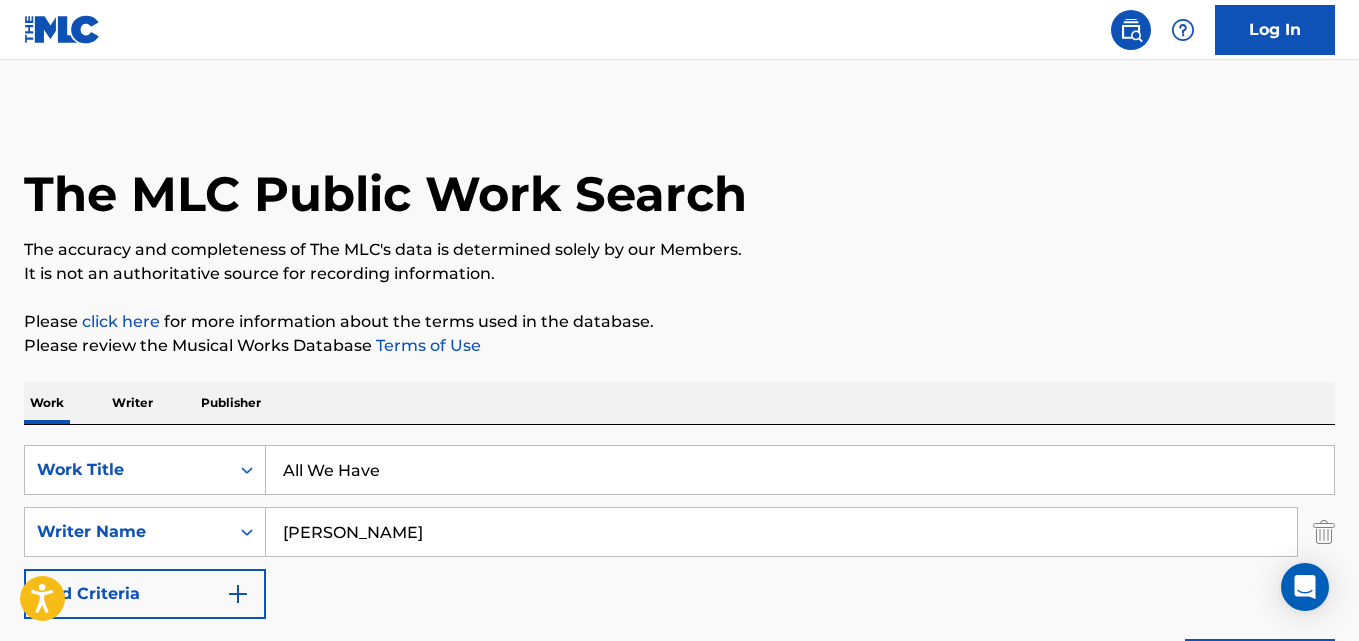 type on "All We Have" 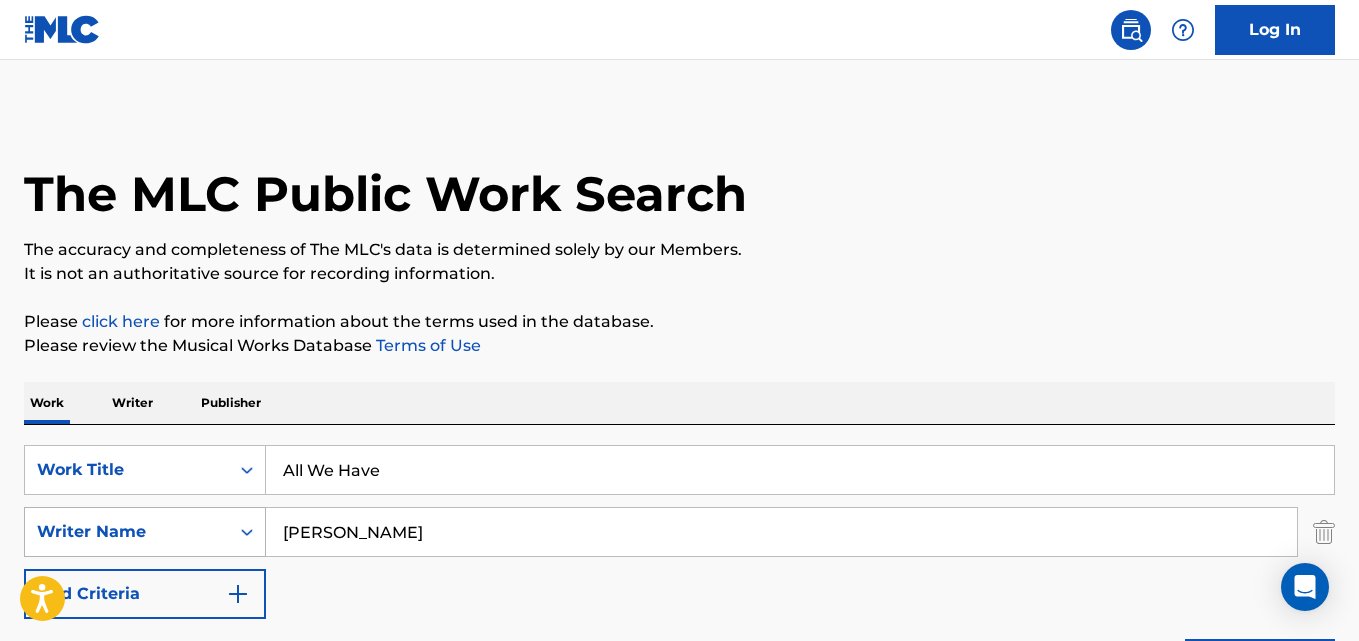 drag, startPoint x: 495, startPoint y: 546, endPoint x: 211, endPoint y: 536, distance: 284.176 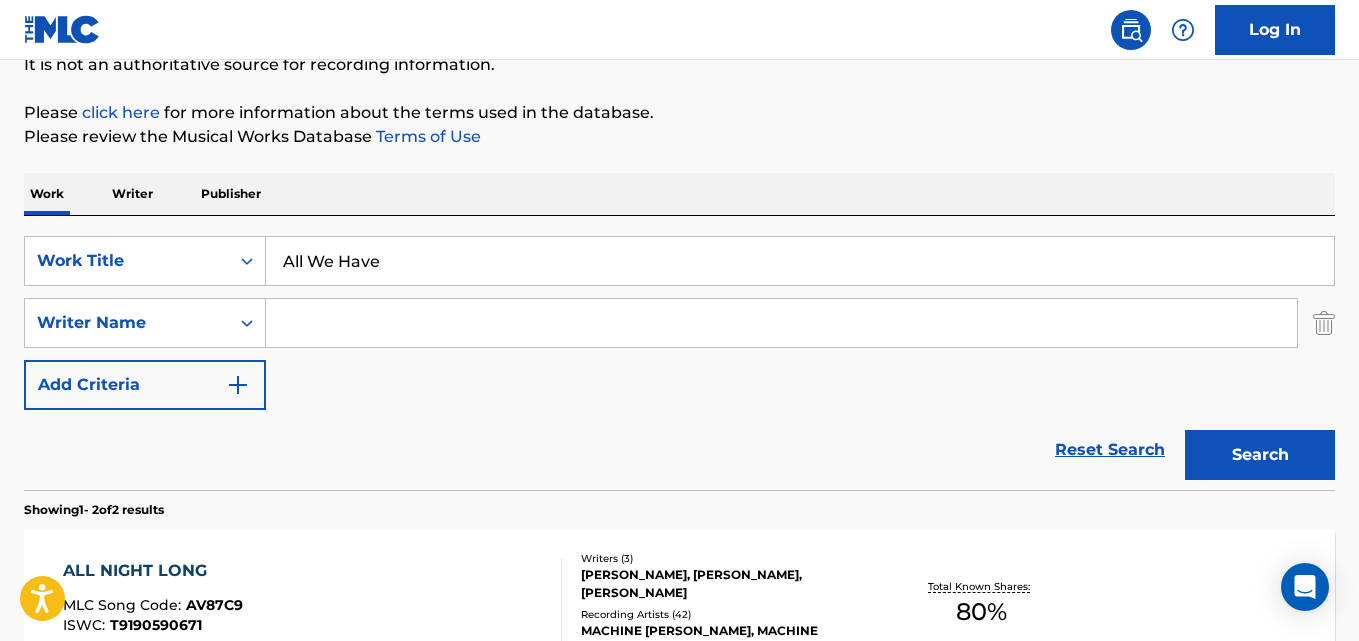 scroll, scrollTop: 333, scrollLeft: 0, axis: vertical 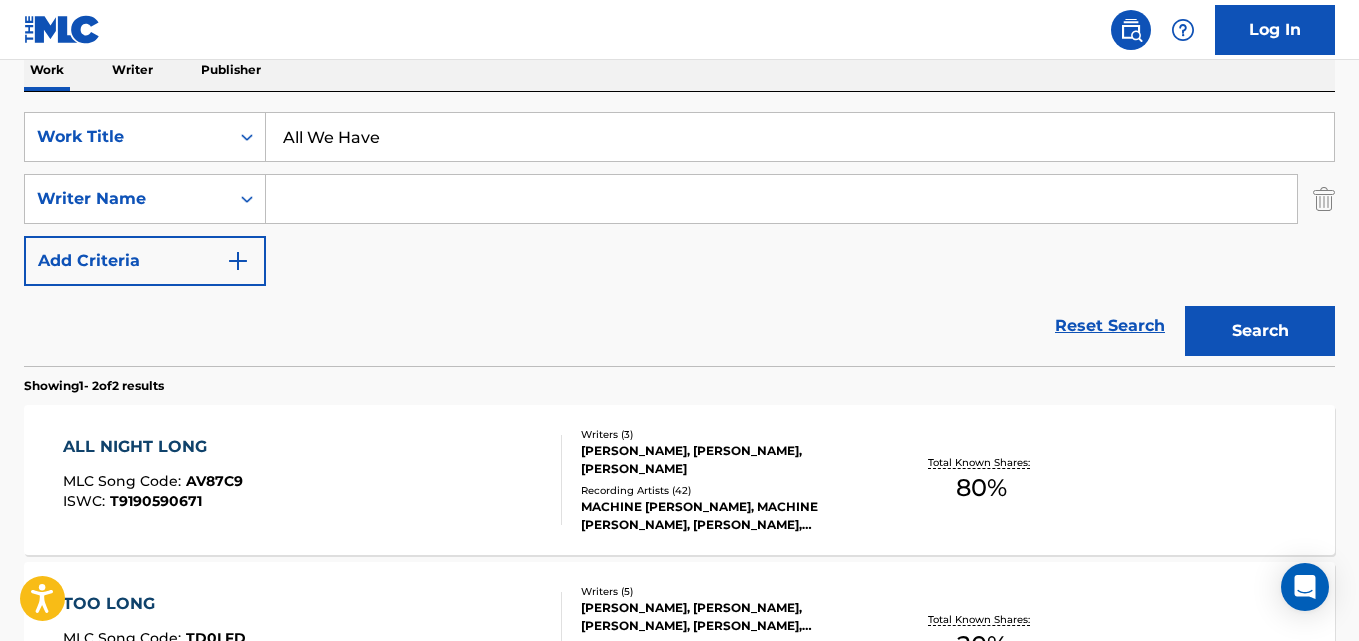click at bounding box center [781, 199] 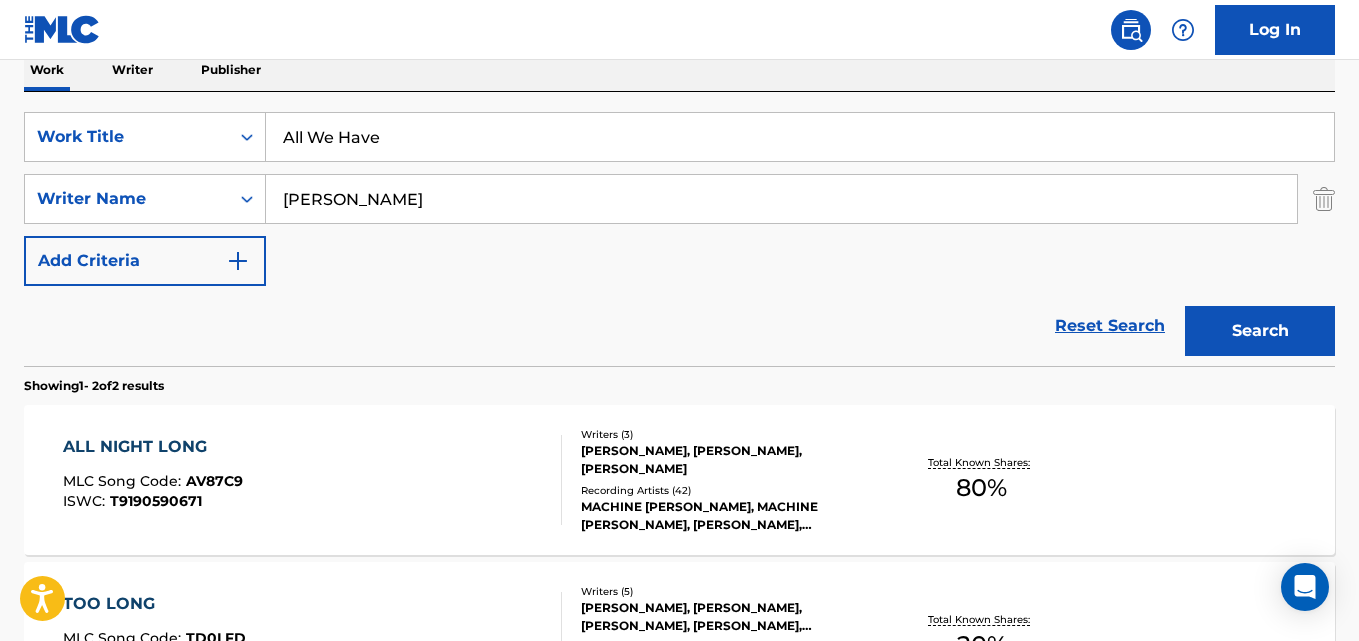 type on "[PERSON_NAME]" 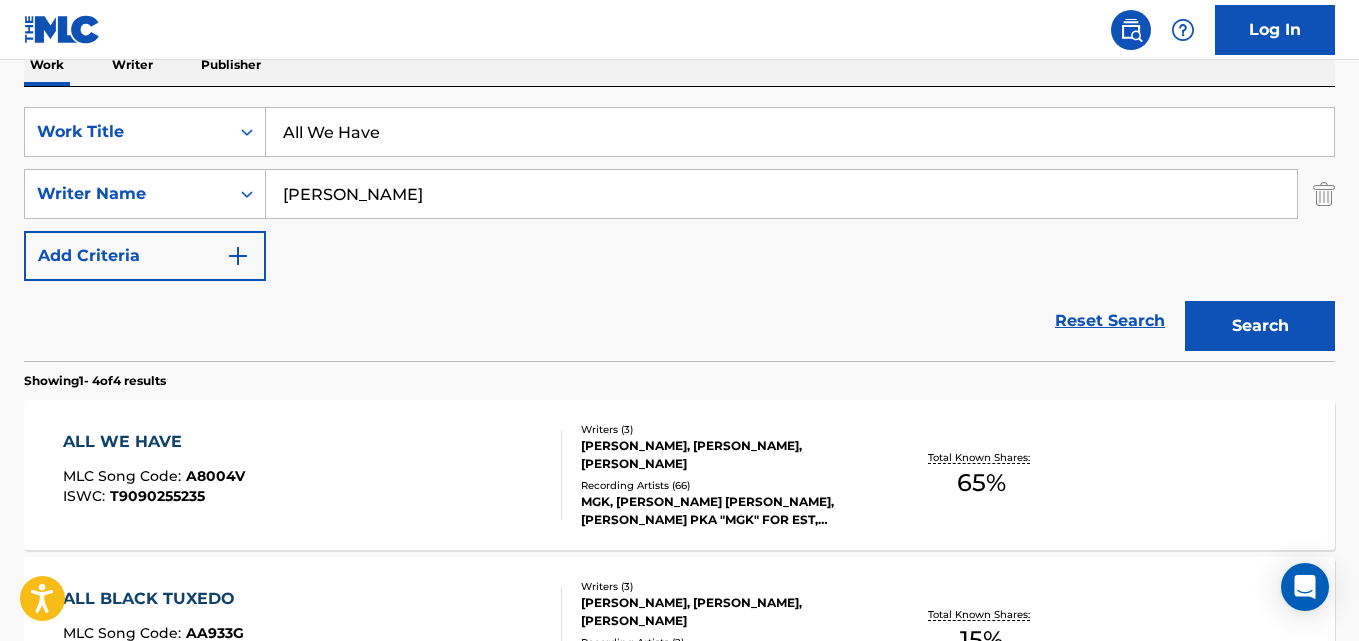scroll, scrollTop: 333, scrollLeft: 0, axis: vertical 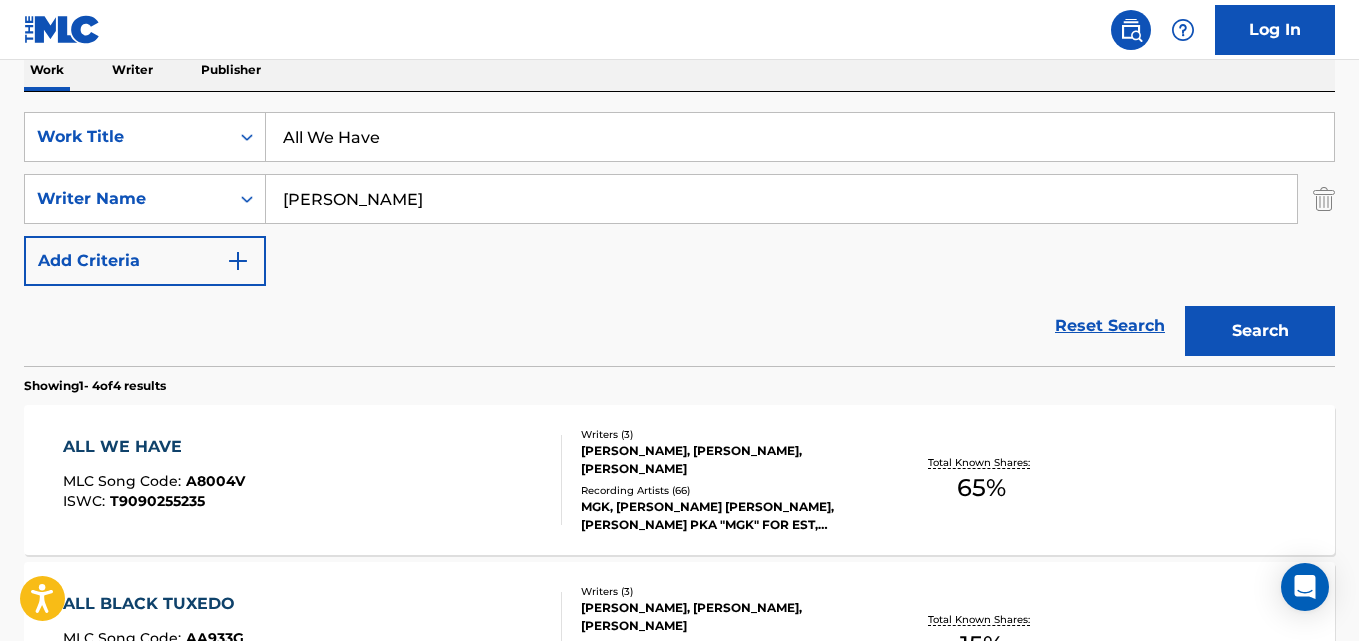 click on "ALL WE HAVE MLC Song Code : A8004V ISWC : T9090255235 Writers ( 3 ) [PERSON_NAME], [PERSON_NAME], [PERSON_NAME] Recording Artists ( 66 ) MGK, [PERSON_NAME] [PERSON_NAME], [PERSON_NAME] PKA "MGK" FOR EST, [PERSON_NAME], [PERSON_NAME], MACHINE GUN [PERSON_NAME], MACHINE GUN [PERSON_NAME], [PERSON_NAME], [PERSON_NAME] [PERSON_NAME], [PERSON_NAME] PKA "MGK" FOR EST, [PERSON_NAME], [PERSON_NAME], MACHINE [PERSON_NAME] Total Known Shares: 65 %" at bounding box center (679, 480) 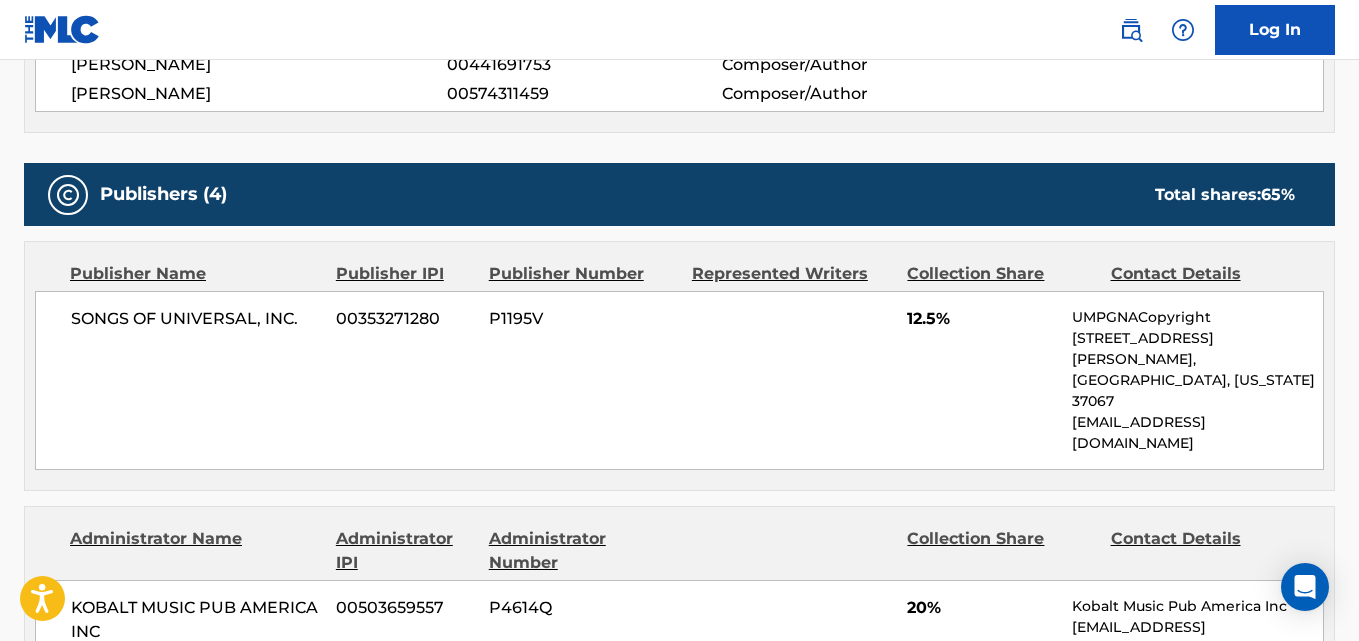 scroll, scrollTop: 862, scrollLeft: 0, axis: vertical 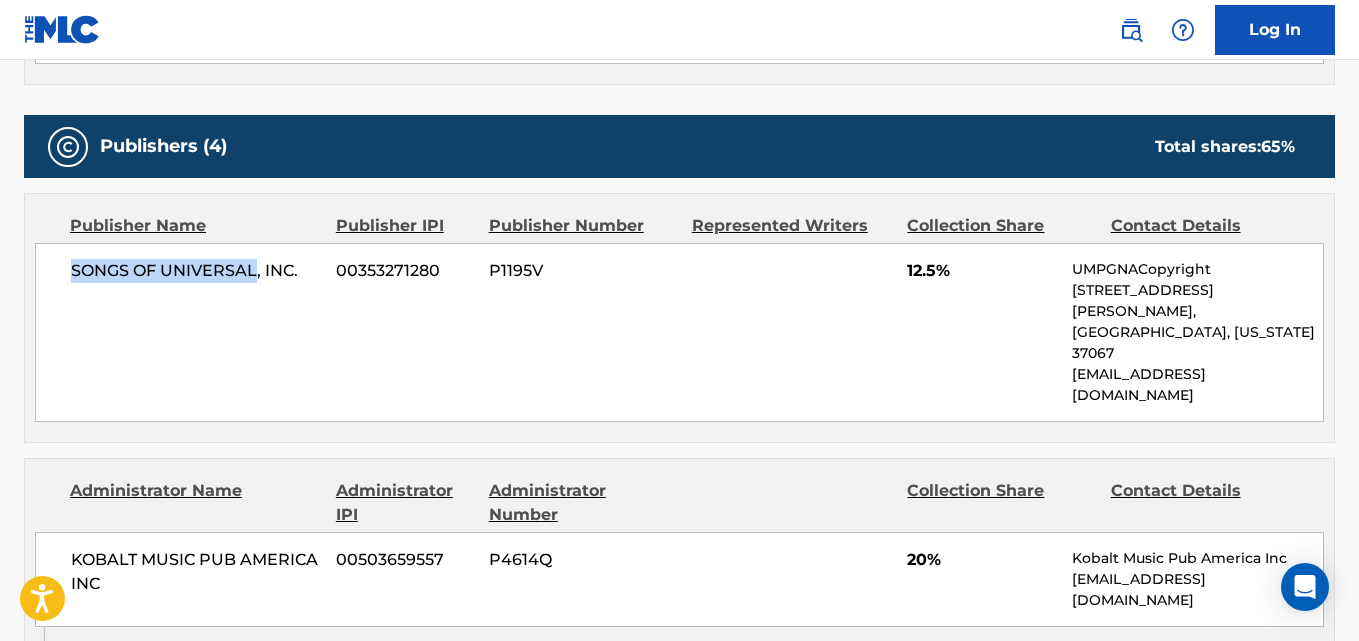 drag, startPoint x: 72, startPoint y: 279, endPoint x: 256, endPoint y: 289, distance: 184.27155 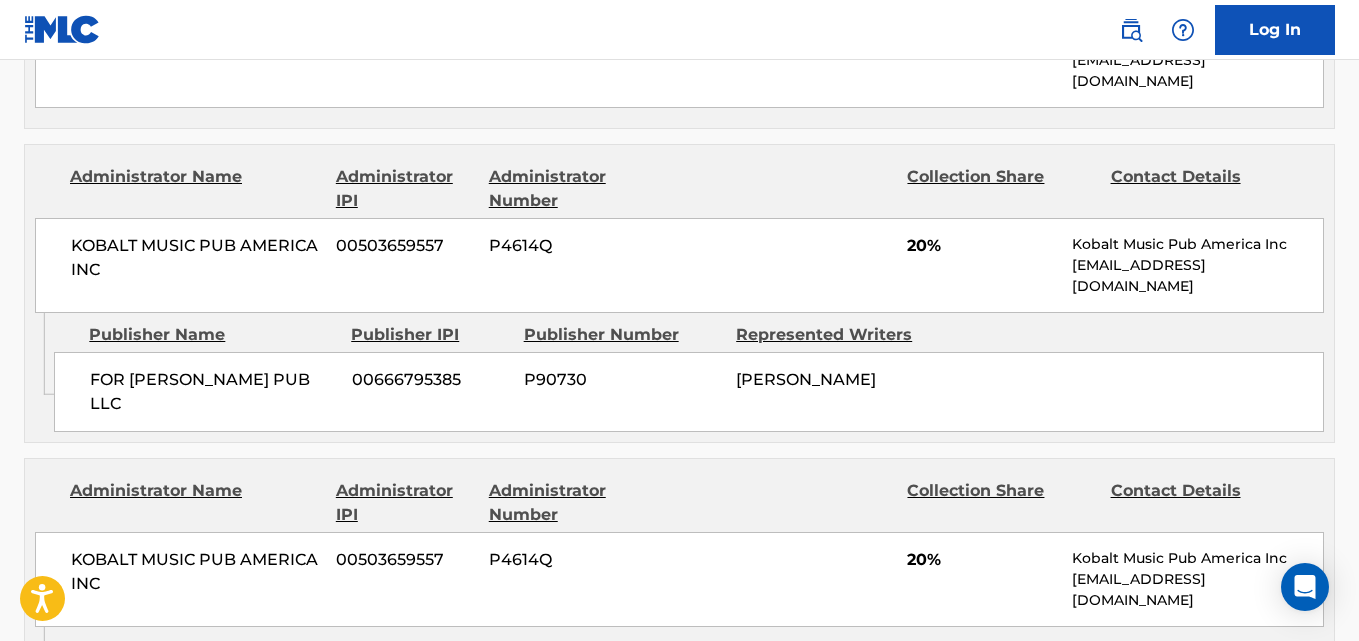 scroll, scrollTop: 1196, scrollLeft: 0, axis: vertical 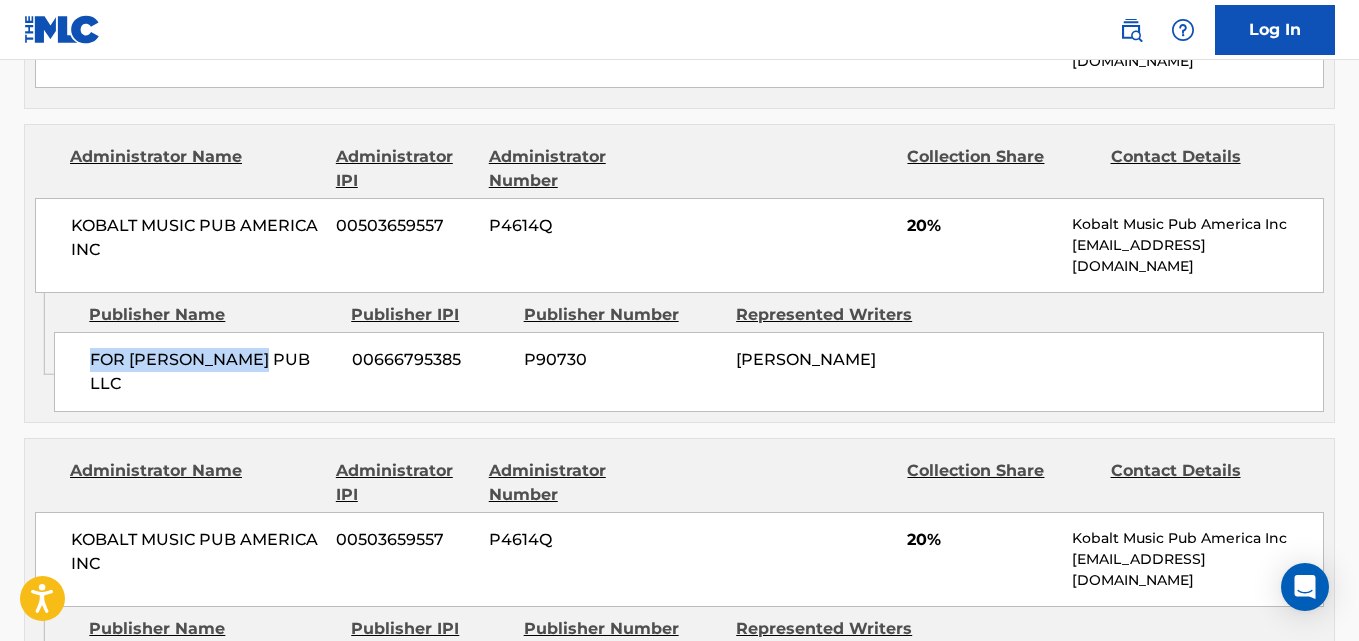 drag, startPoint x: 81, startPoint y: 296, endPoint x: 283, endPoint y: 302, distance: 202.0891 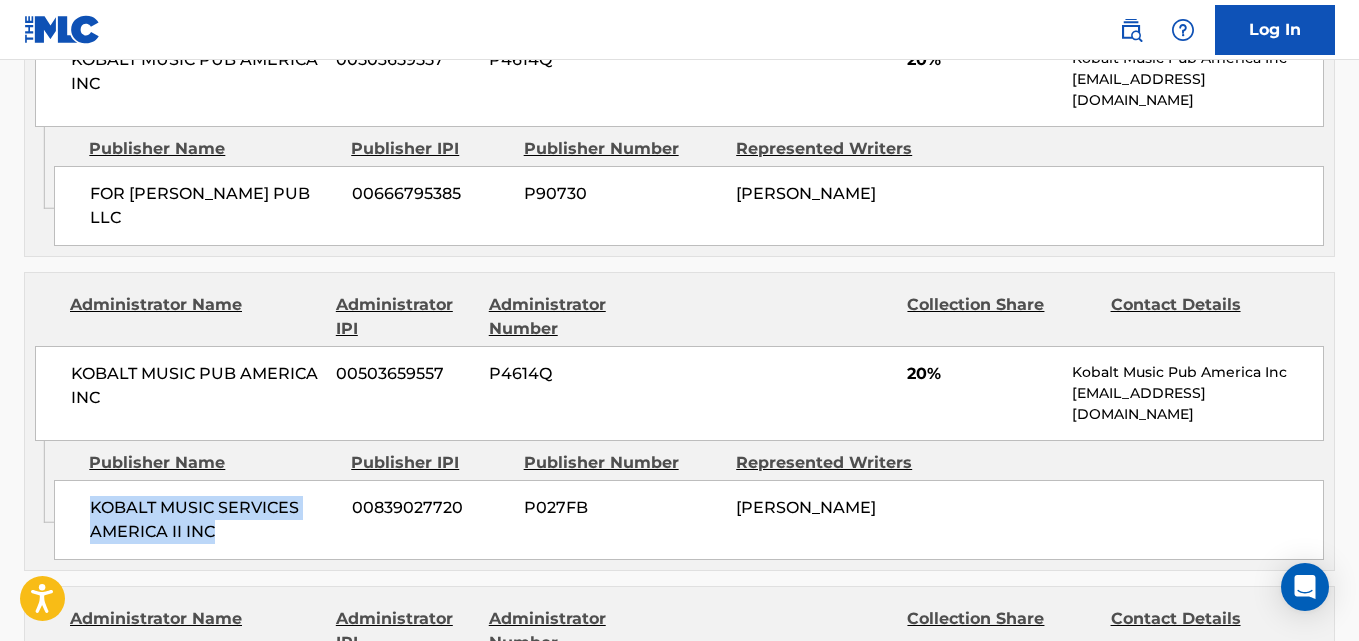 drag, startPoint x: 94, startPoint y: 445, endPoint x: 280, endPoint y: 471, distance: 187.80841 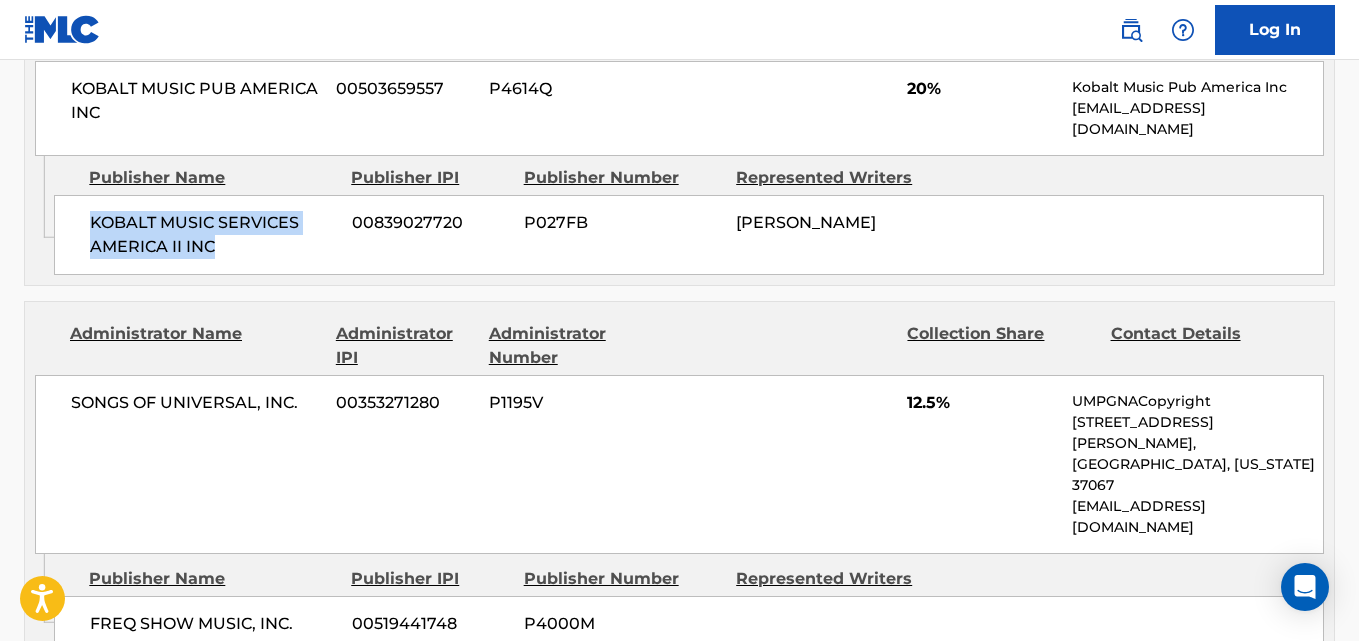 scroll, scrollTop: 1696, scrollLeft: 0, axis: vertical 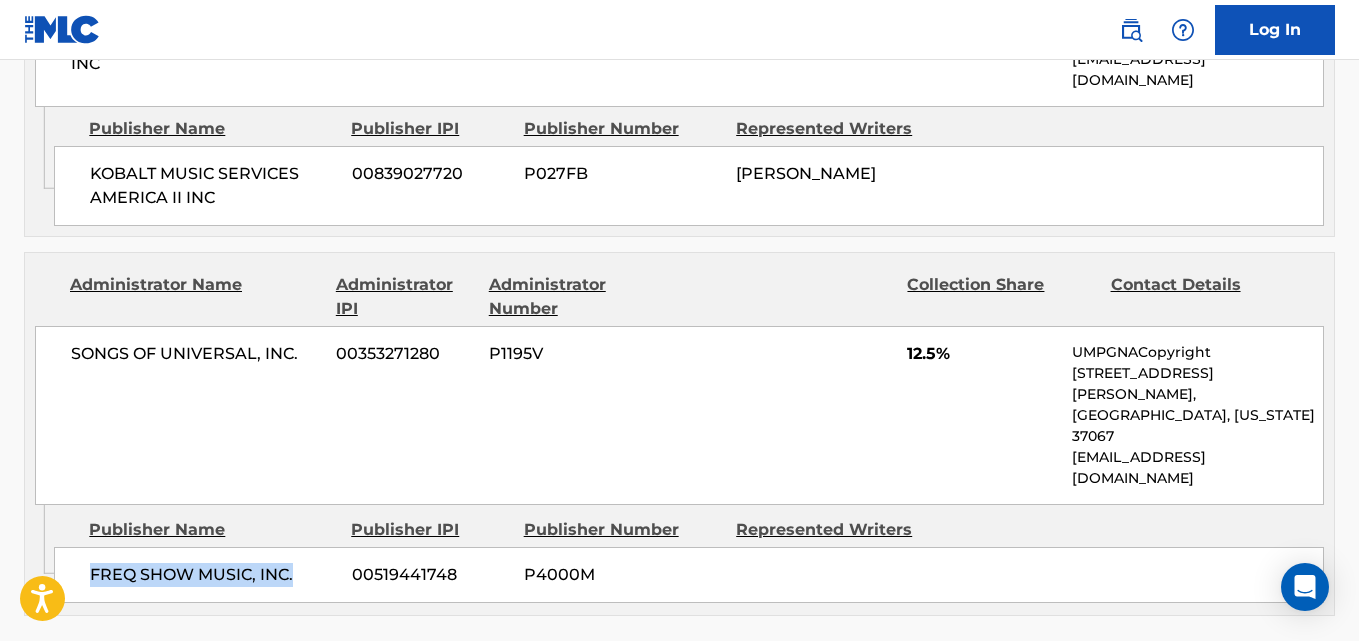 drag, startPoint x: 212, startPoint y: 465, endPoint x: 325, endPoint y: 465, distance: 113 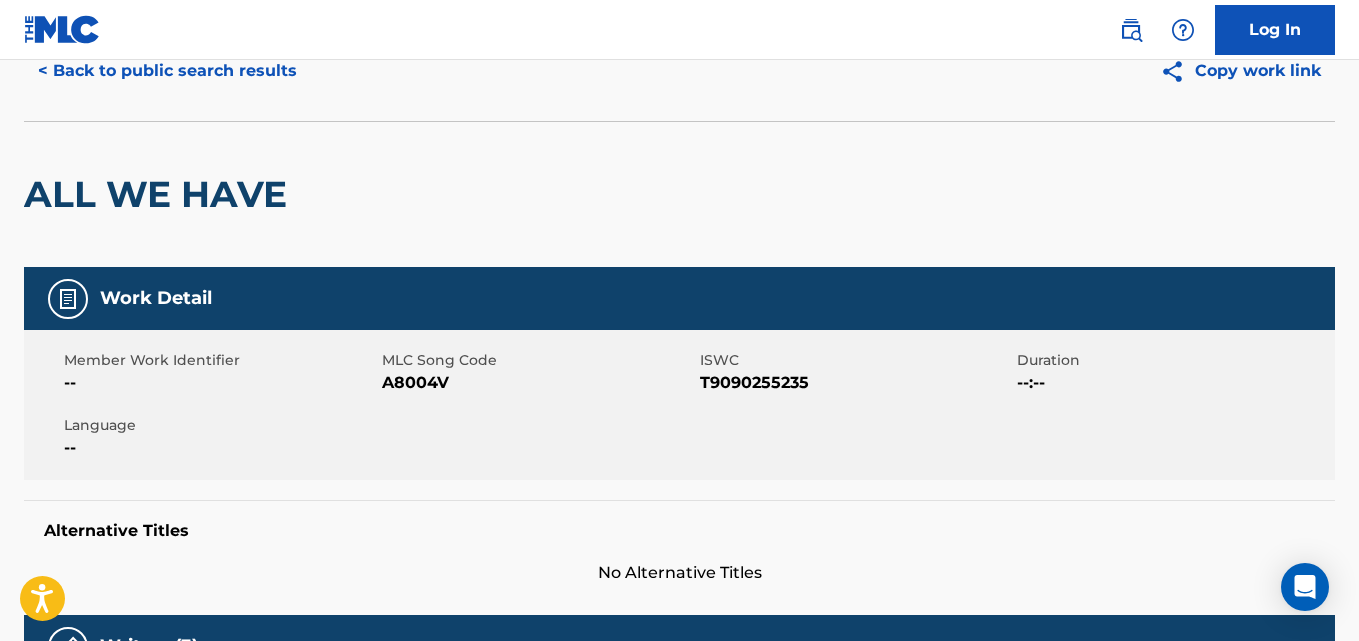scroll, scrollTop: 0, scrollLeft: 0, axis: both 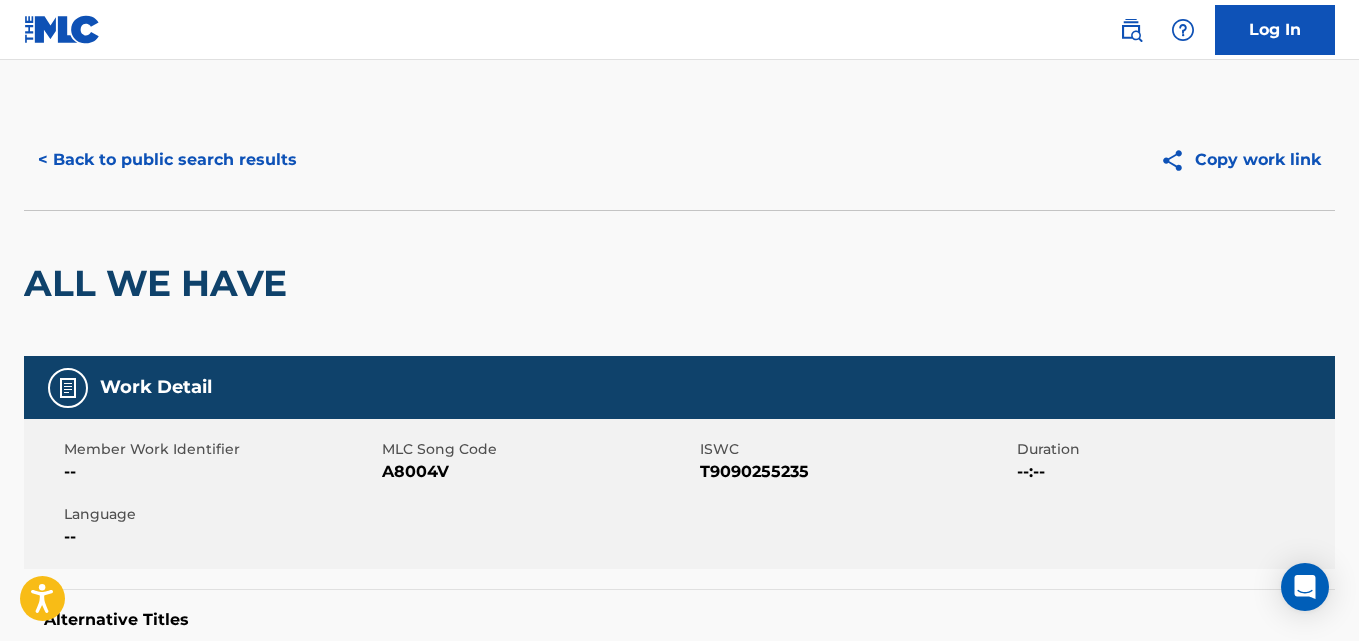 click on "< Back to public search results" at bounding box center (167, 160) 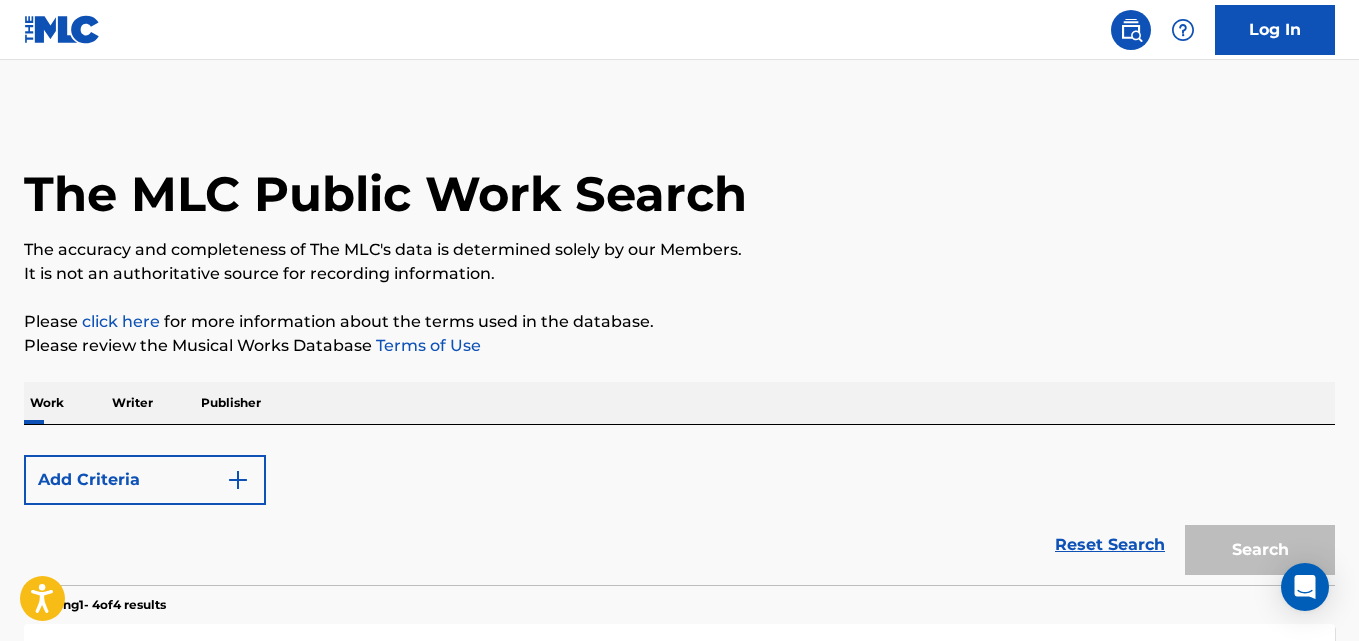 scroll, scrollTop: 333, scrollLeft: 0, axis: vertical 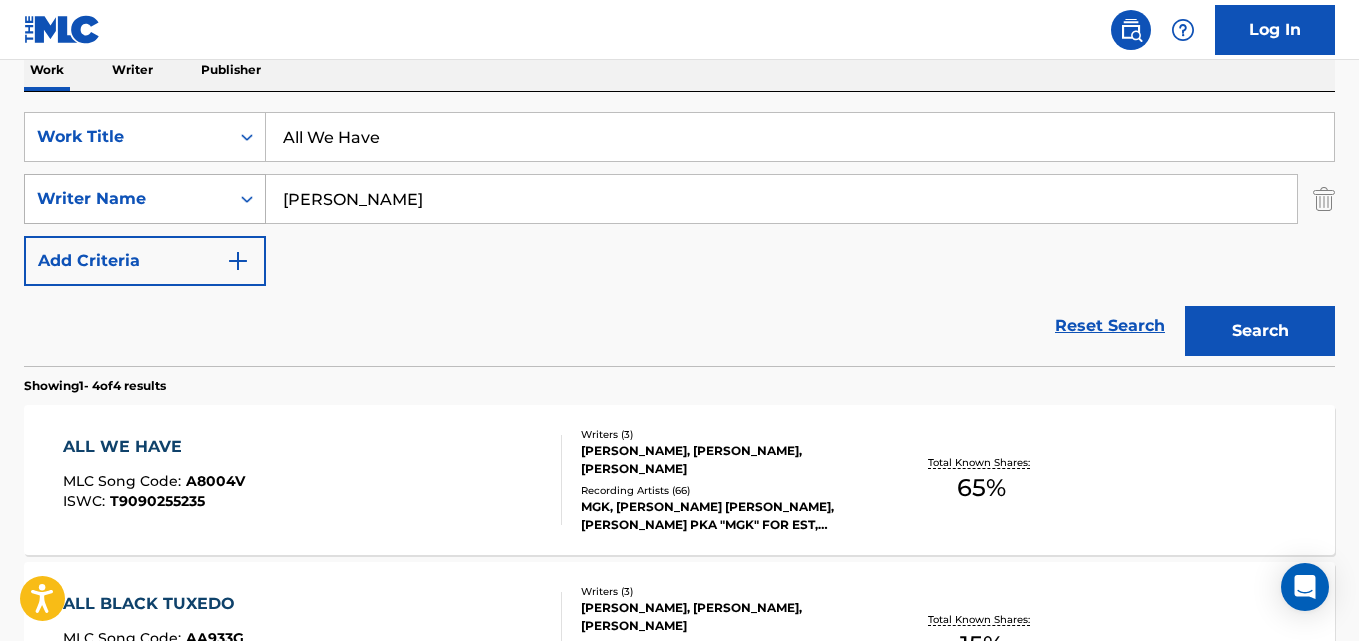 drag, startPoint x: 395, startPoint y: 154, endPoint x: 156, endPoint y: 182, distance: 240.63458 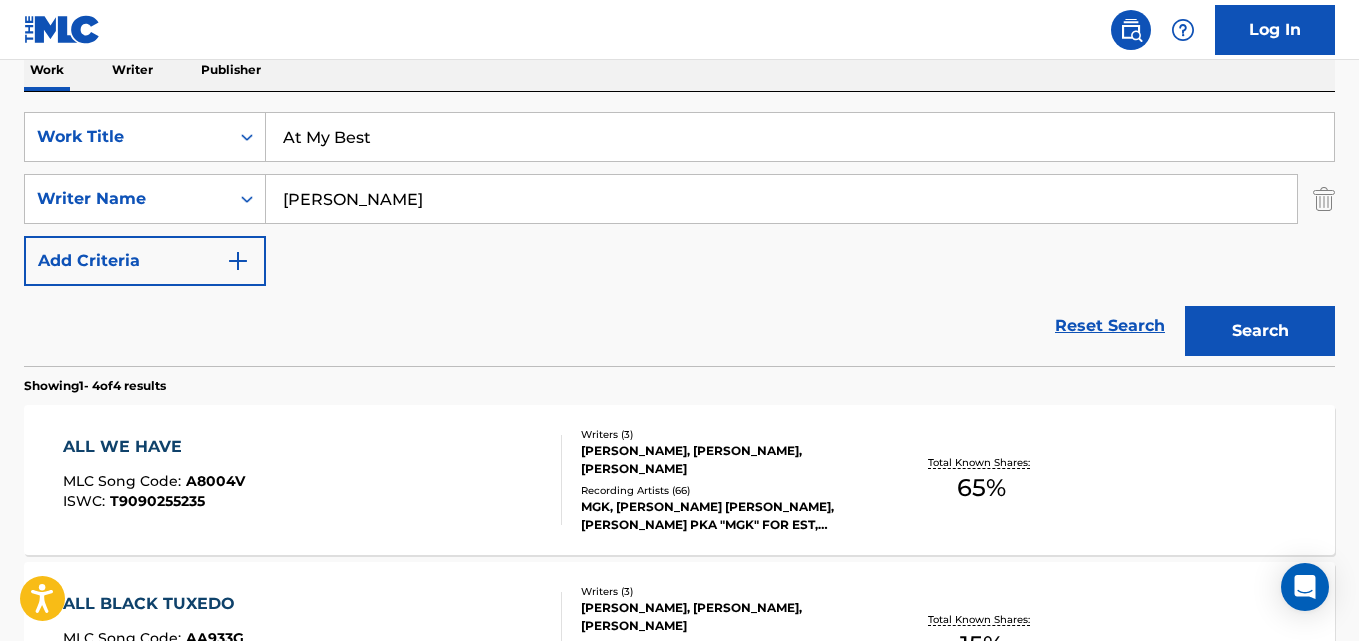 type on "At My Best" 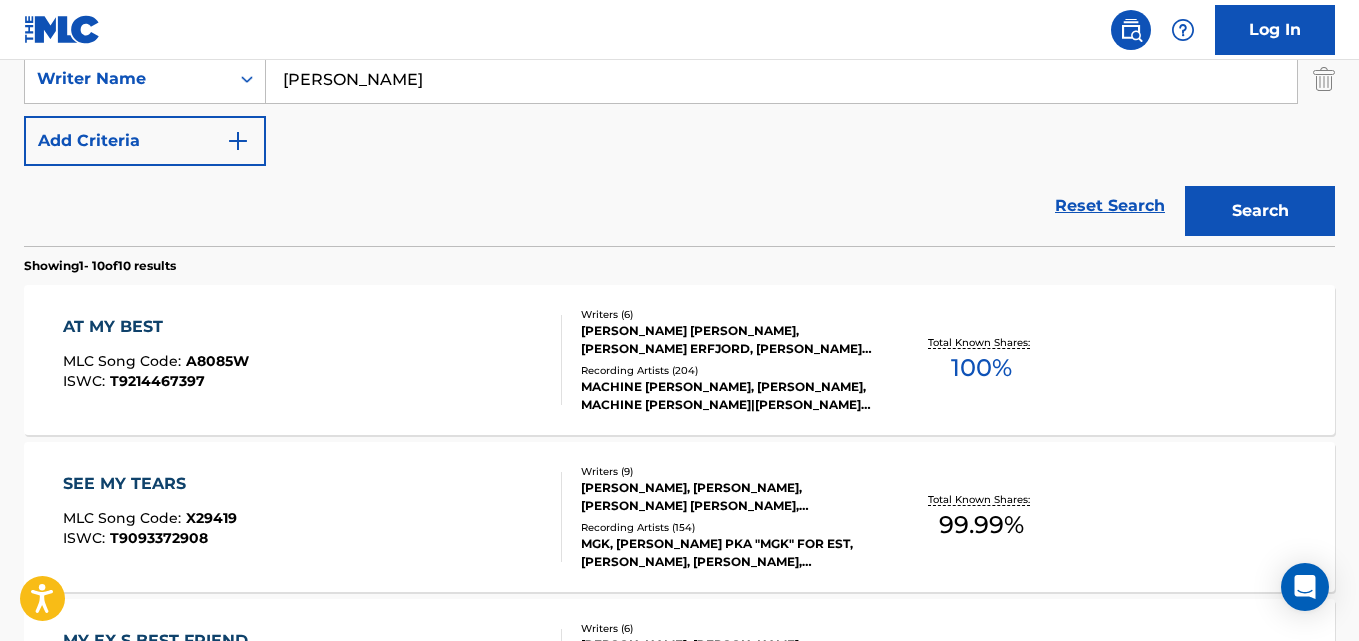 scroll, scrollTop: 500, scrollLeft: 0, axis: vertical 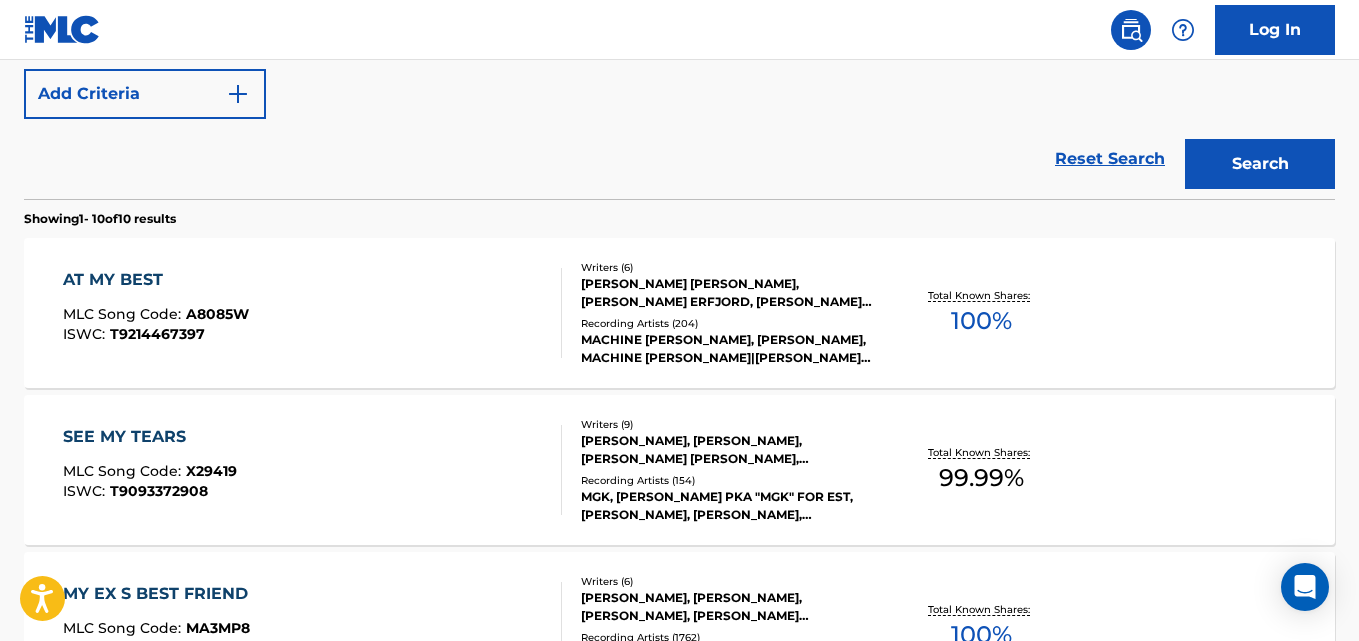click on "AT MY BEST" at bounding box center [156, 280] 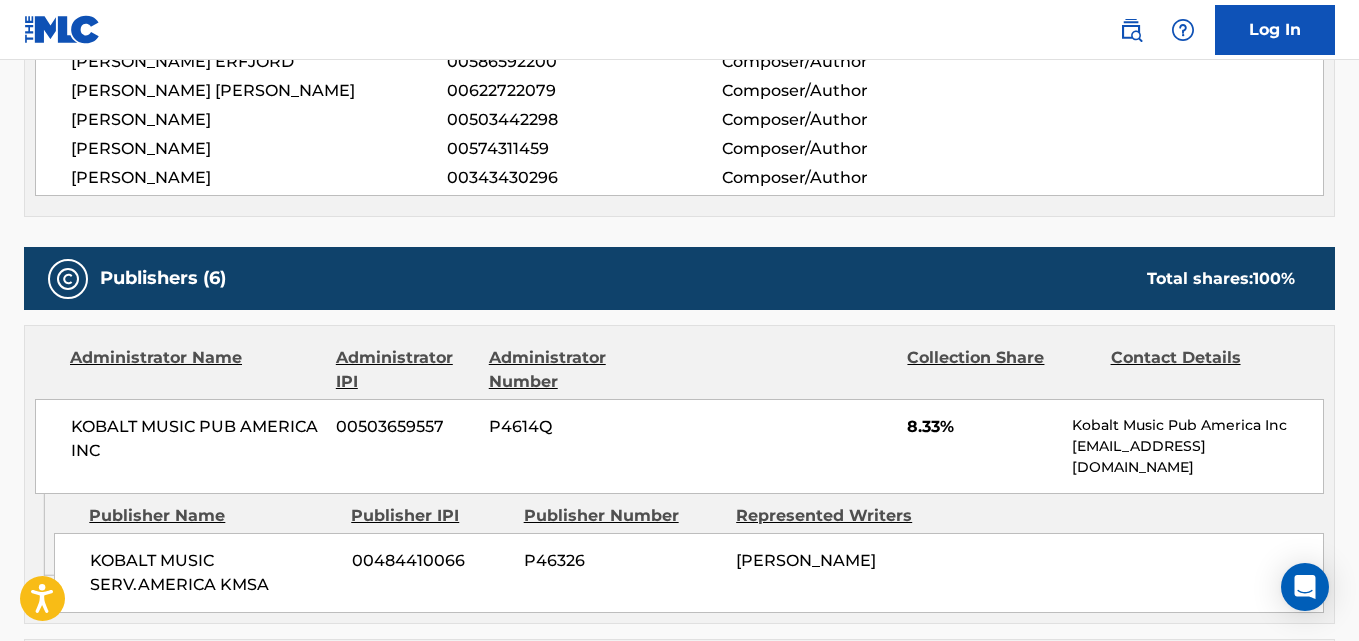 scroll, scrollTop: 1333, scrollLeft: 0, axis: vertical 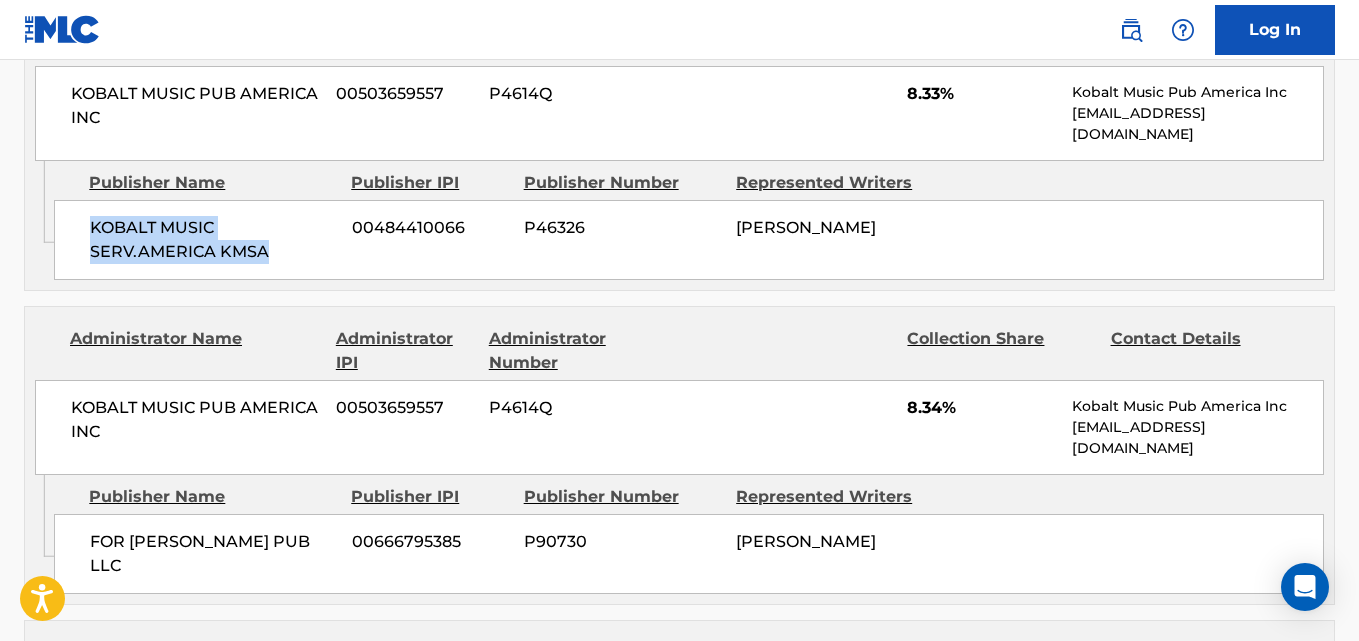 drag, startPoint x: 90, startPoint y: 226, endPoint x: 324, endPoint y: 252, distance: 235.44002 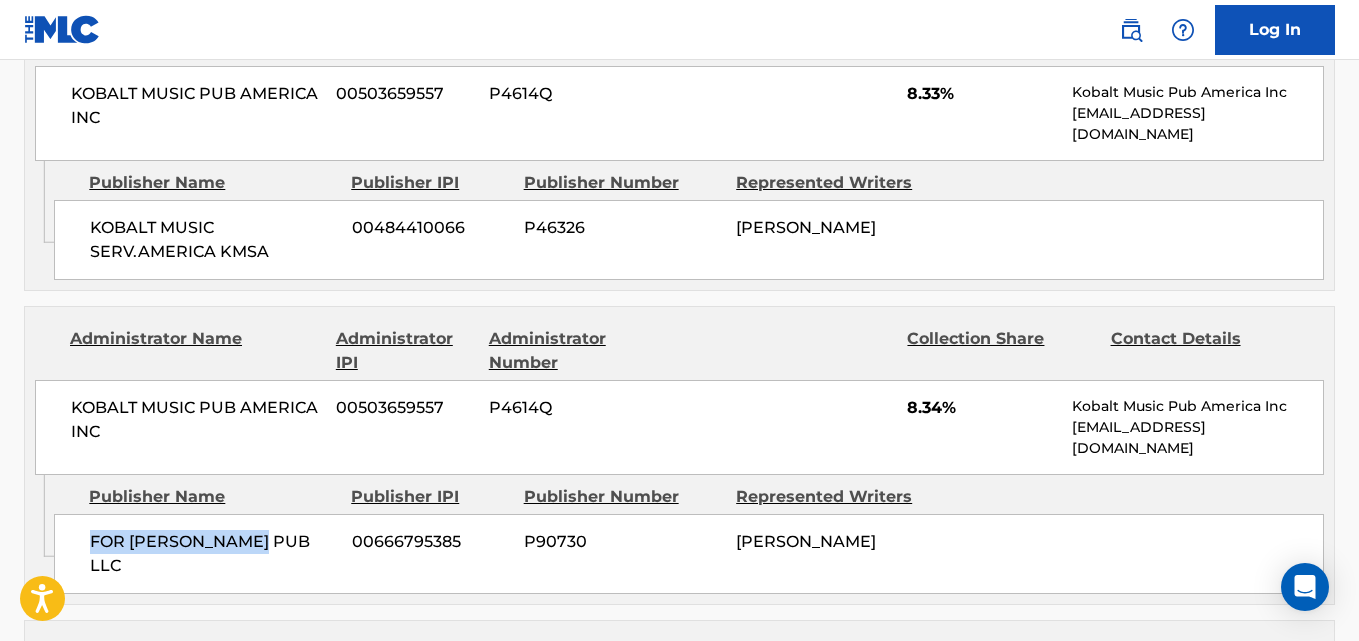 drag, startPoint x: 91, startPoint y: 535, endPoint x: 286, endPoint y: 544, distance: 195.20758 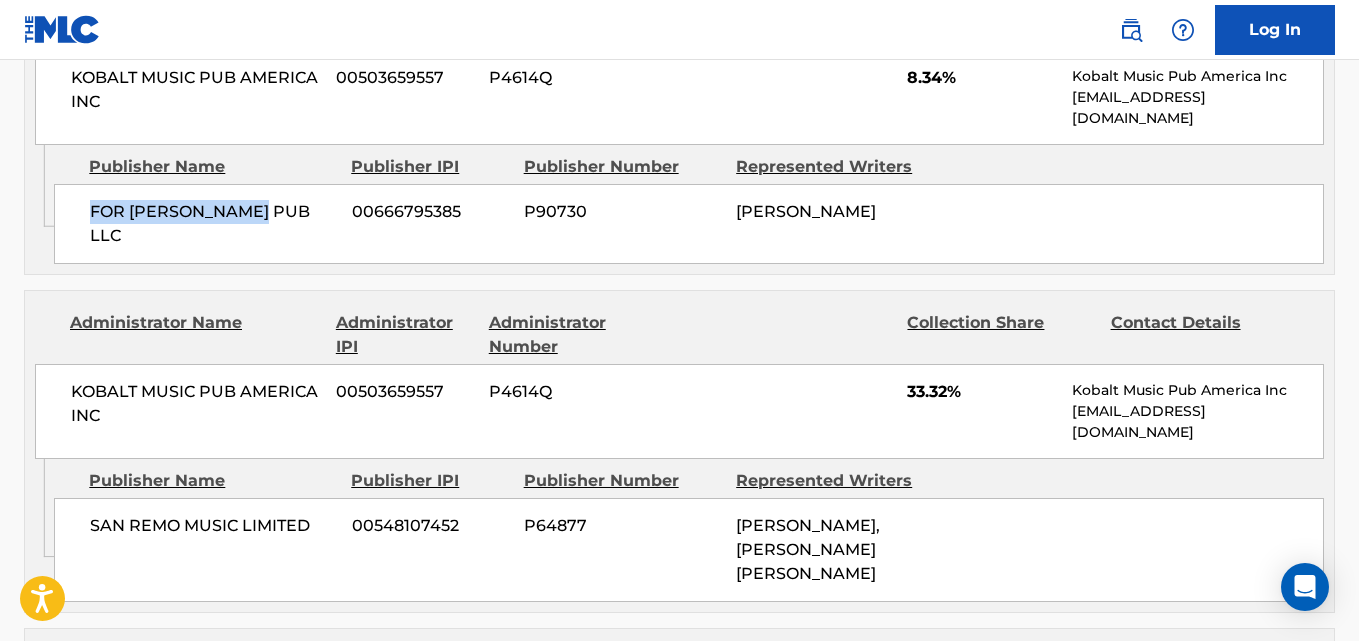 scroll, scrollTop: 1667, scrollLeft: 0, axis: vertical 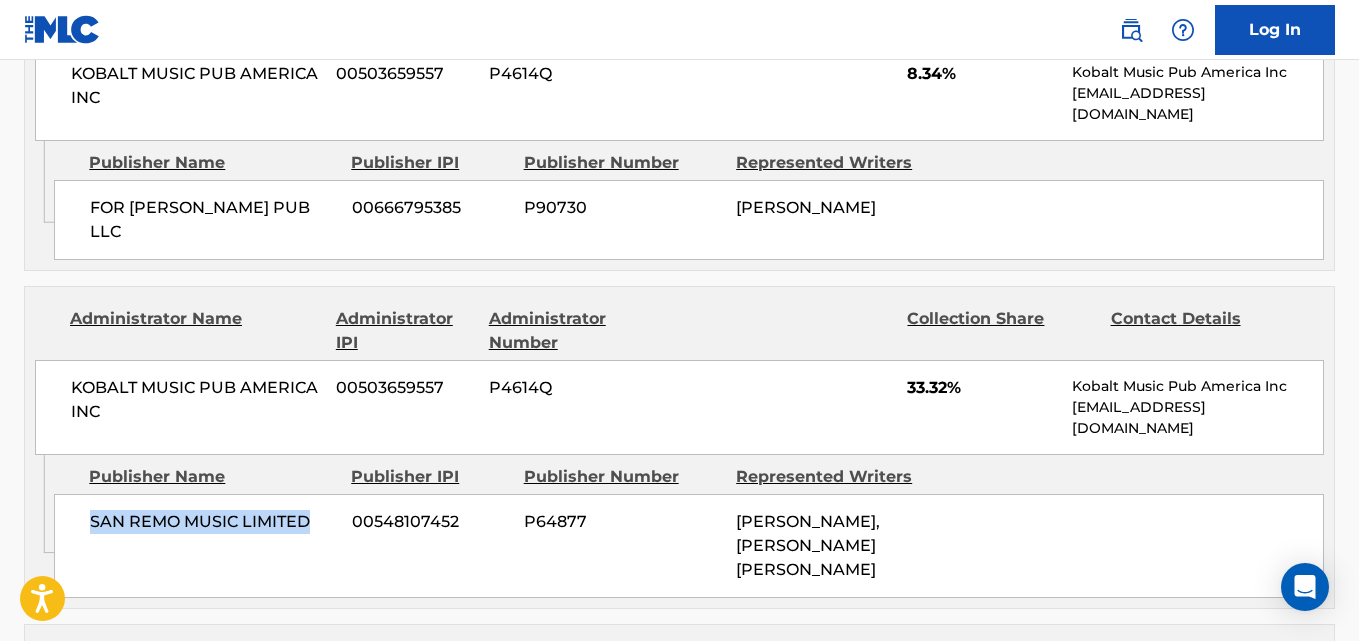 drag, startPoint x: 100, startPoint y: 519, endPoint x: 333, endPoint y: 528, distance: 233.17375 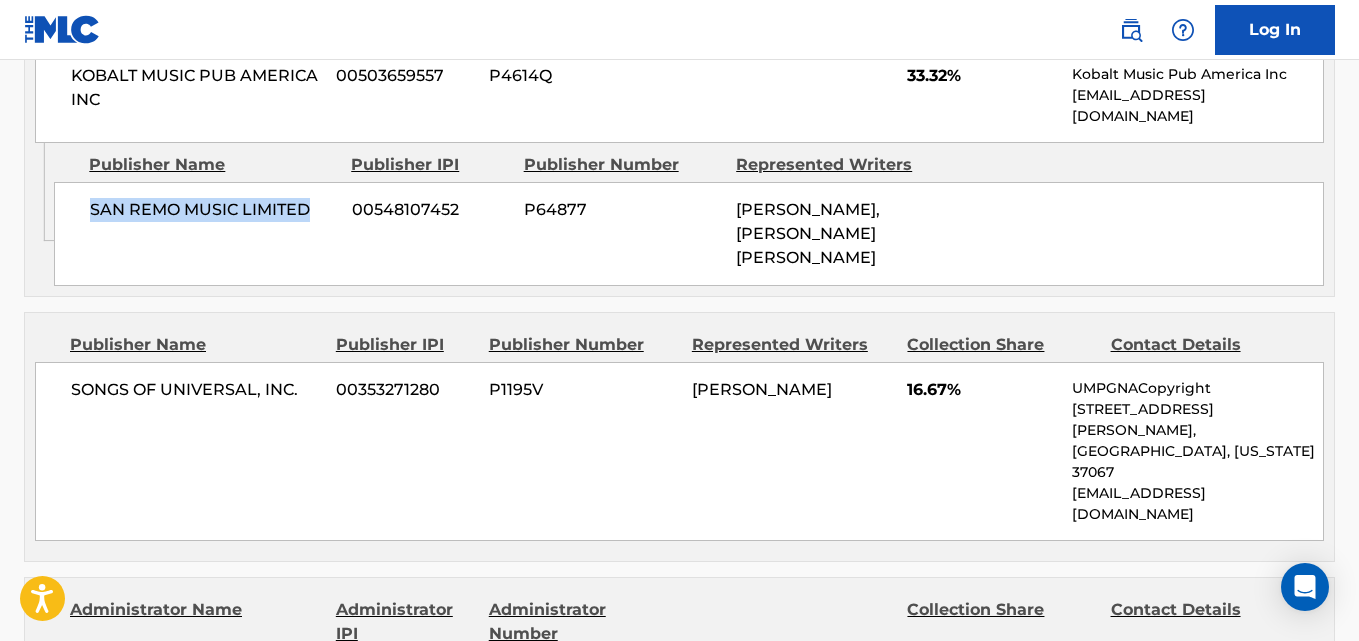 scroll, scrollTop: 2000, scrollLeft: 0, axis: vertical 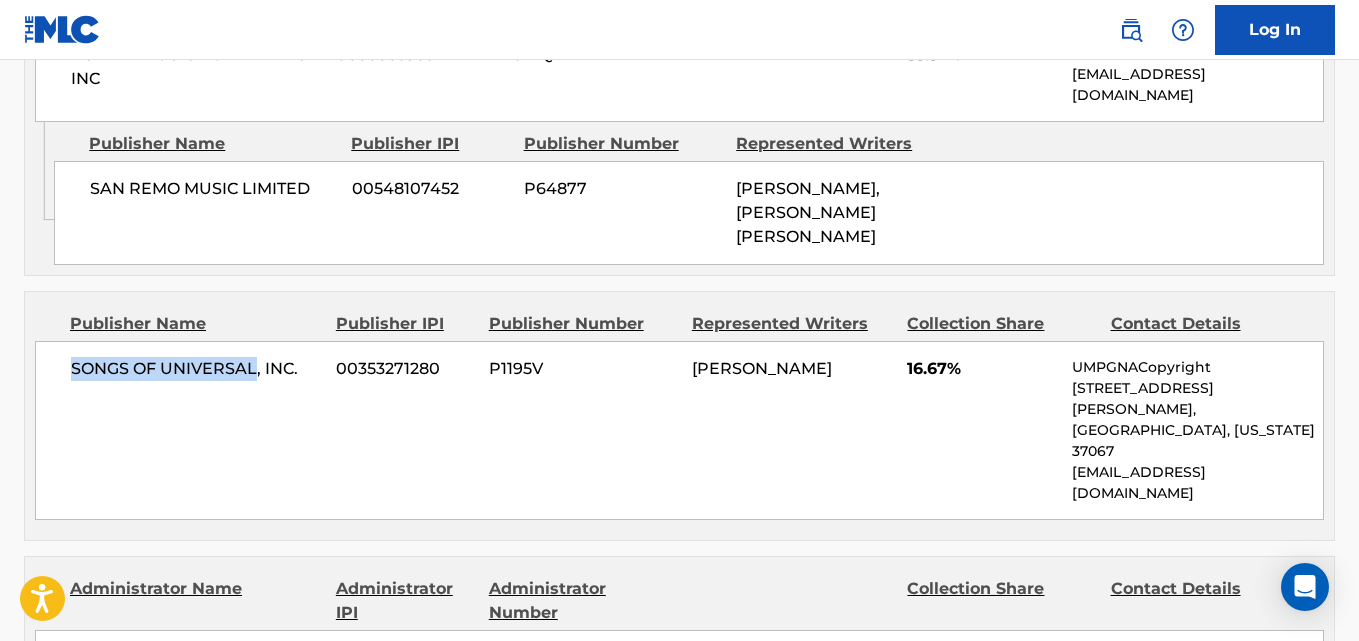 drag, startPoint x: 64, startPoint y: 365, endPoint x: 253, endPoint y: 363, distance: 189.01057 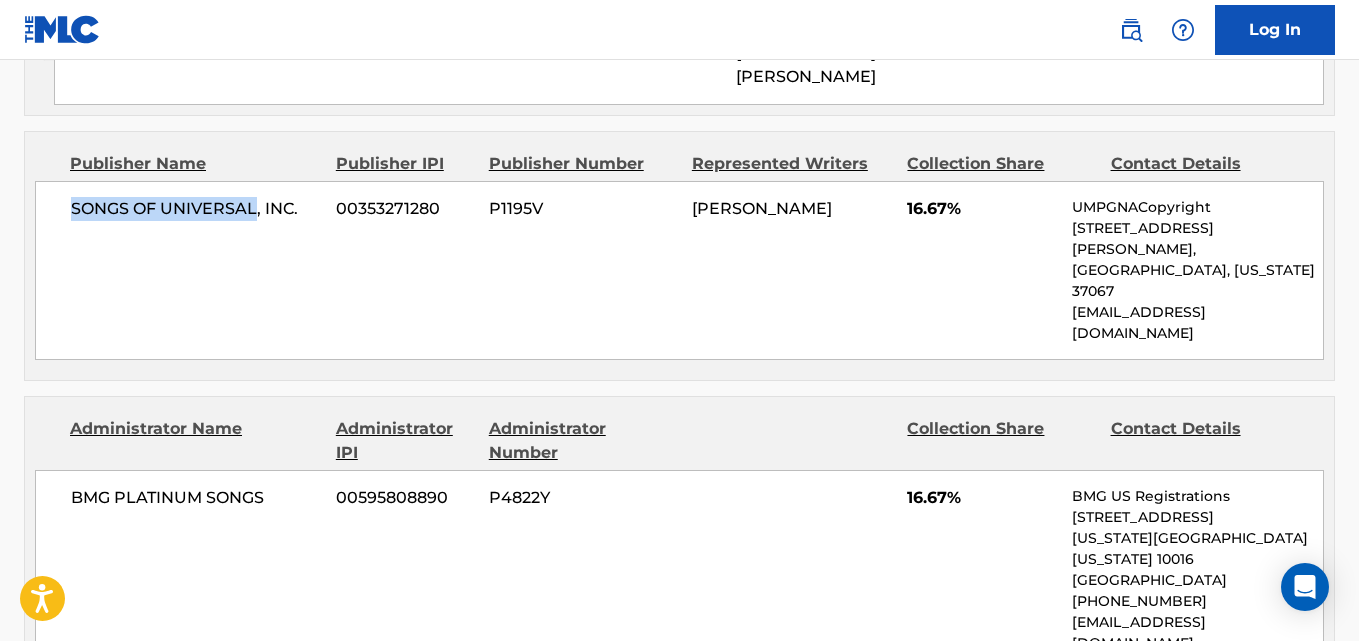 scroll, scrollTop: 2333, scrollLeft: 0, axis: vertical 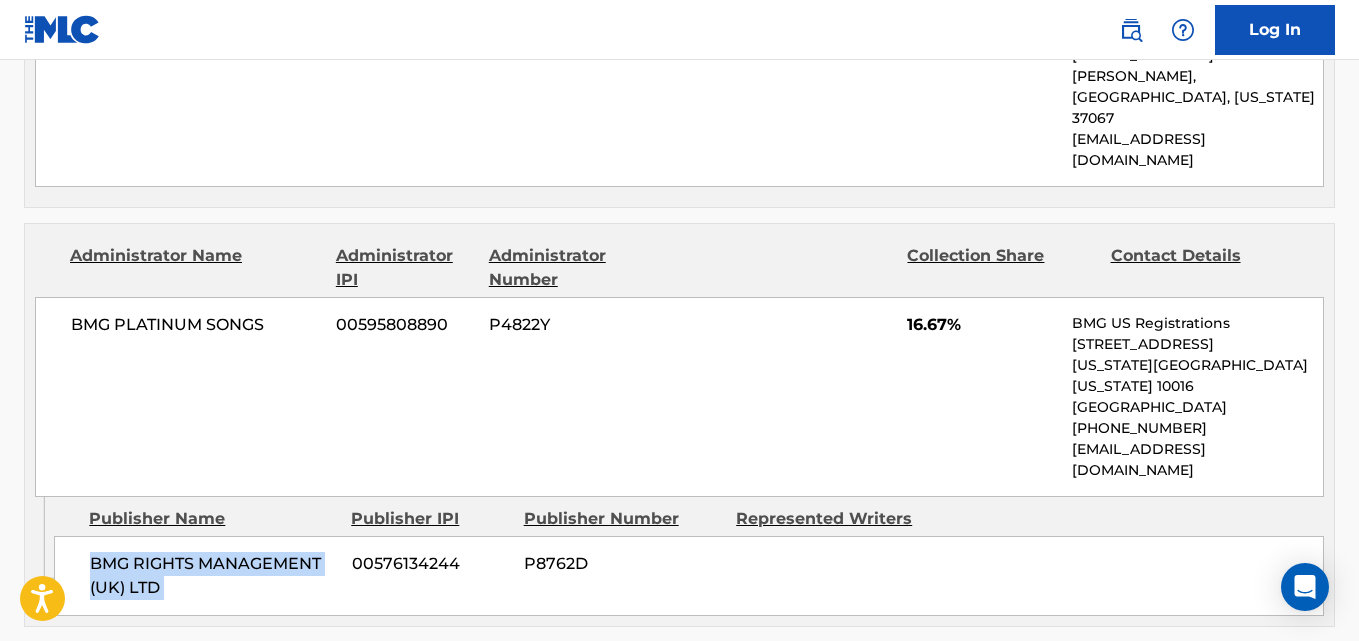 drag, startPoint x: 85, startPoint y: 456, endPoint x: 348, endPoint y: 456, distance: 263 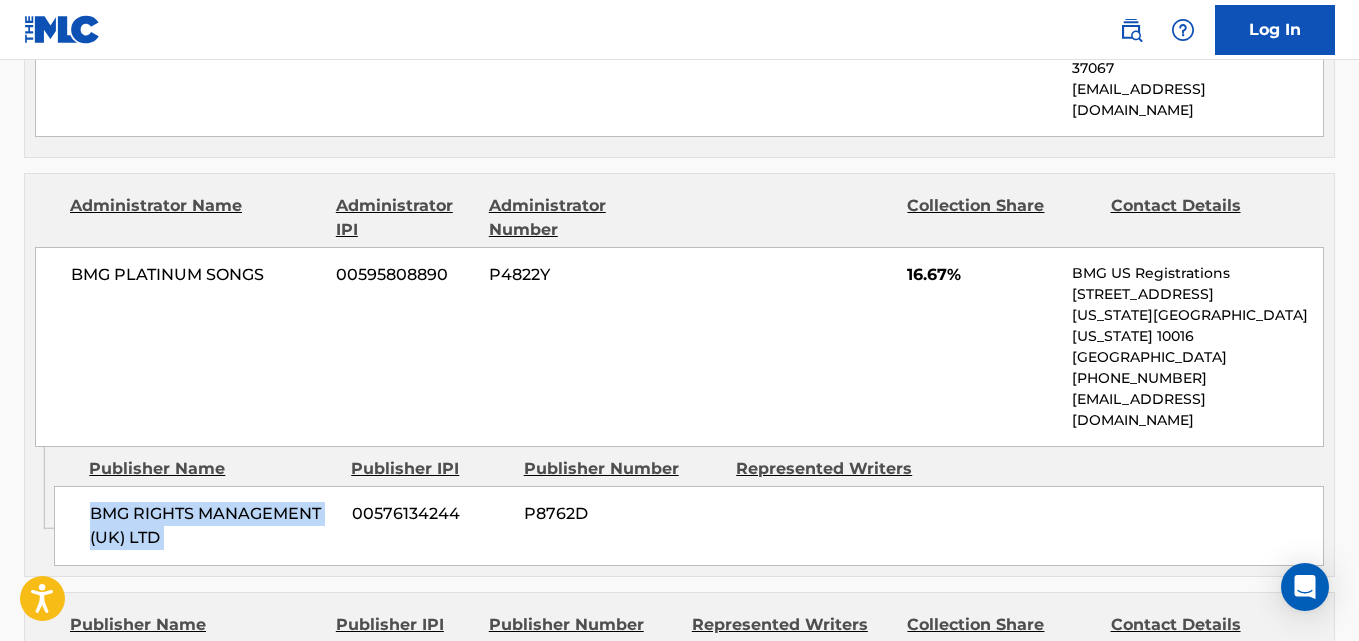 scroll, scrollTop: 2667, scrollLeft: 0, axis: vertical 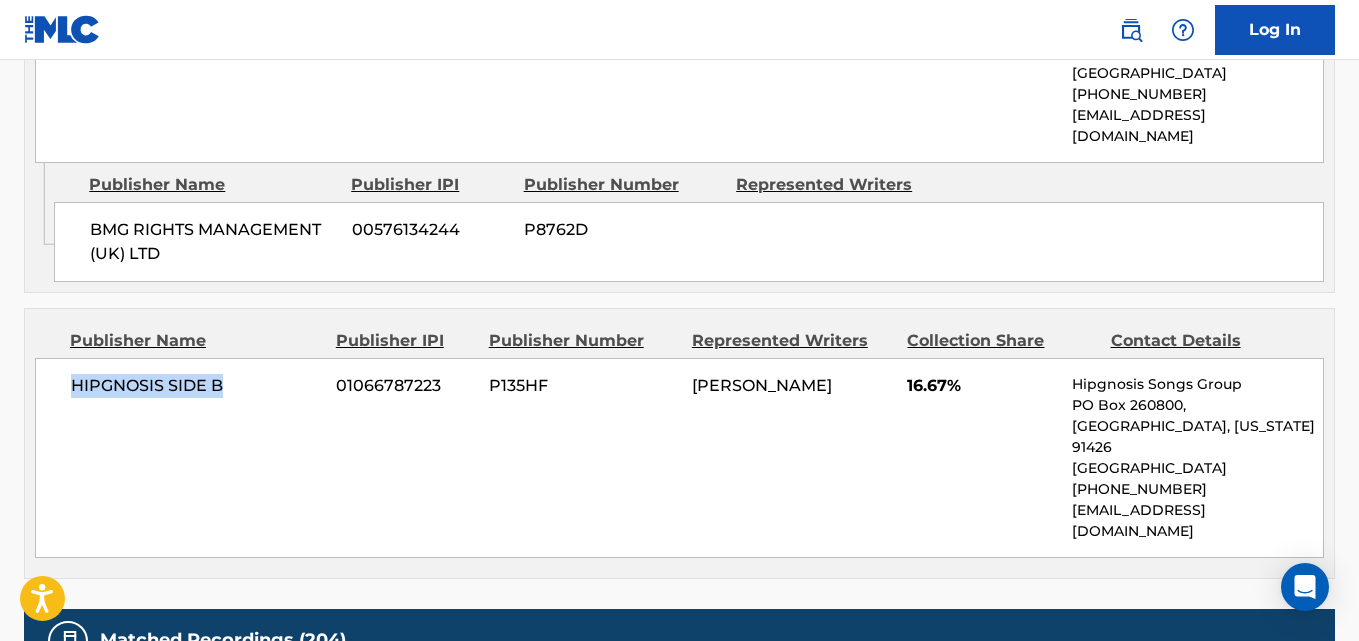 drag, startPoint x: 65, startPoint y: 290, endPoint x: 282, endPoint y: 290, distance: 217 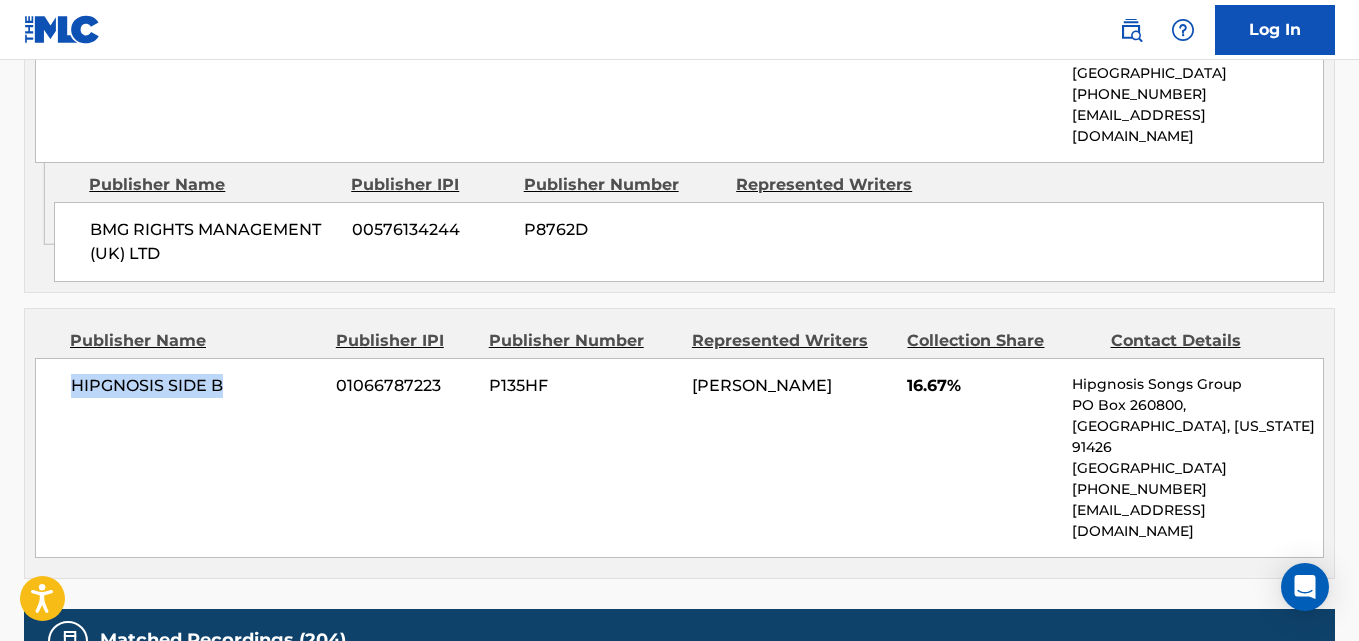 drag, startPoint x: 63, startPoint y: 280, endPoint x: 266, endPoint y: 280, distance: 203 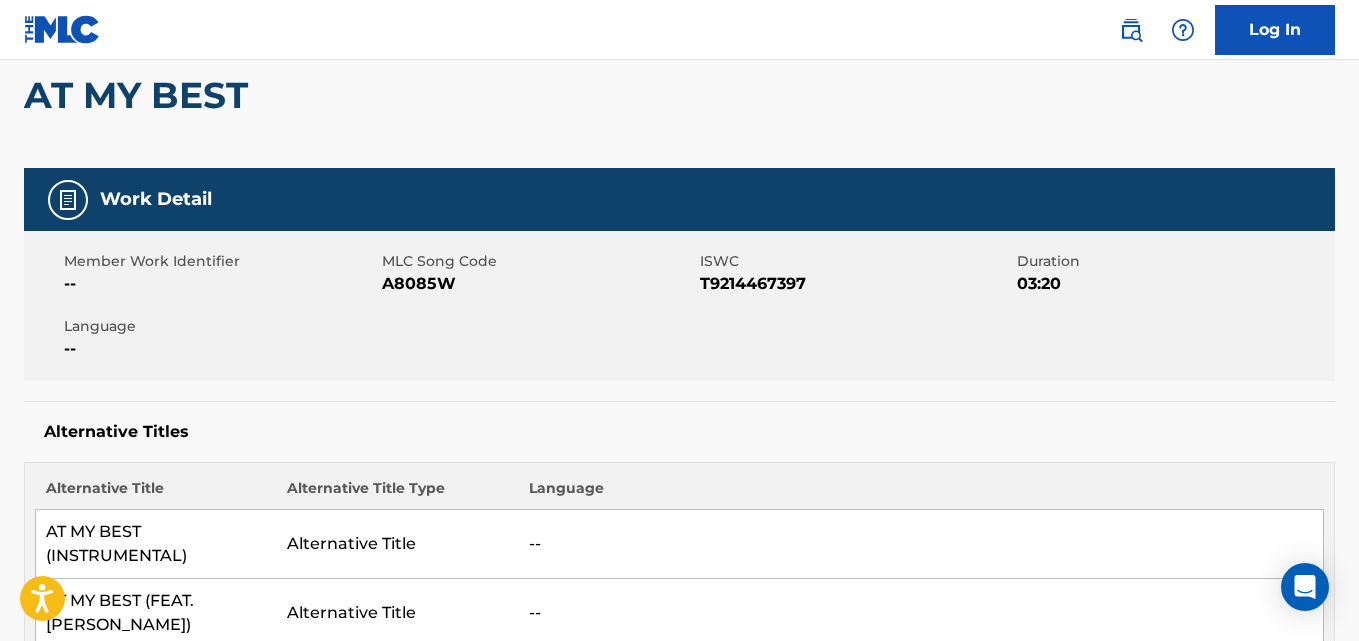 scroll, scrollTop: 0, scrollLeft: 0, axis: both 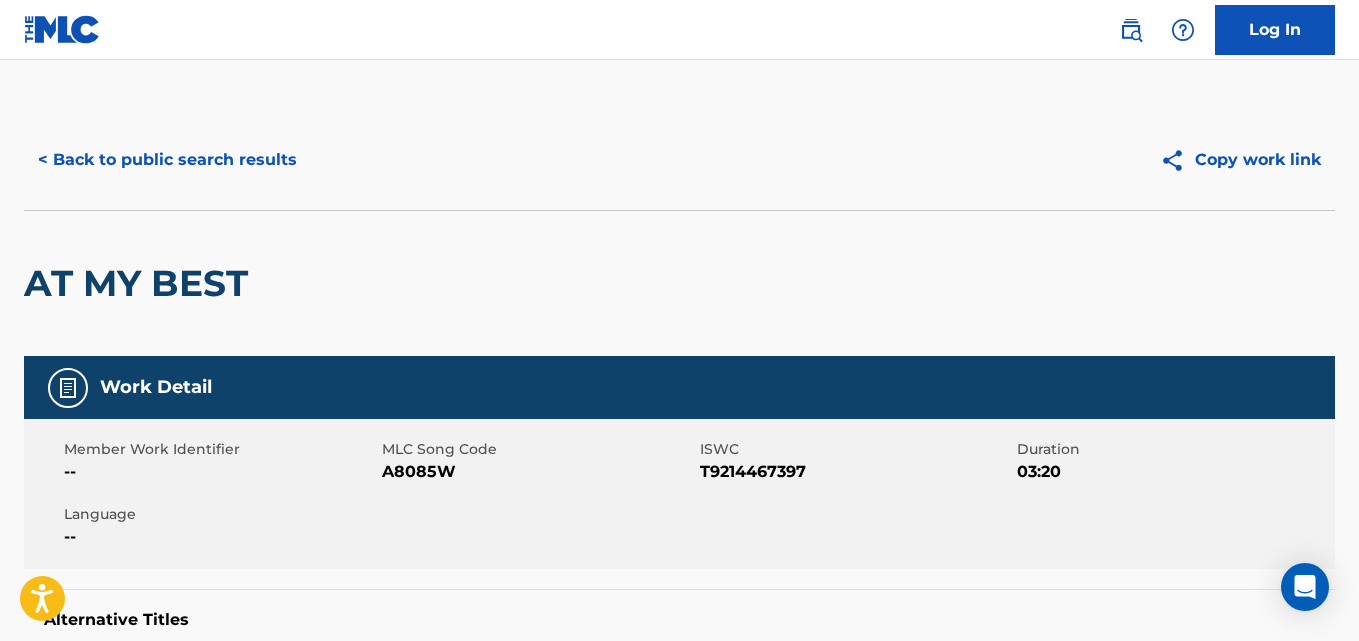 click on "< Back to public search results" at bounding box center [167, 160] 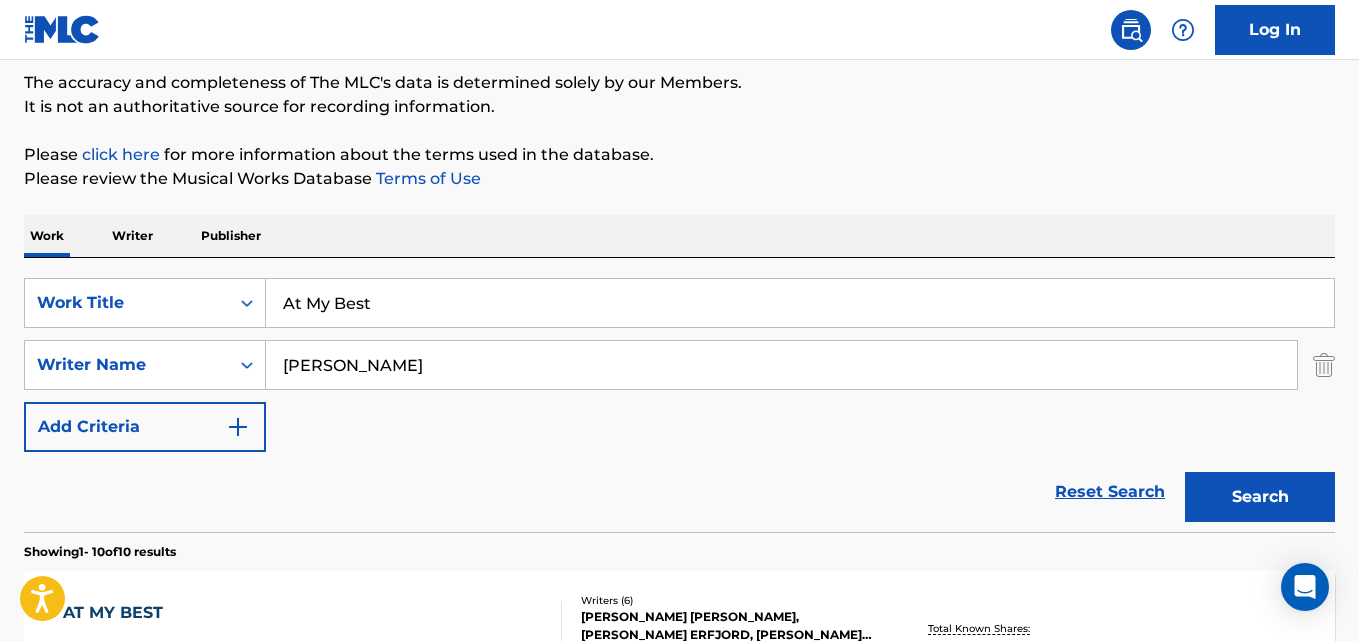 scroll, scrollTop: 0, scrollLeft: 0, axis: both 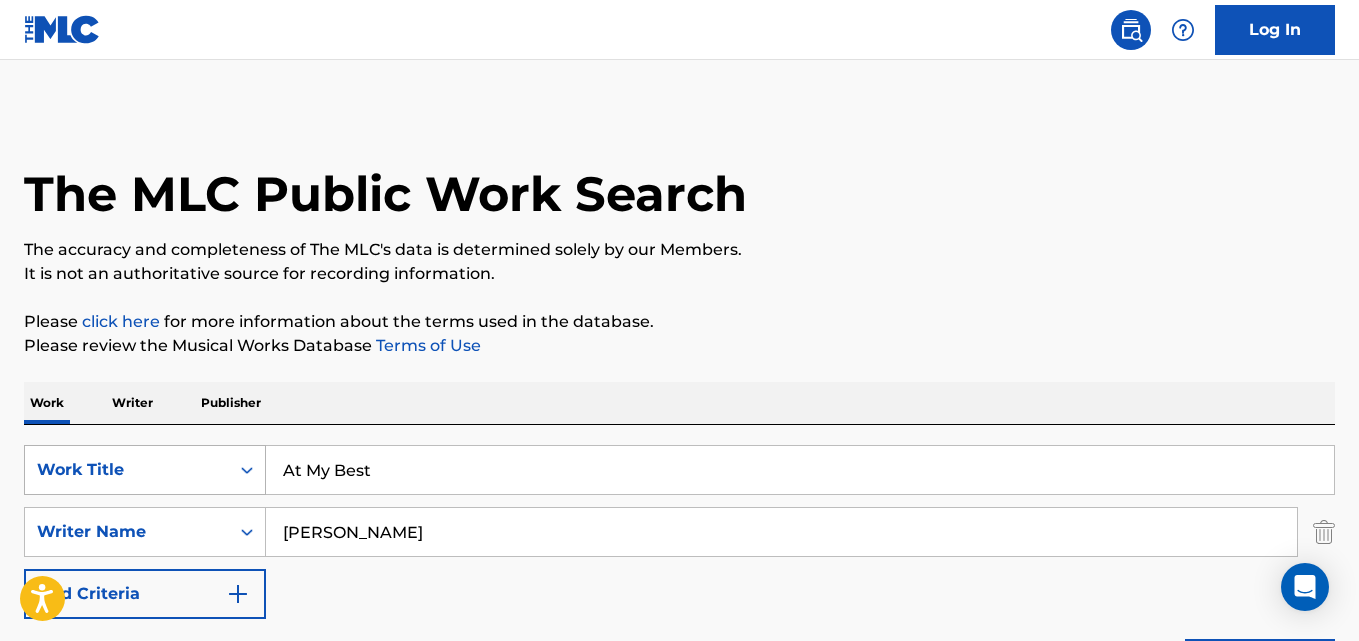 drag, startPoint x: 348, startPoint y: 465, endPoint x: 203, endPoint y: 465, distance: 145 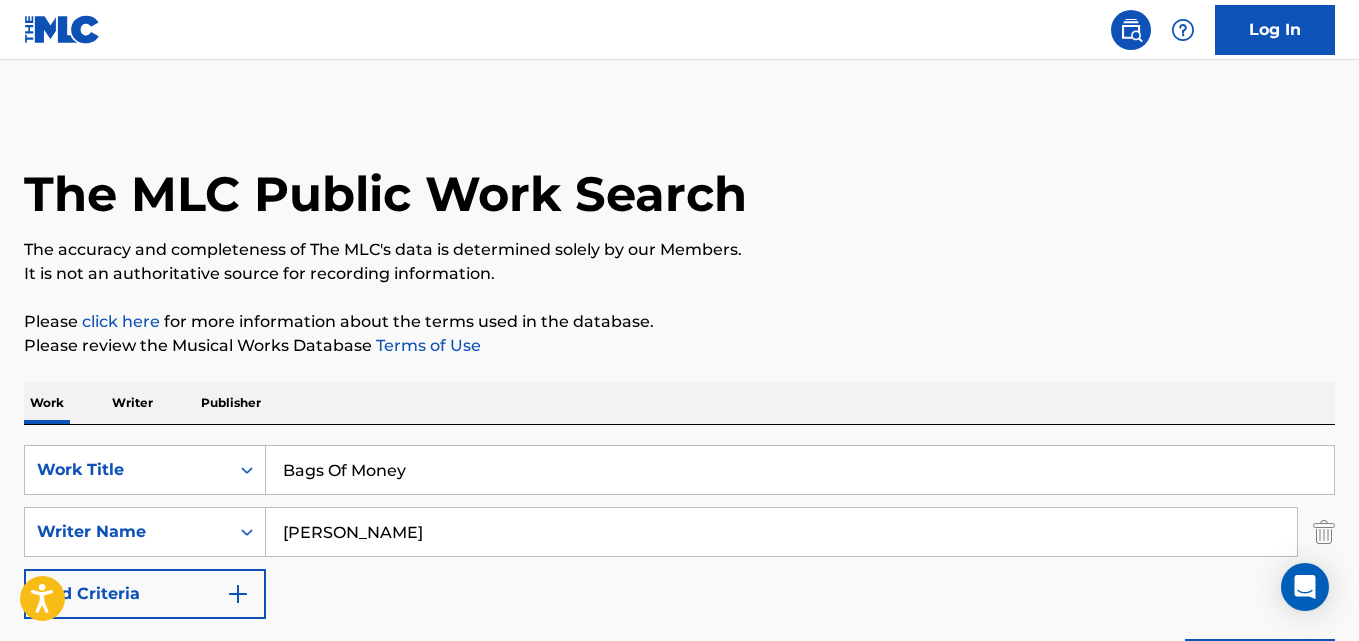 type on "Bags Of Money" 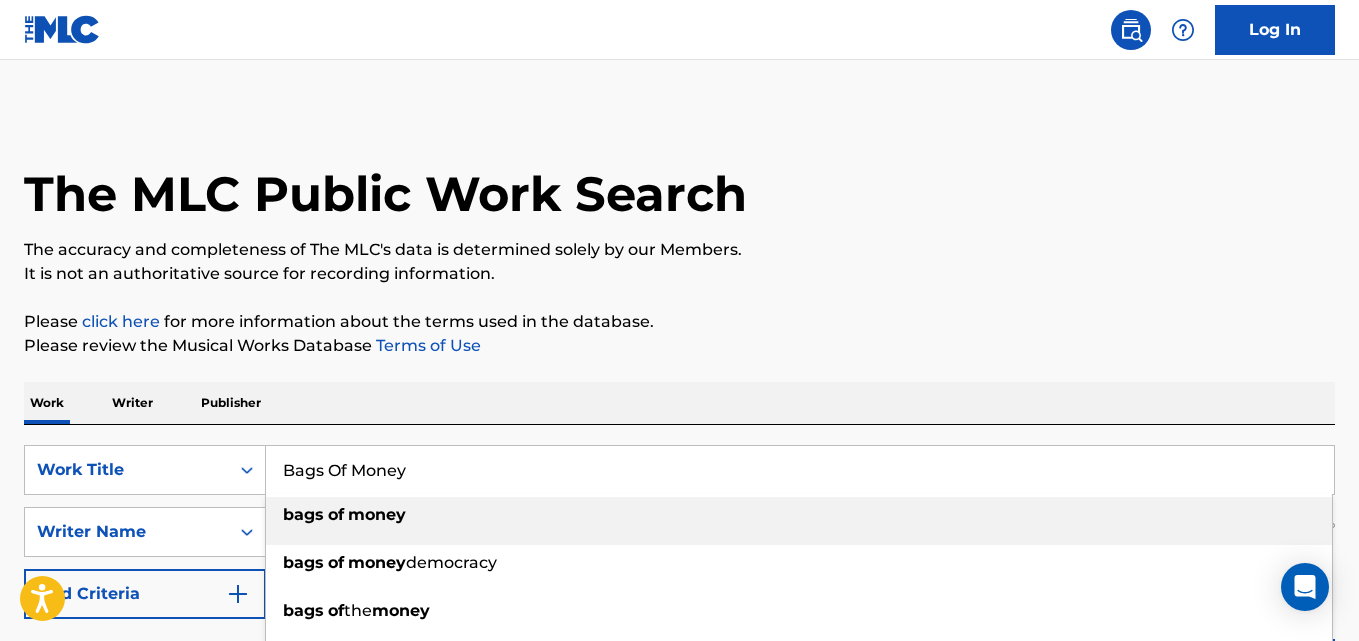 click on "Please review the Musical Works Database   Terms of Use" at bounding box center [679, 346] 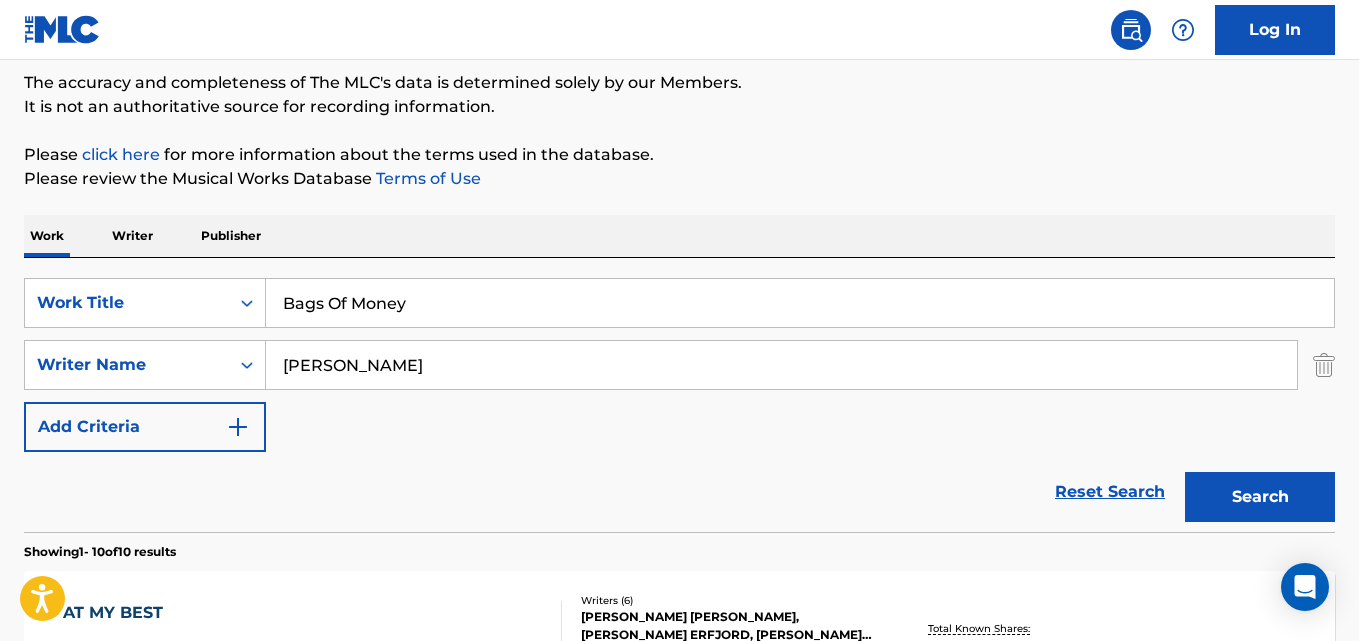 scroll, scrollTop: 333, scrollLeft: 0, axis: vertical 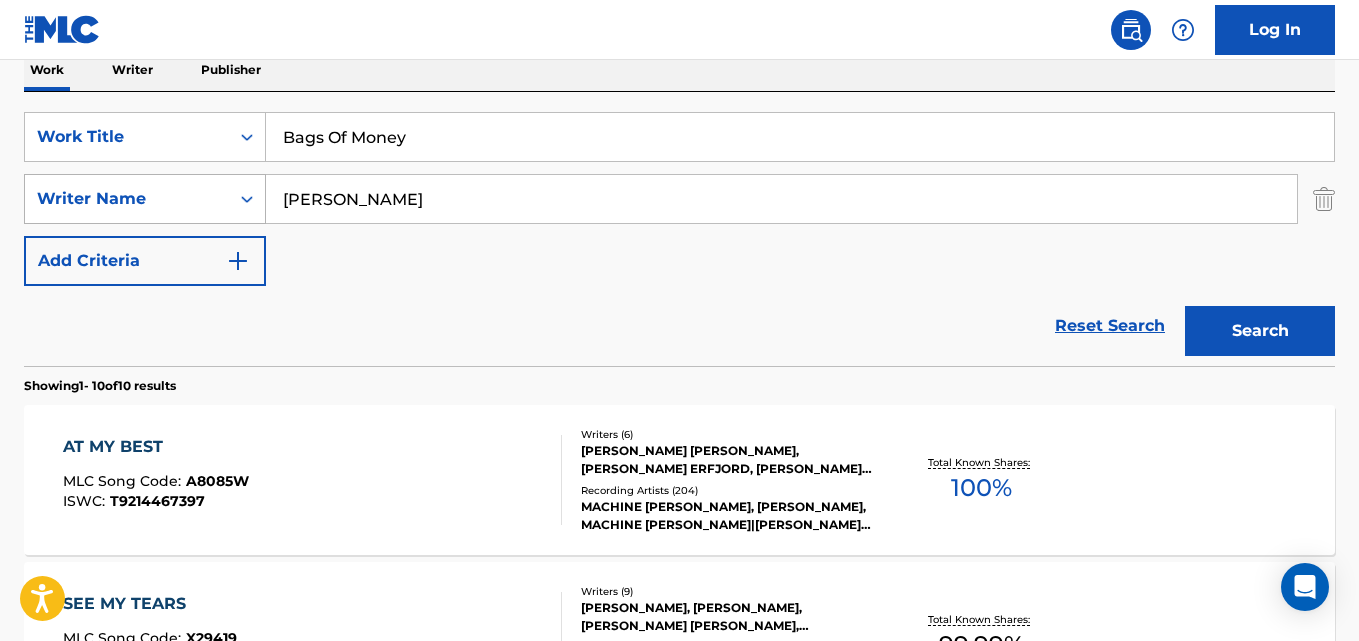 drag, startPoint x: 474, startPoint y: 197, endPoint x: 202, endPoint y: 203, distance: 272.06616 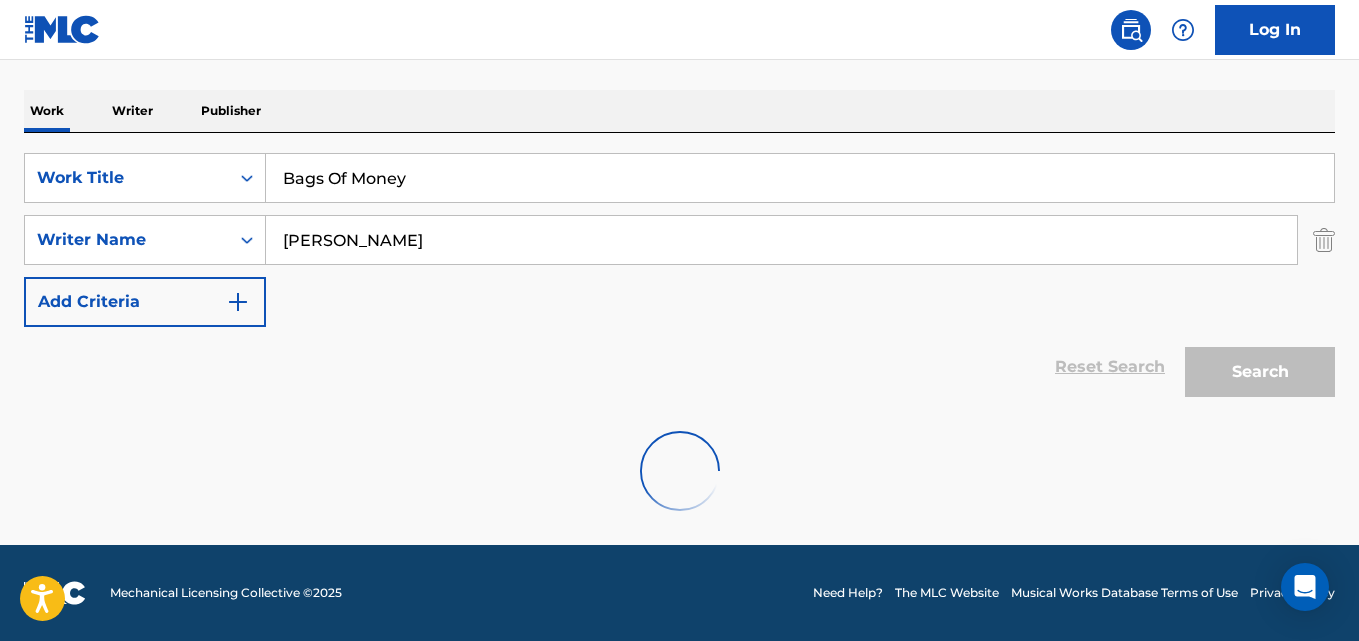 scroll, scrollTop: 333, scrollLeft: 0, axis: vertical 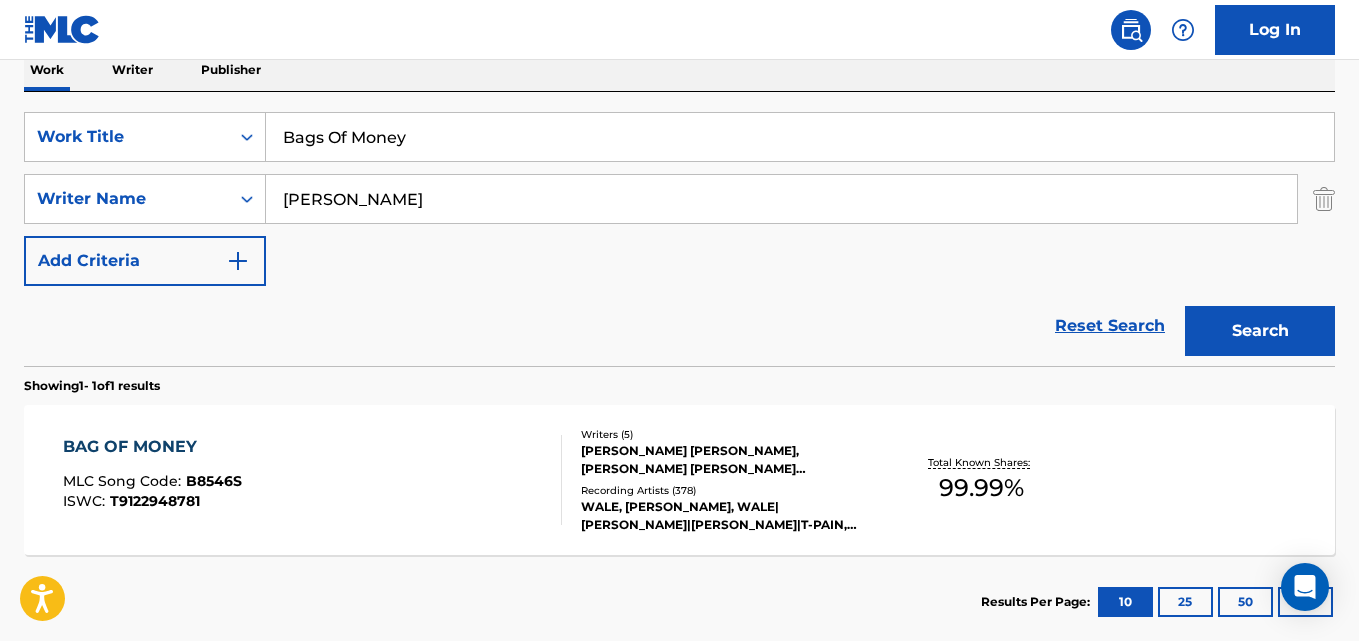 click on "BAG OF MONEY MLC Song Code : B8546S ISWC : T9122948781" at bounding box center [152, 480] 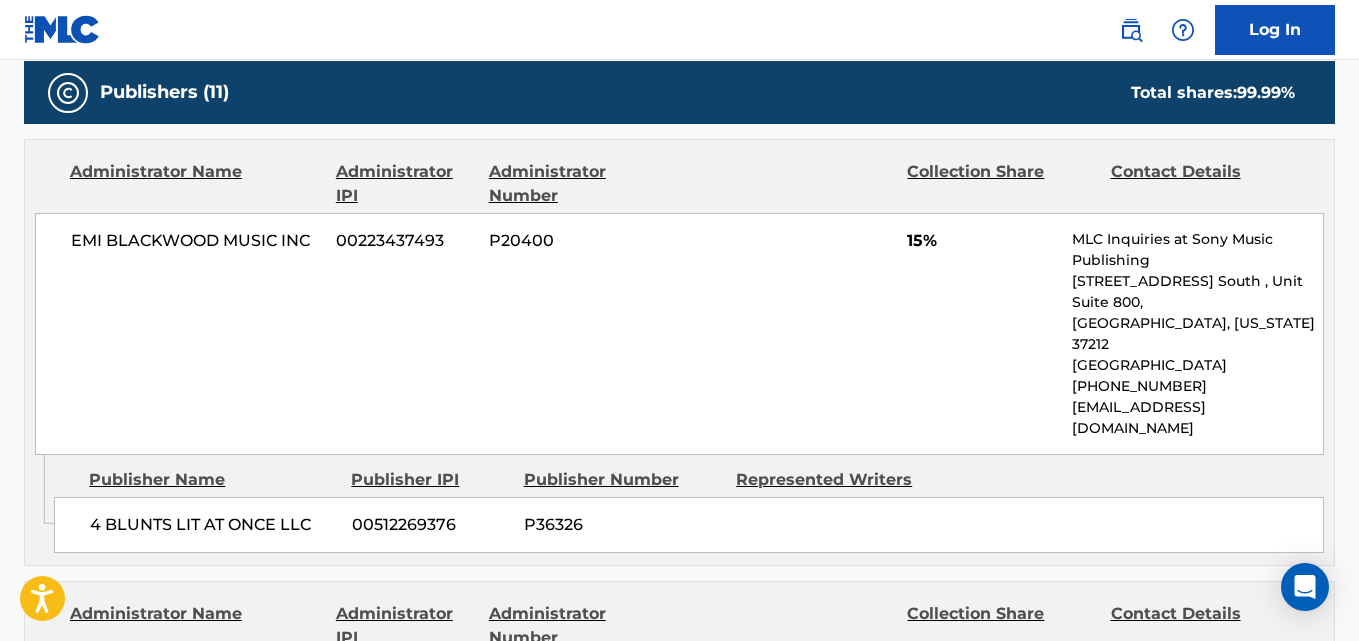 scroll, scrollTop: 1000, scrollLeft: 0, axis: vertical 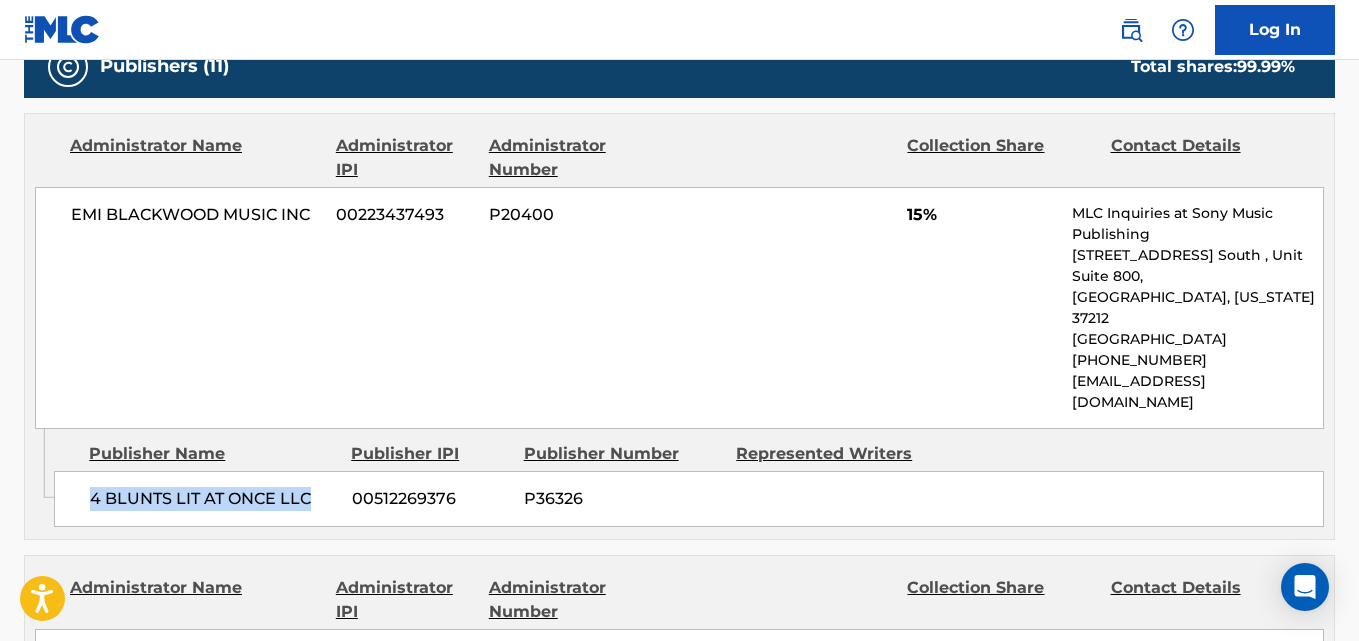 drag, startPoint x: 91, startPoint y: 447, endPoint x: 335, endPoint y: 455, distance: 244.13112 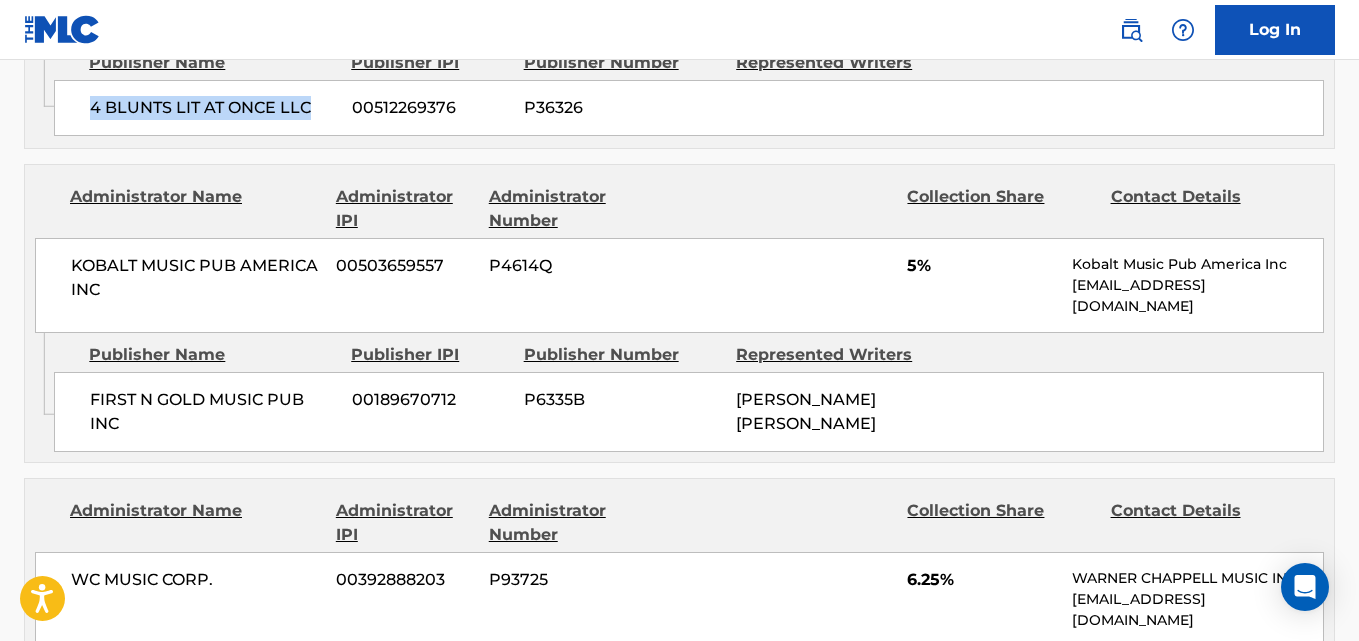 scroll, scrollTop: 1500, scrollLeft: 0, axis: vertical 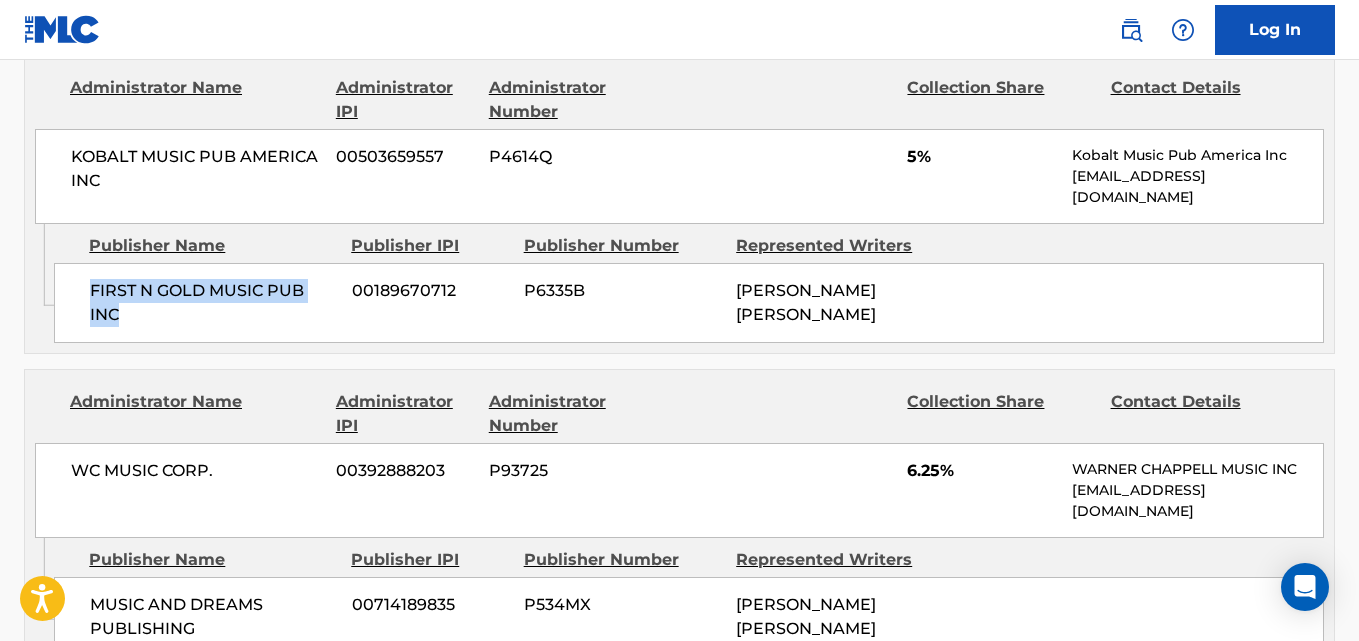 drag, startPoint x: 89, startPoint y: 251, endPoint x: 189, endPoint y: 265, distance: 100.97524 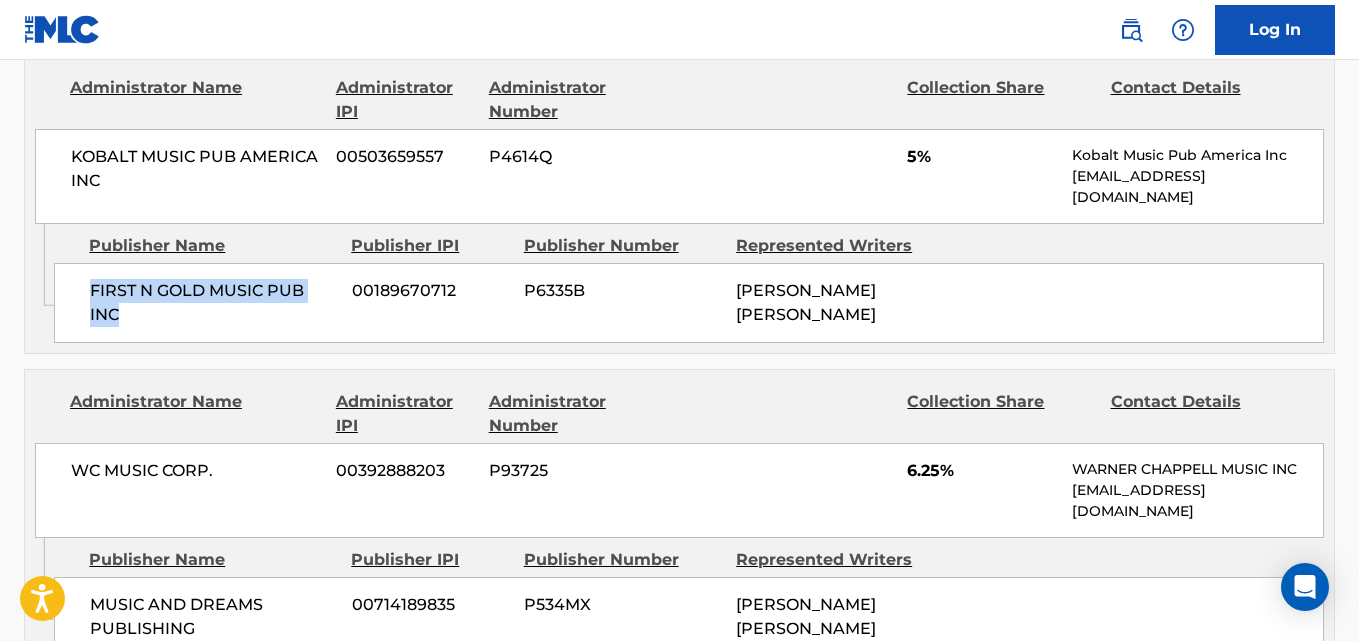 scroll, scrollTop: 1667, scrollLeft: 0, axis: vertical 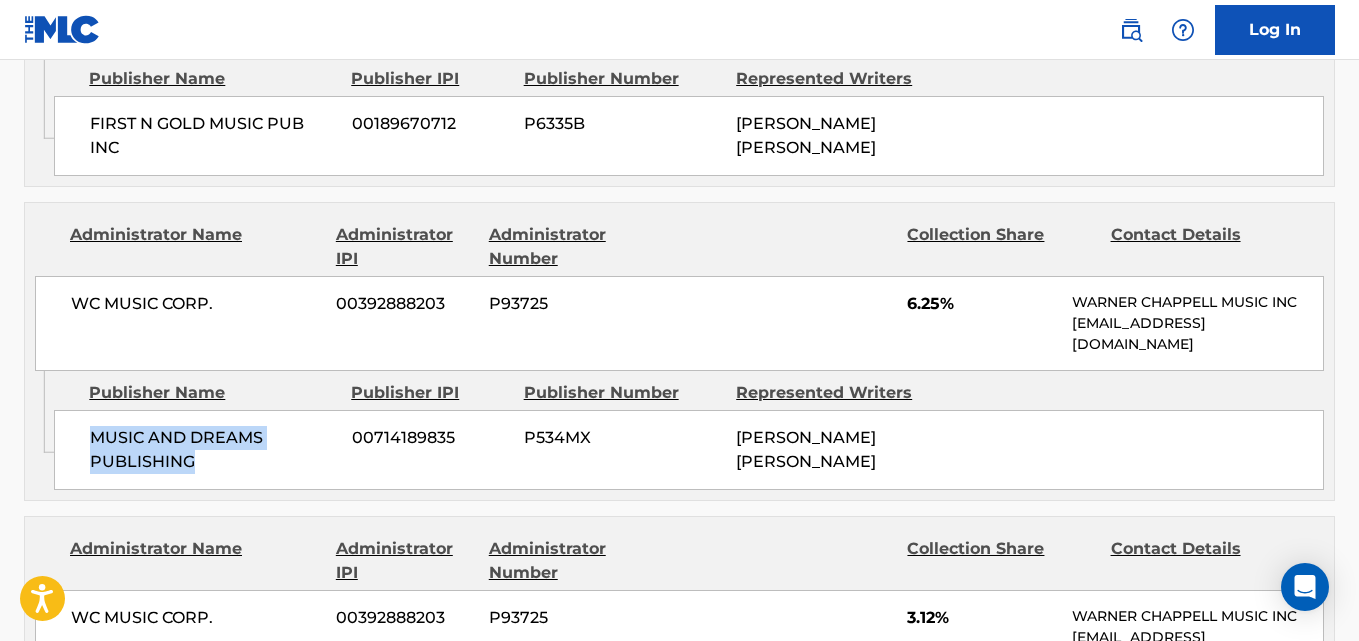 drag, startPoint x: 90, startPoint y: 392, endPoint x: 246, endPoint y: 413, distance: 157.40712 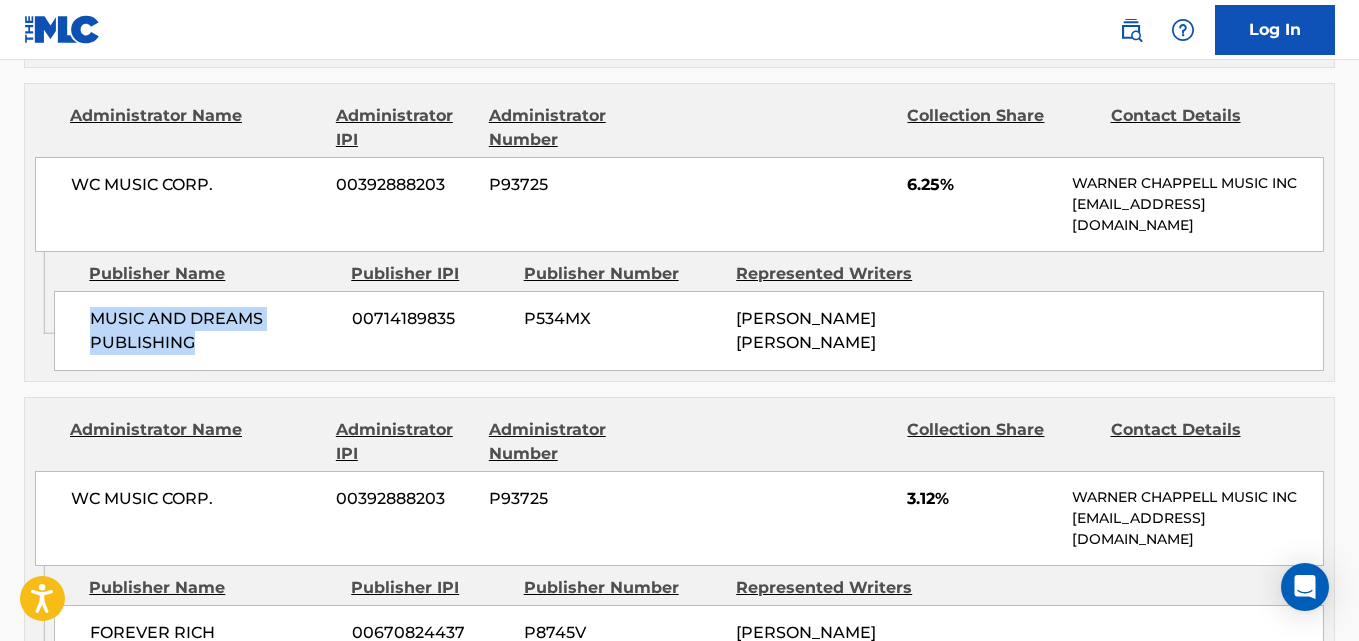 scroll, scrollTop: 1833, scrollLeft: 0, axis: vertical 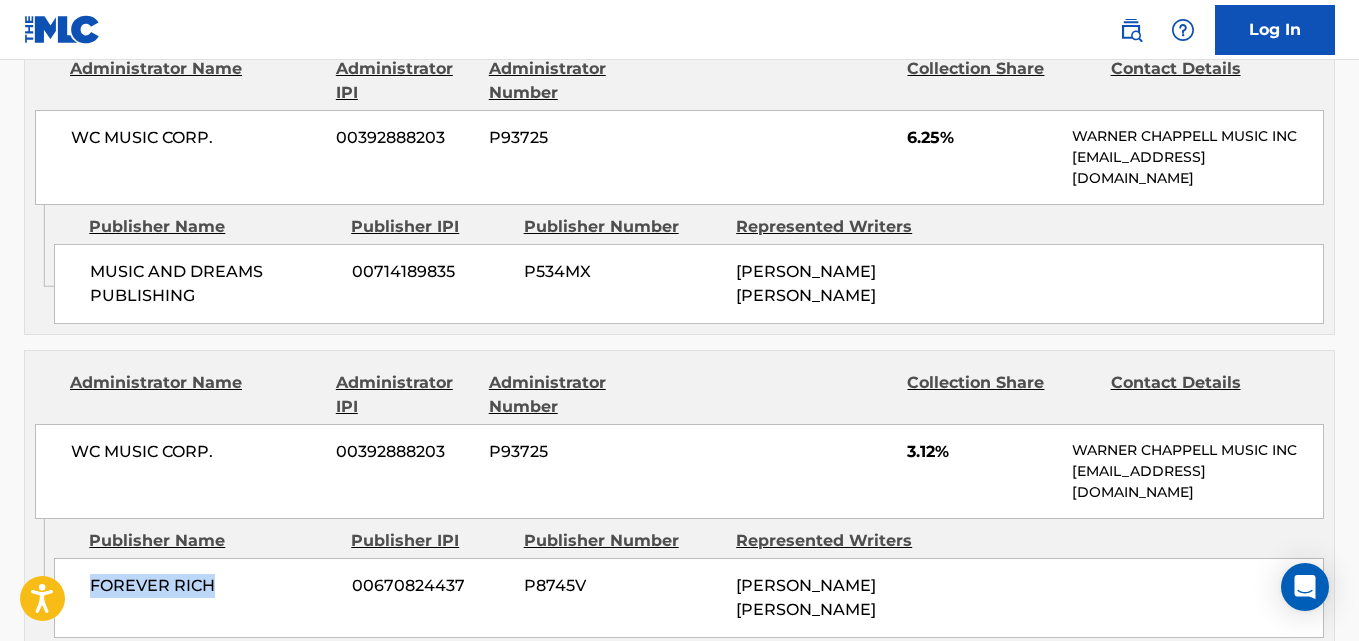 drag, startPoint x: 92, startPoint y: 552, endPoint x: 235, endPoint y: 551, distance: 143.0035 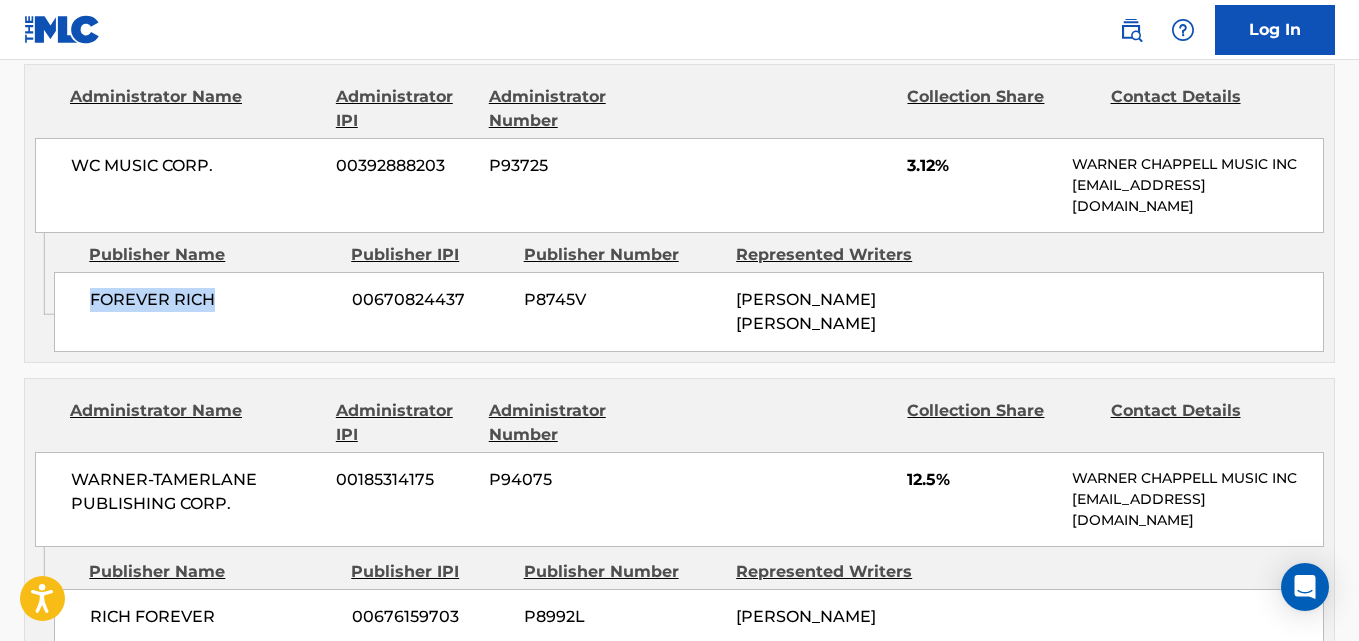 scroll, scrollTop: 2167, scrollLeft: 0, axis: vertical 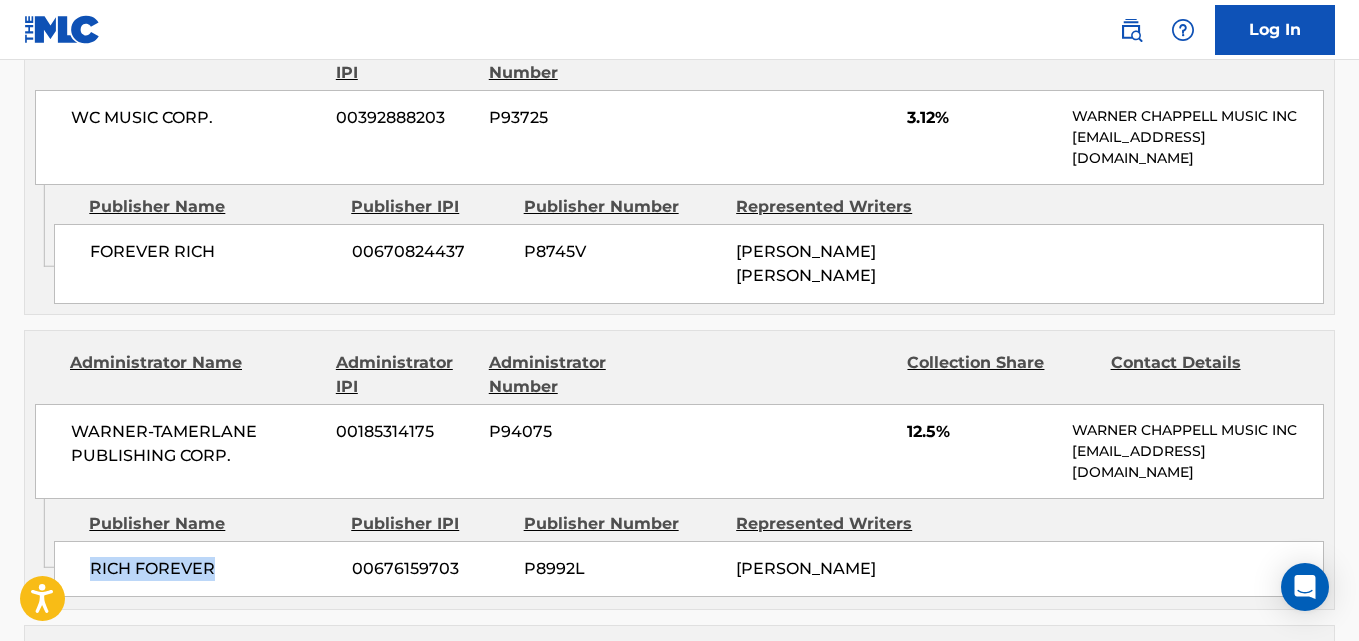 drag, startPoint x: 169, startPoint y: 531, endPoint x: 271, endPoint y: 531, distance: 102 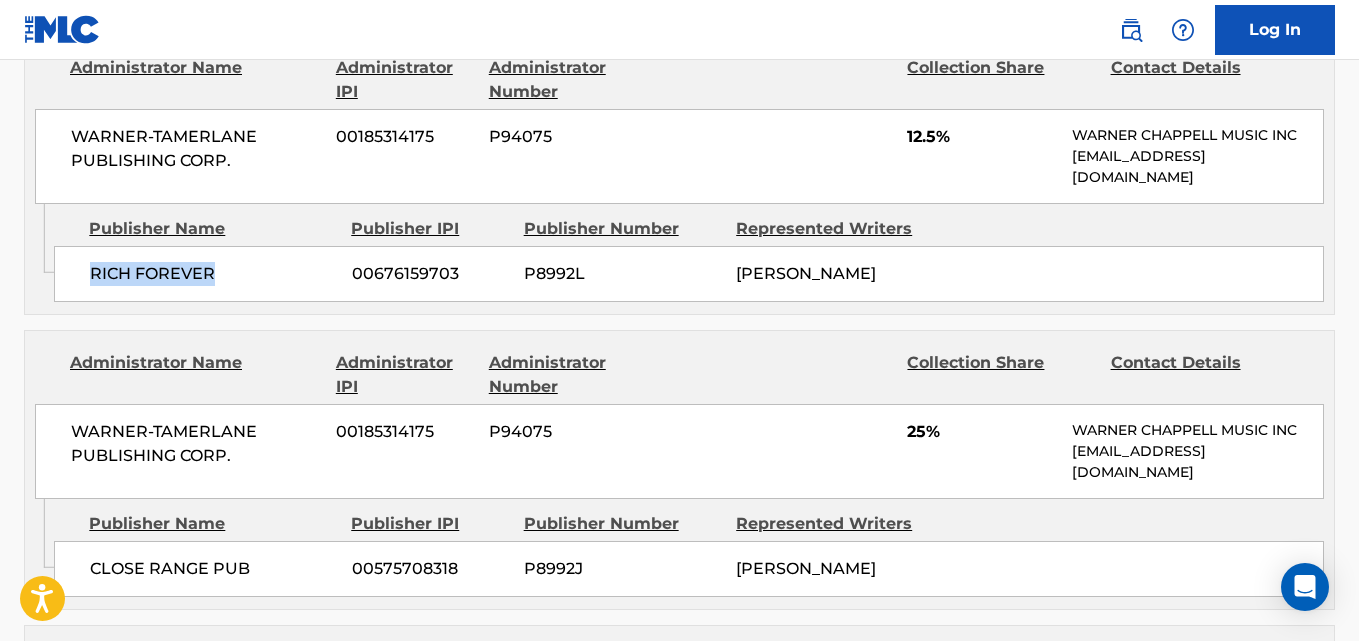 scroll, scrollTop: 2500, scrollLeft: 0, axis: vertical 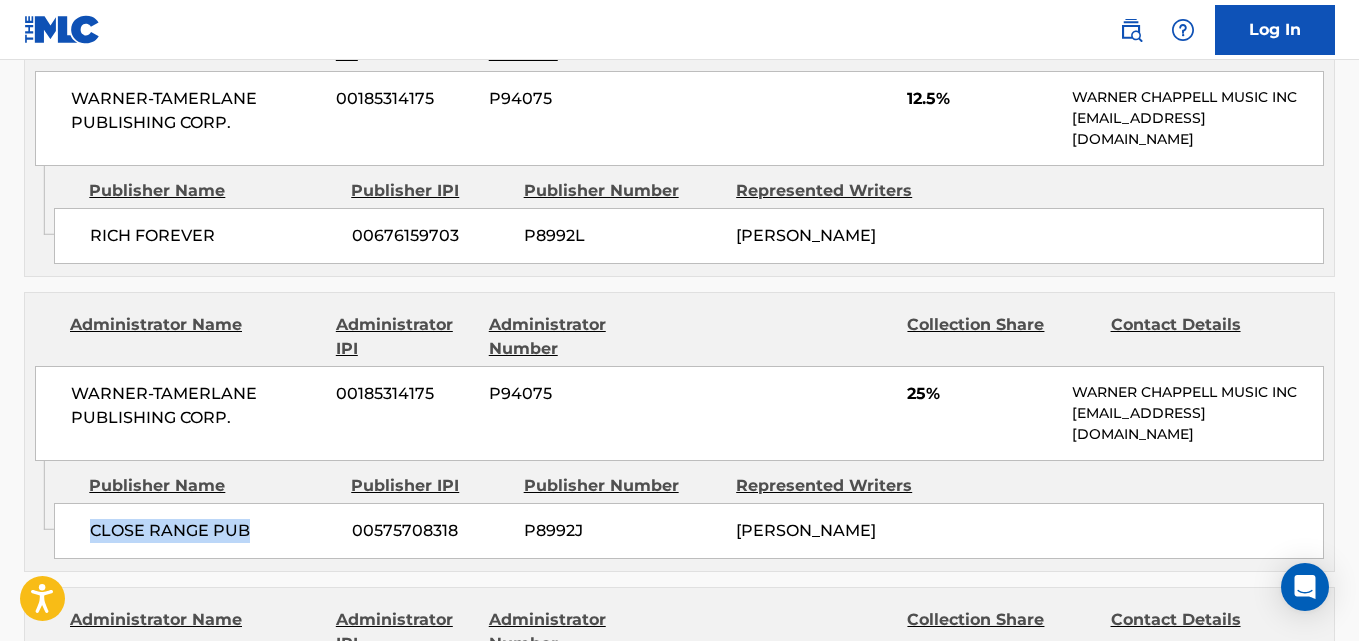 drag, startPoint x: 79, startPoint y: 478, endPoint x: 286, endPoint y: 480, distance: 207.00966 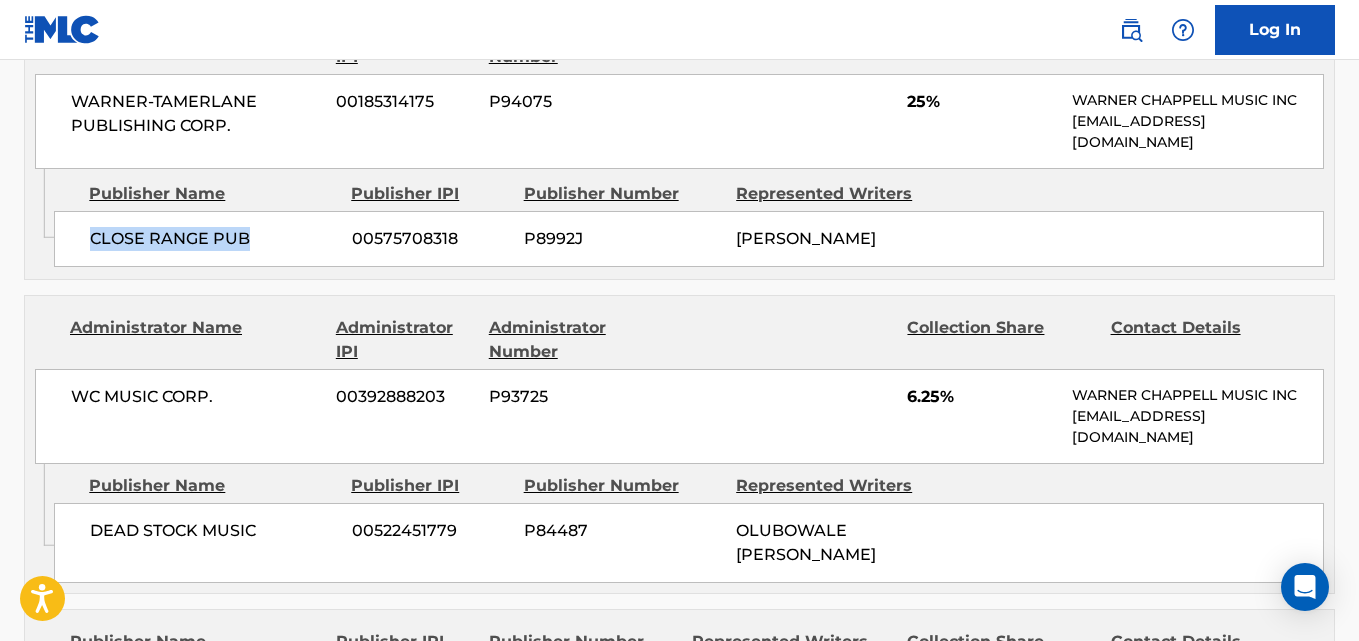 scroll, scrollTop: 2833, scrollLeft: 0, axis: vertical 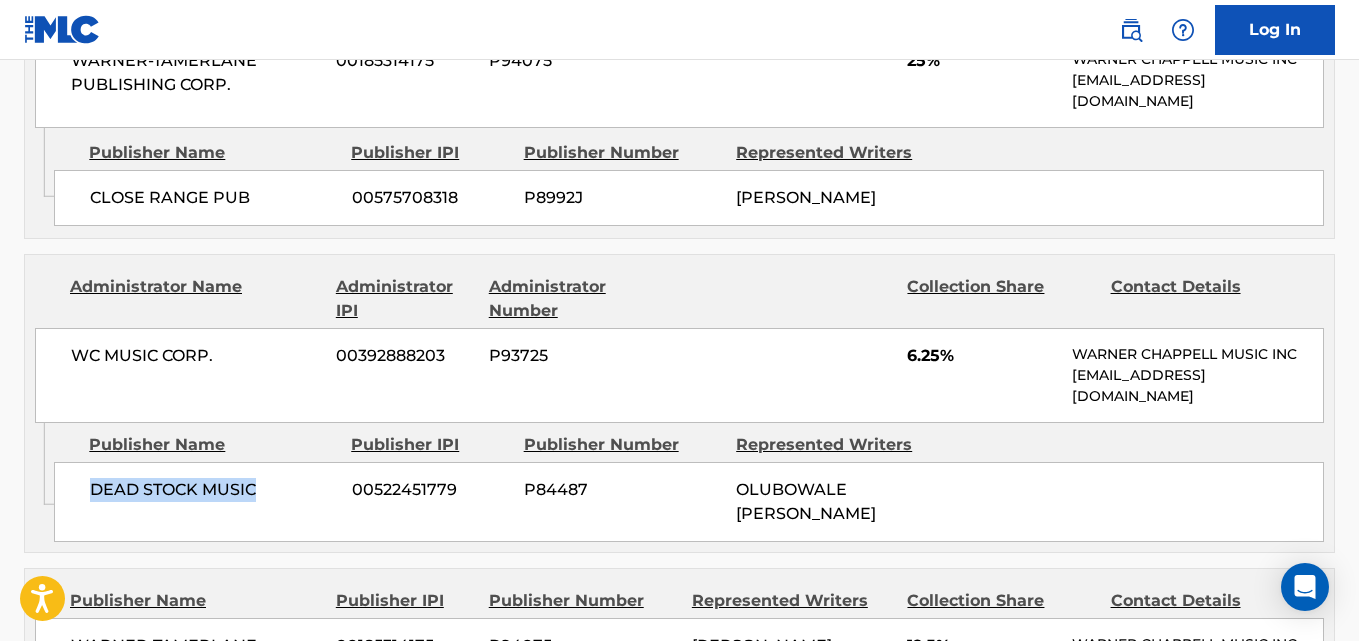 drag, startPoint x: 85, startPoint y: 449, endPoint x: 310, endPoint y: 448, distance: 225.00223 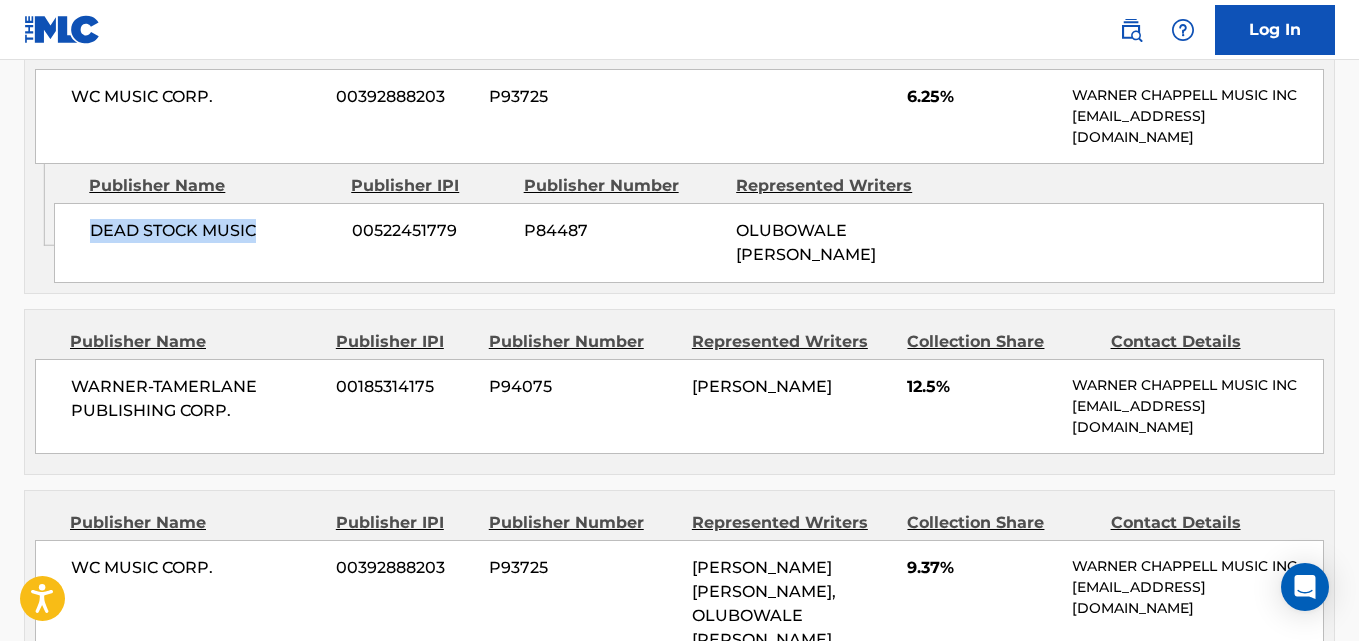 scroll, scrollTop: 3167, scrollLeft: 0, axis: vertical 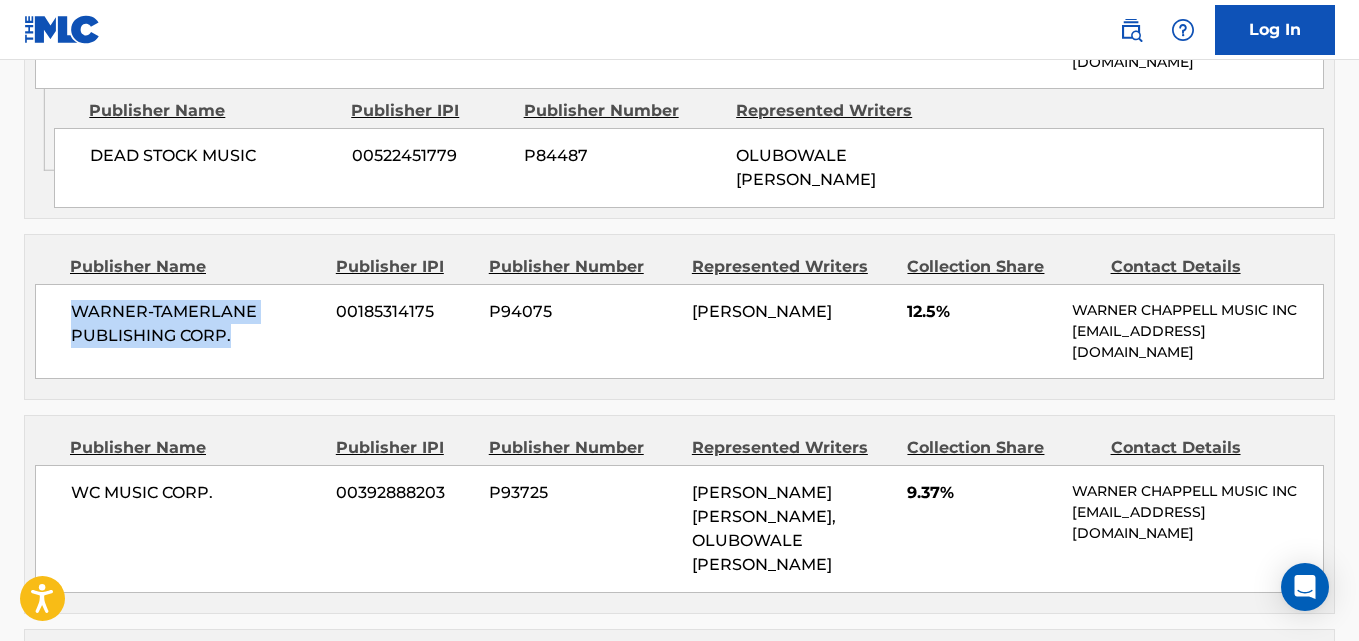 drag, startPoint x: 195, startPoint y: 286, endPoint x: 253, endPoint y: 289, distance: 58.077534 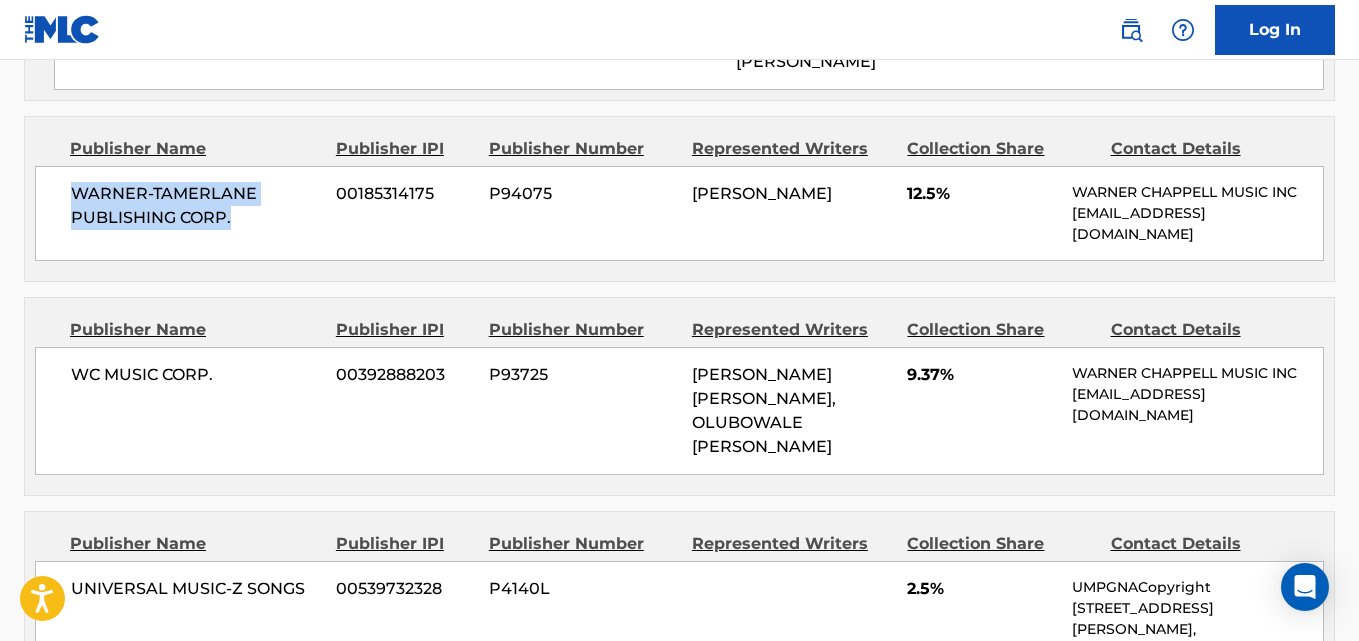 scroll, scrollTop: 3333, scrollLeft: 0, axis: vertical 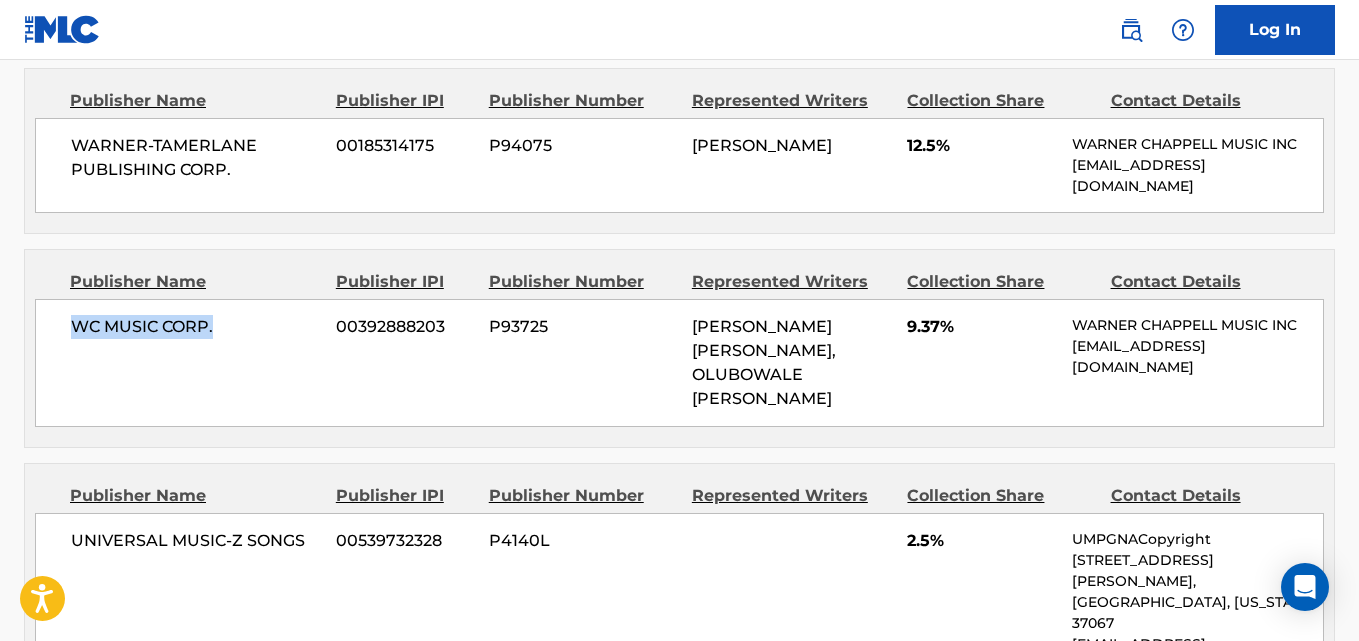 drag, startPoint x: 55, startPoint y: 294, endPoint x: 285, endPoint y: 294, distance: 230 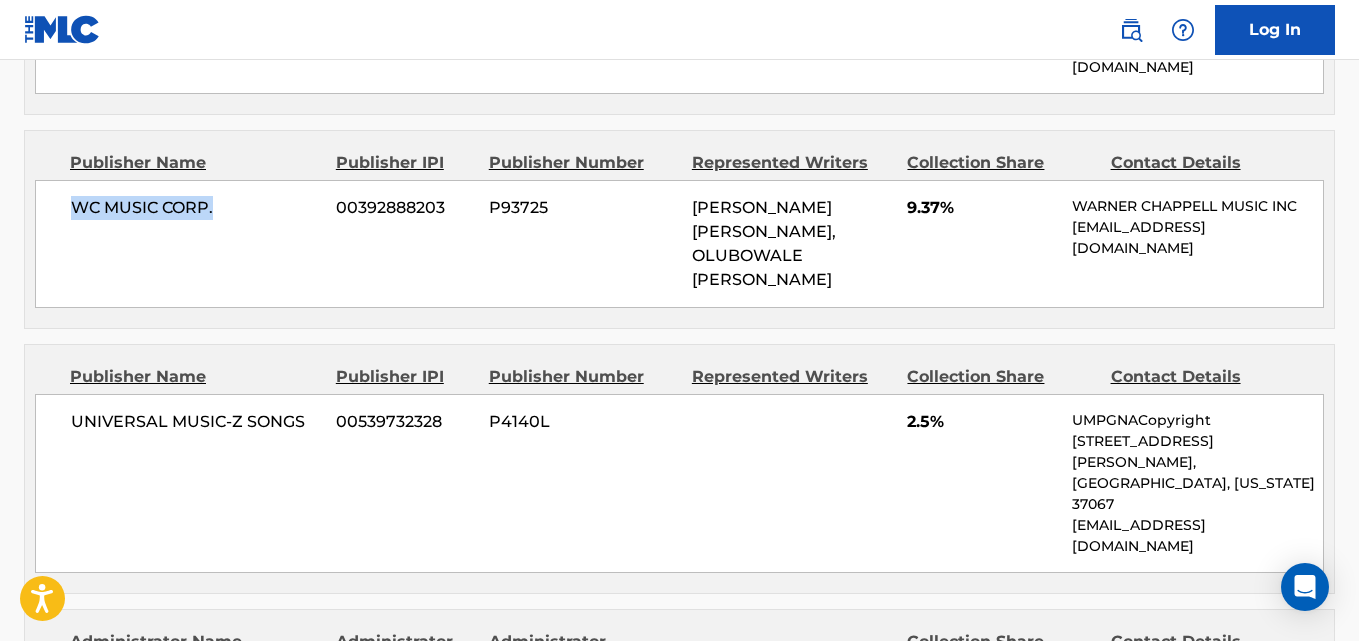 scroll, scrollTop: 3500, scrollLeft: 0, axis: vertical 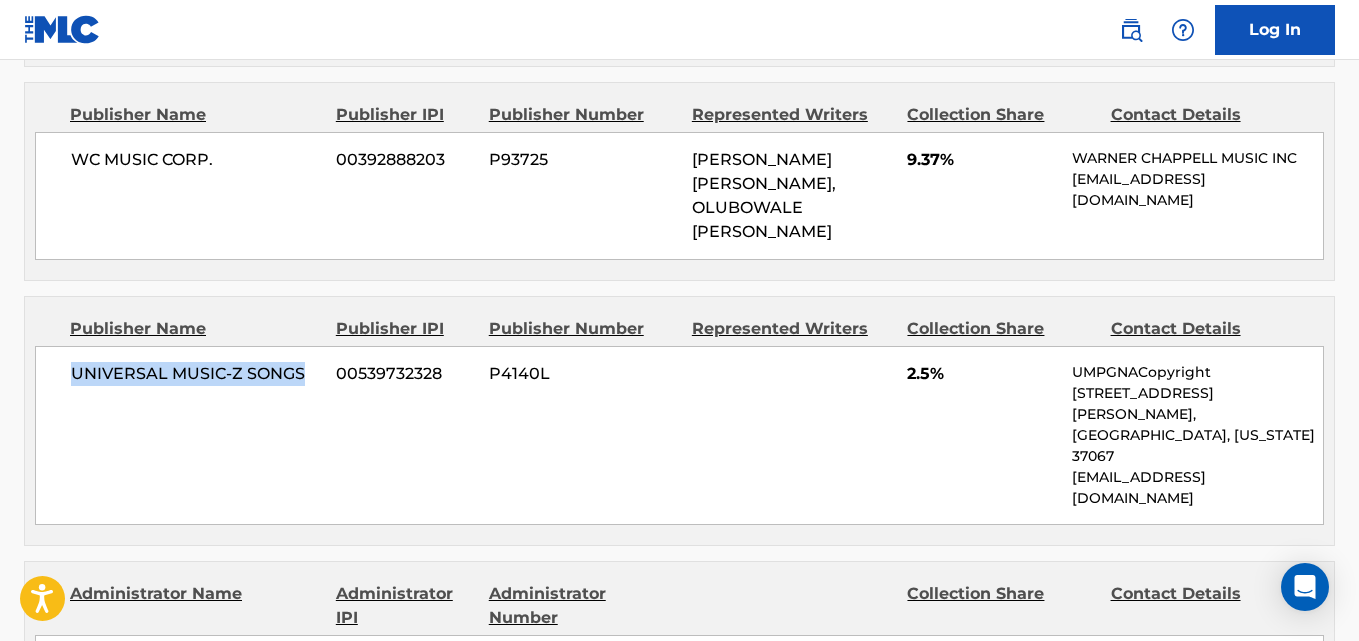 drag, startPoint x: 72, startPoint y: 330, endPoint x: 320, endPoint y: 330, distance: 248 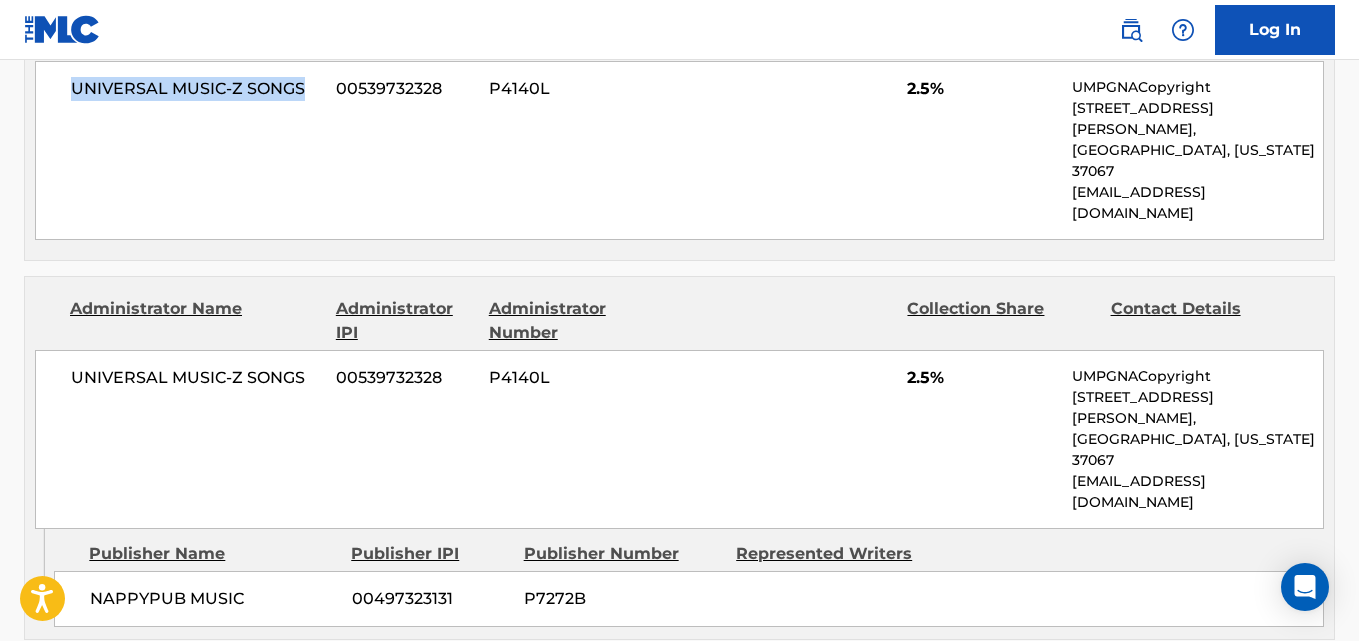 scroll, scrollTop: 3833, scrollLeft: 0, axis: vertical 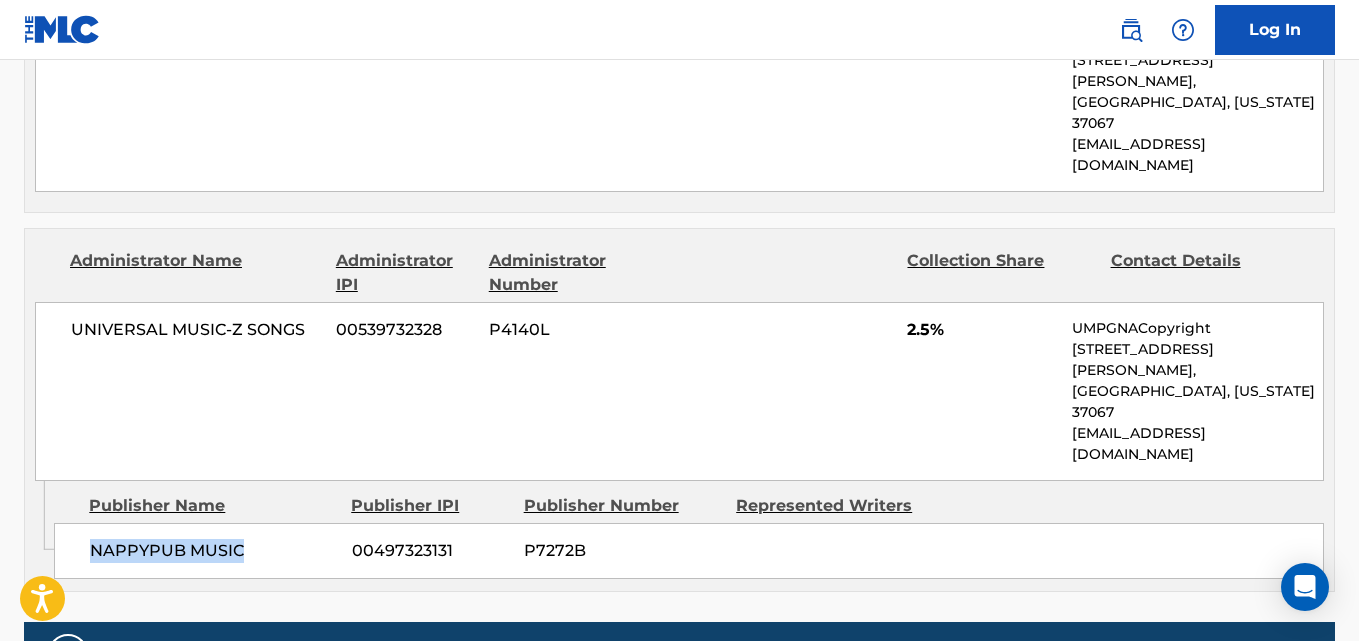 drag, startPoint x: 91, startPoint y: 387, endPoint x: 273, endPoint y: 387, distance: 182 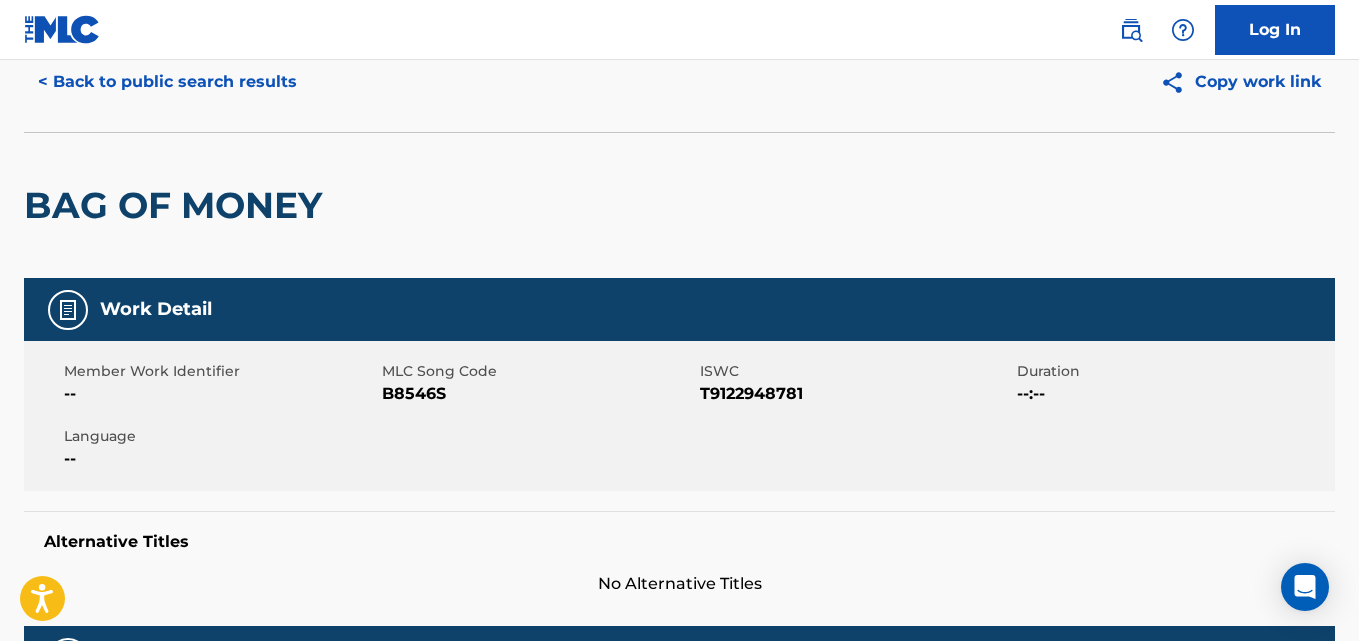 scroll, scrollTop: 0, scrollLeft: 0, axis: both 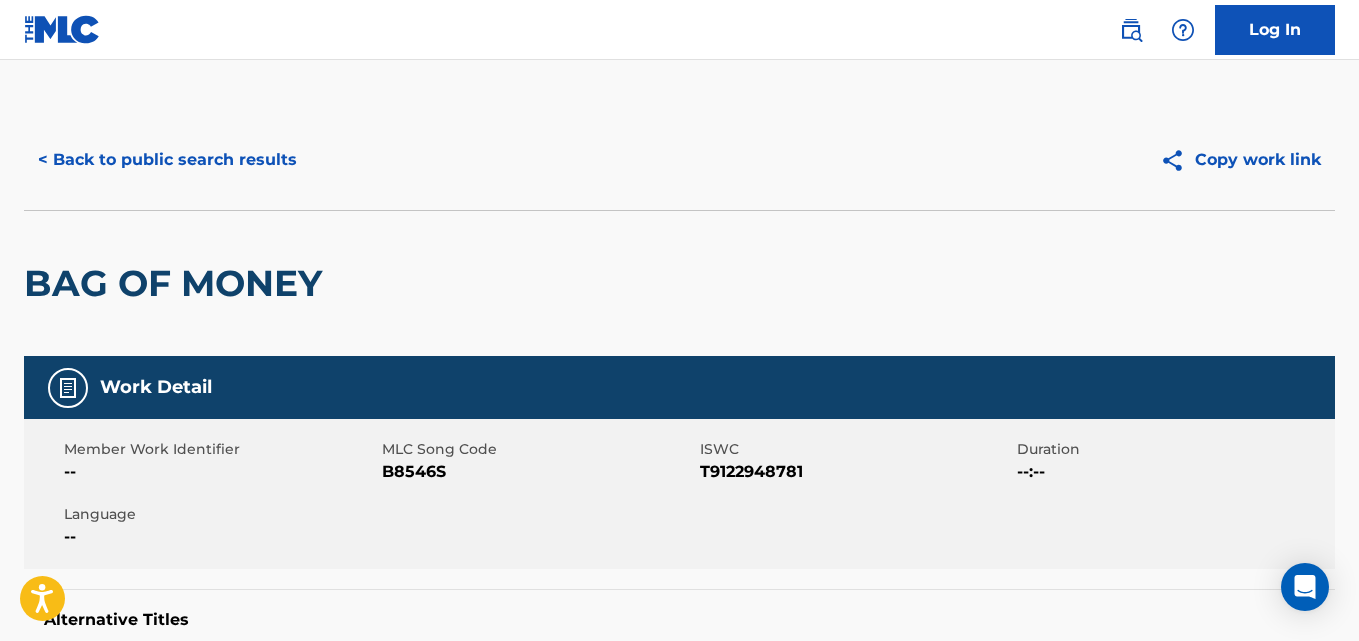 click on "< Back to public search results" at bounding box center (167, 160) 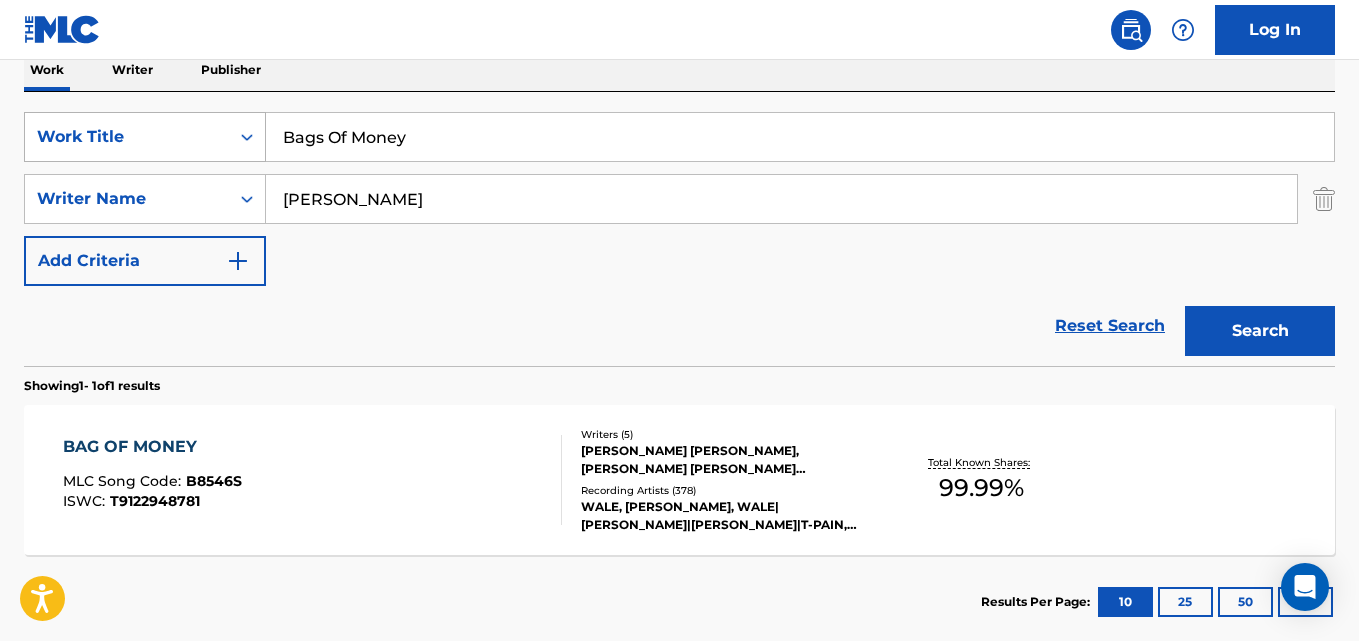 drag, startPoint x: 452, startPoint y: 142, endPoint x: 92, endPoint y: 150, distance: 360.08887 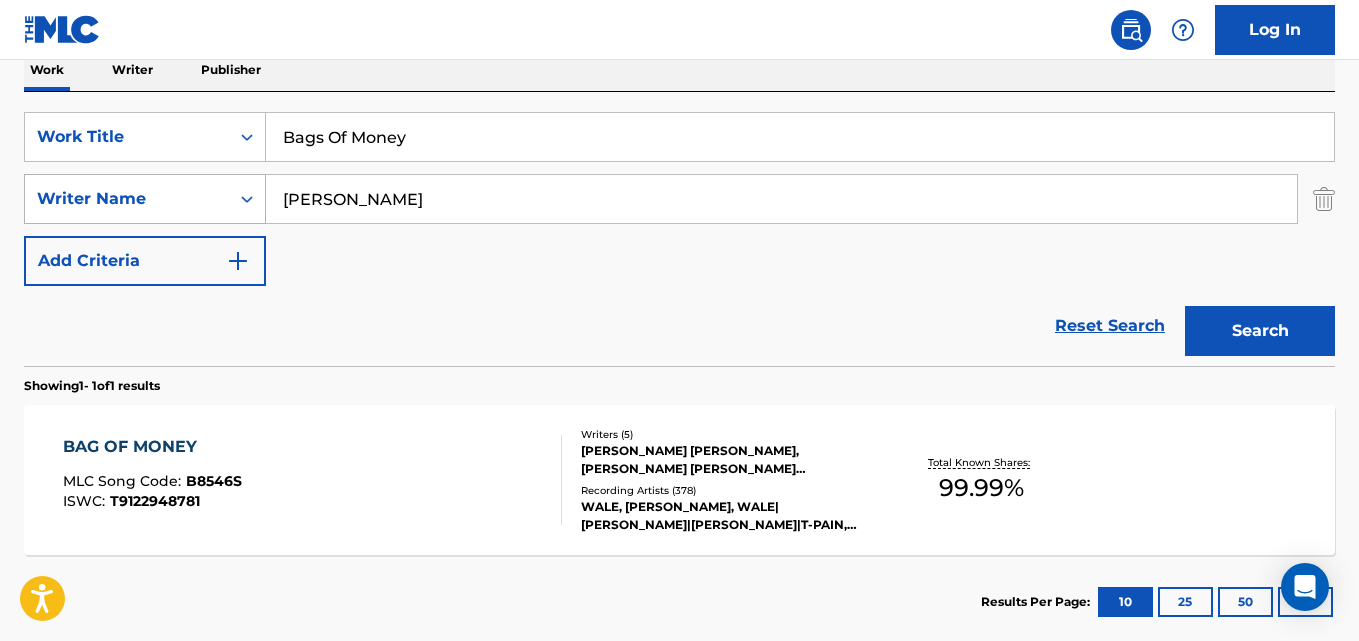 paste on "loody Valentine" 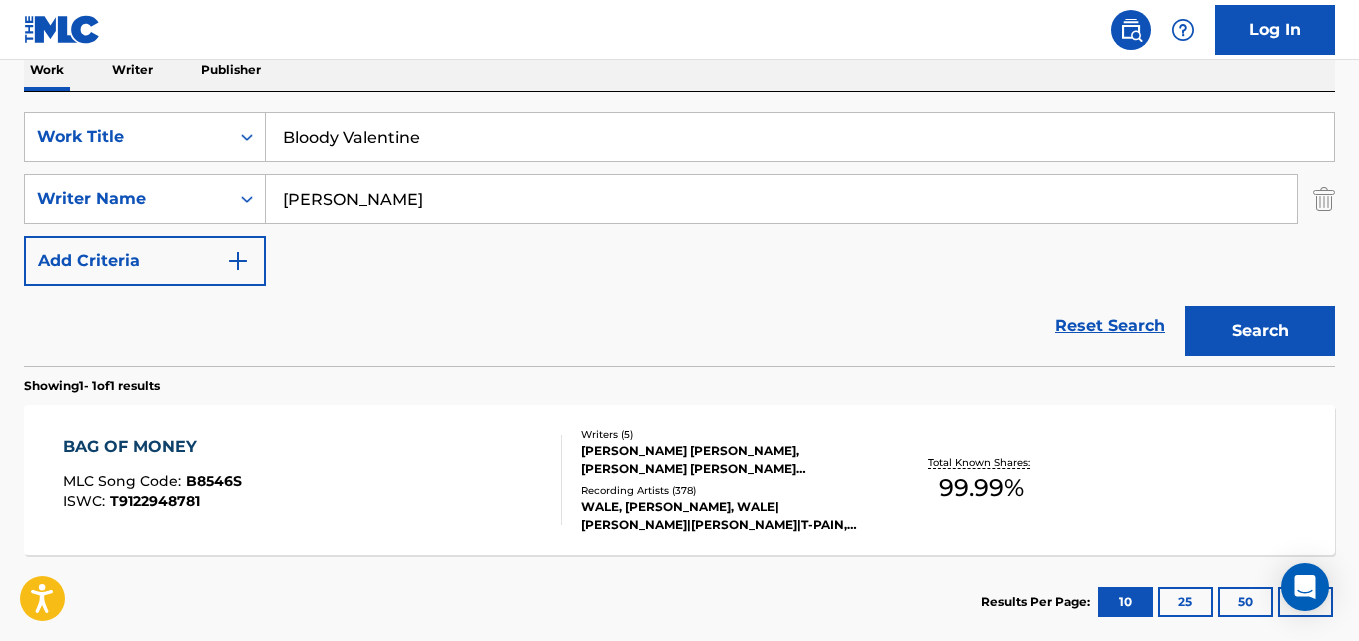 type on "Bloody Valentine" 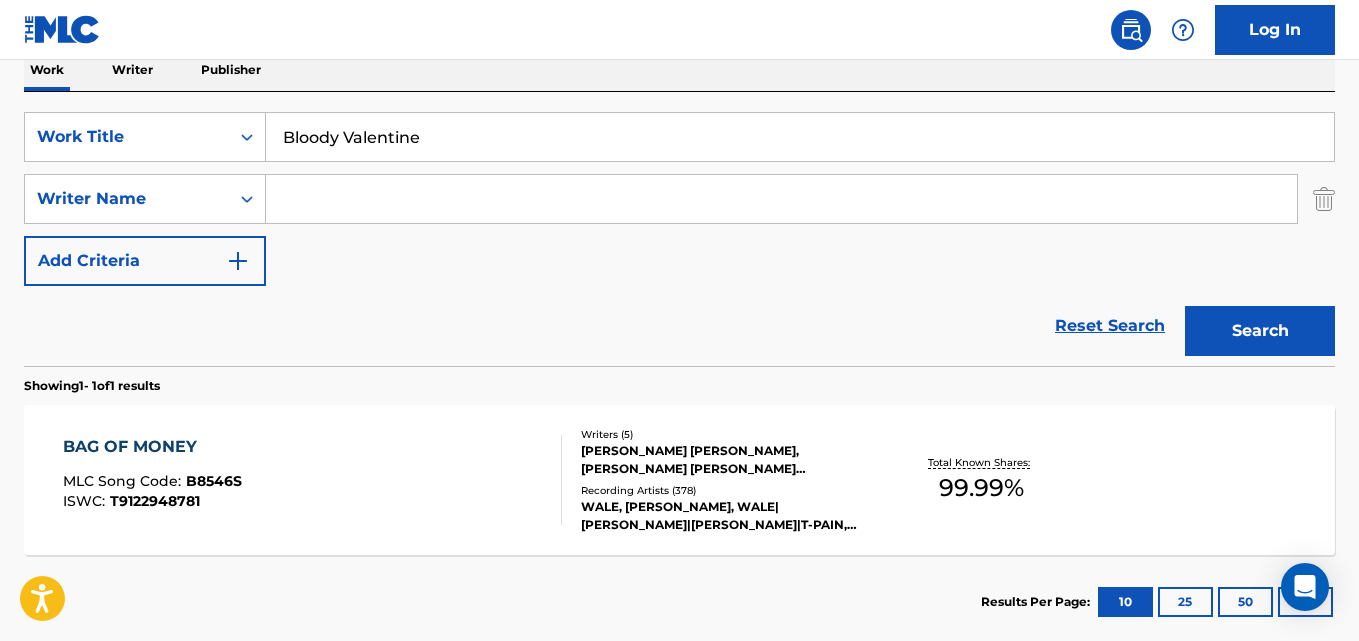 click at bounding box center (781, 199) 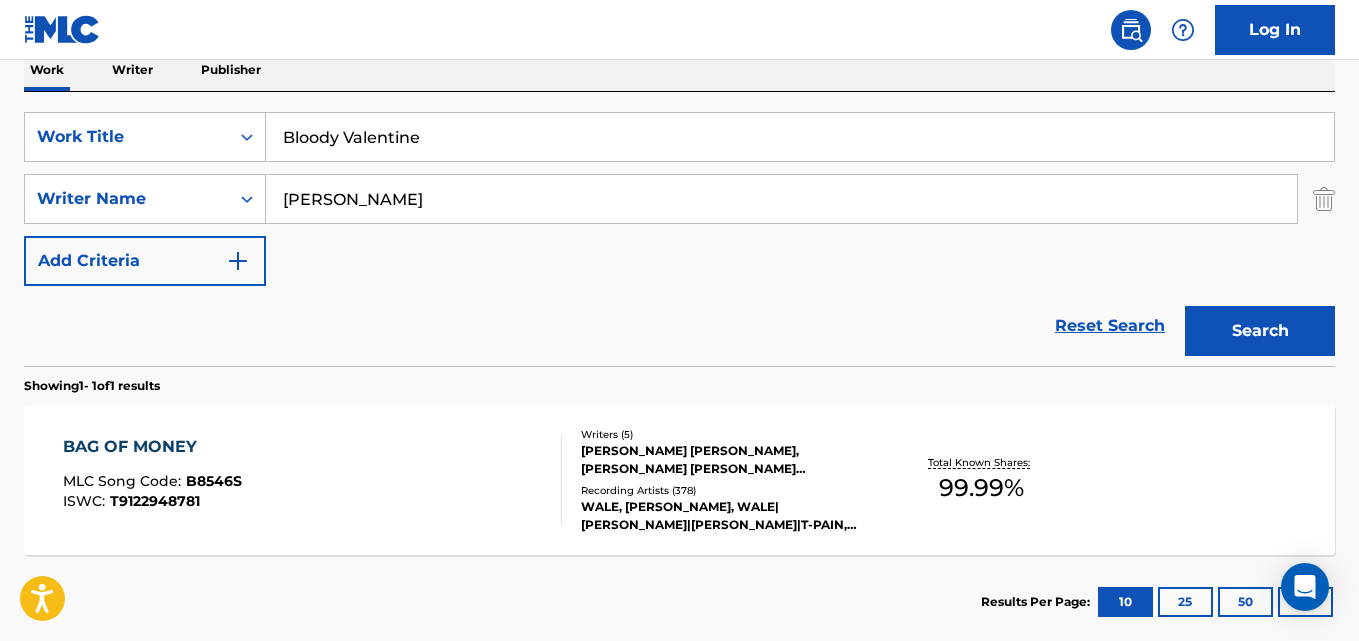 type on "[PERSON_NAME]" 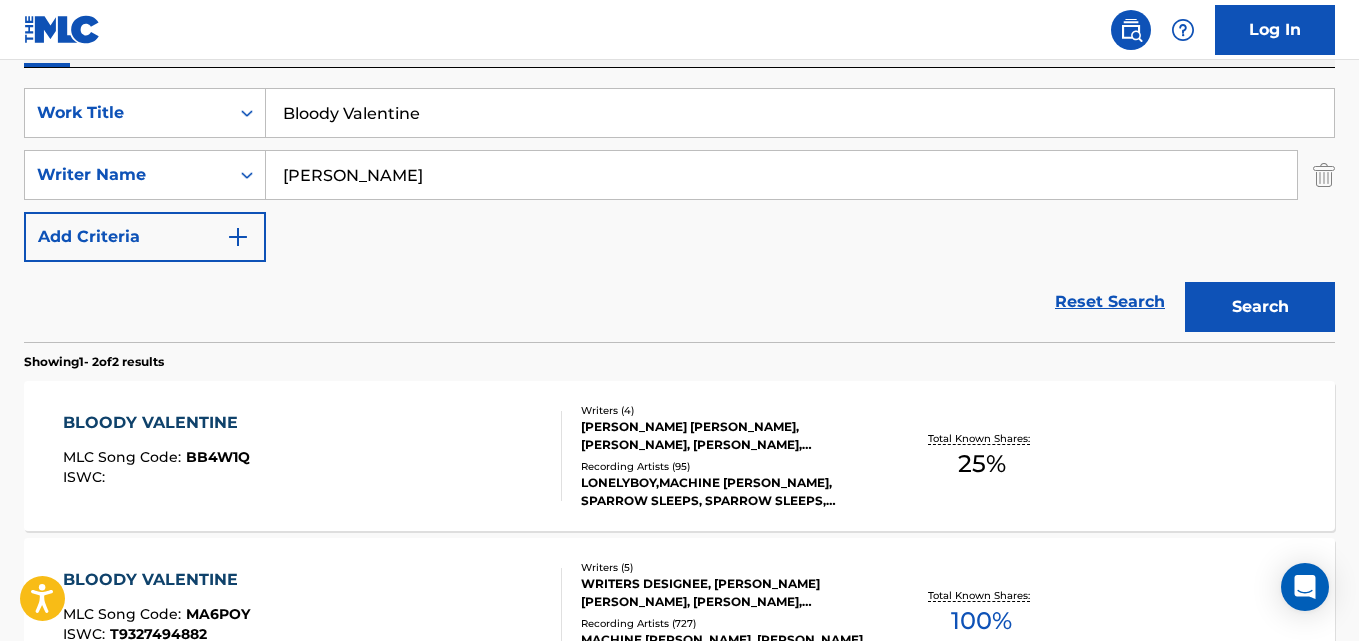 scroll, scrollTop: 166, scrollLeft: 0, axis: vertical 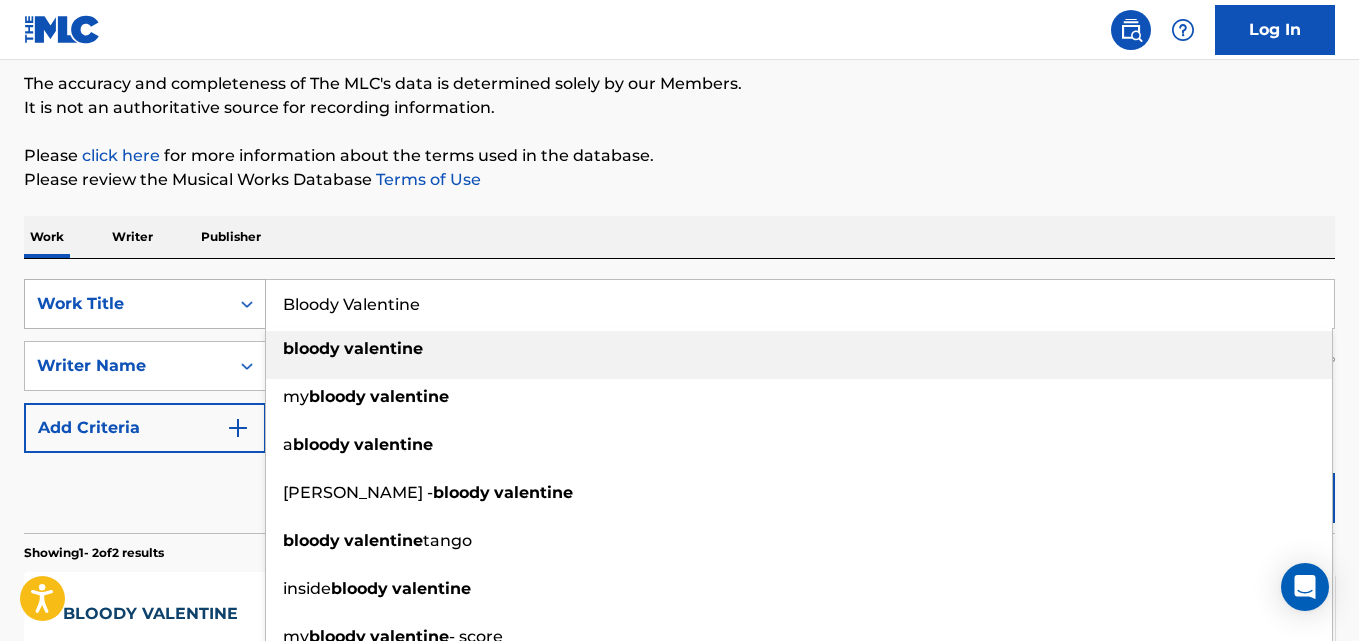 drag, startPoint x: 423, startPoint y: 295, endPoint x: 206, endPoint y: 307, distance: 217.33154 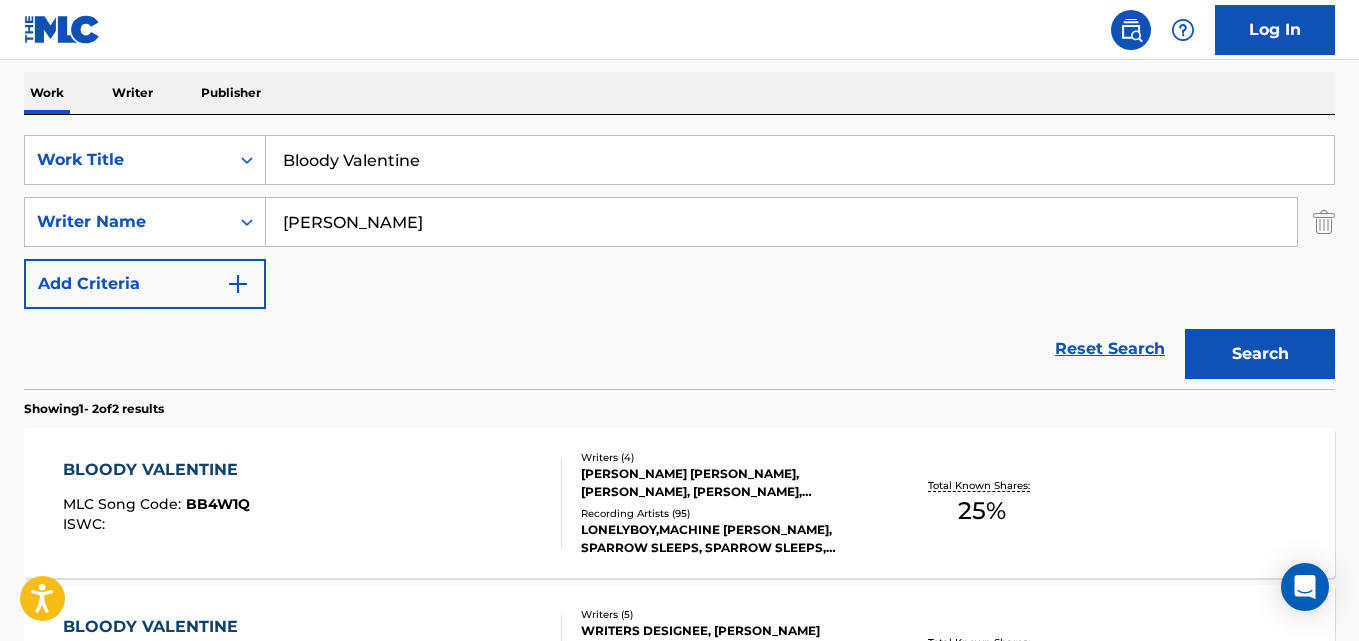 scroll, scrollTop: 500, scrollLeft: 0, axis: vertical 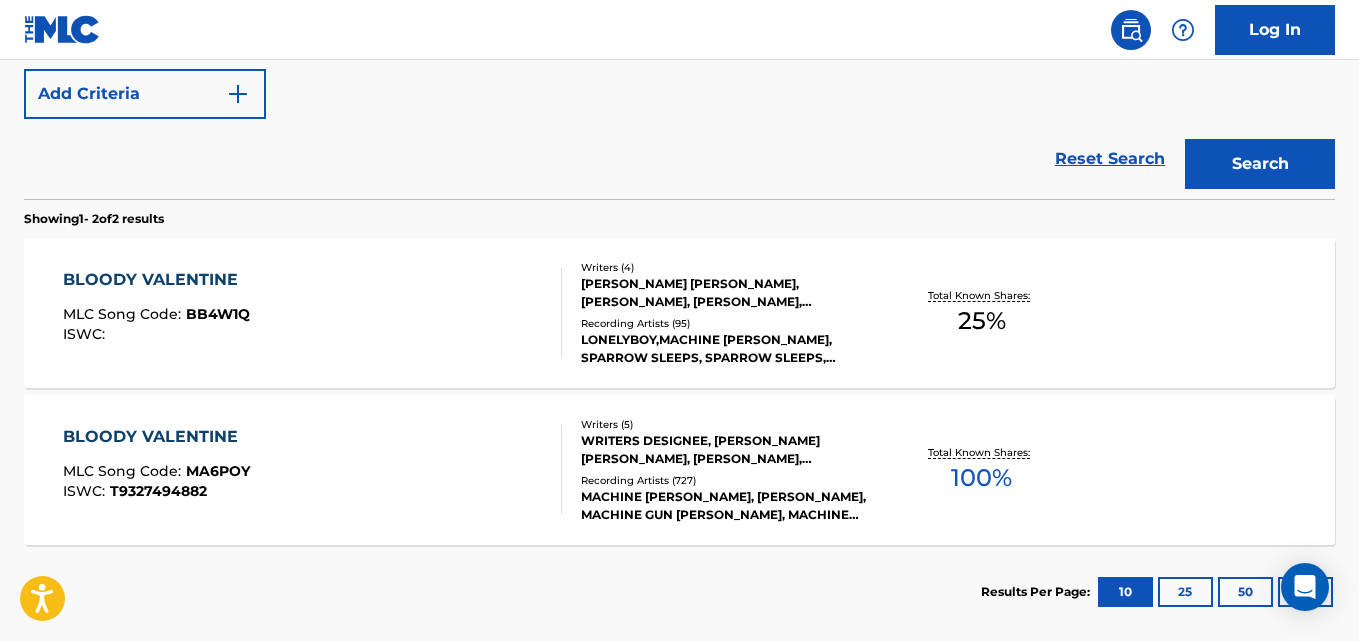click on "BLOODY VALENTINE" at bounding box center [156, 437] 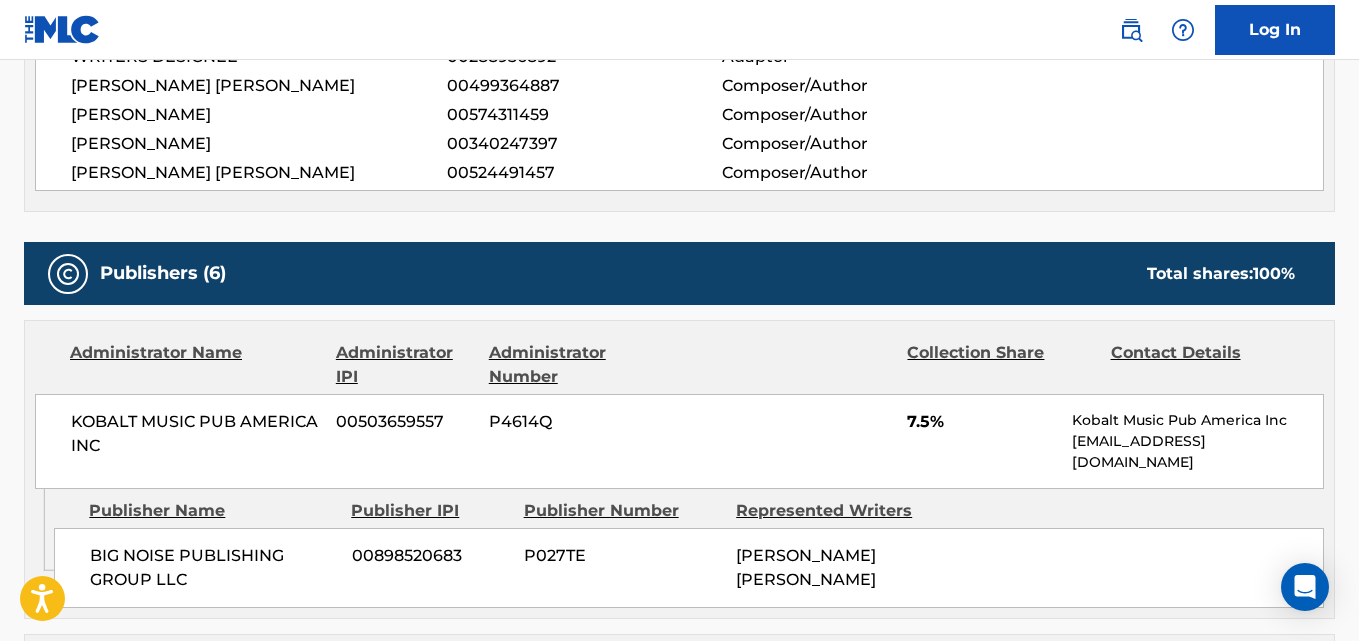 scroll, scrollTop: 1000, scrollLeft: 0, axis: vertical 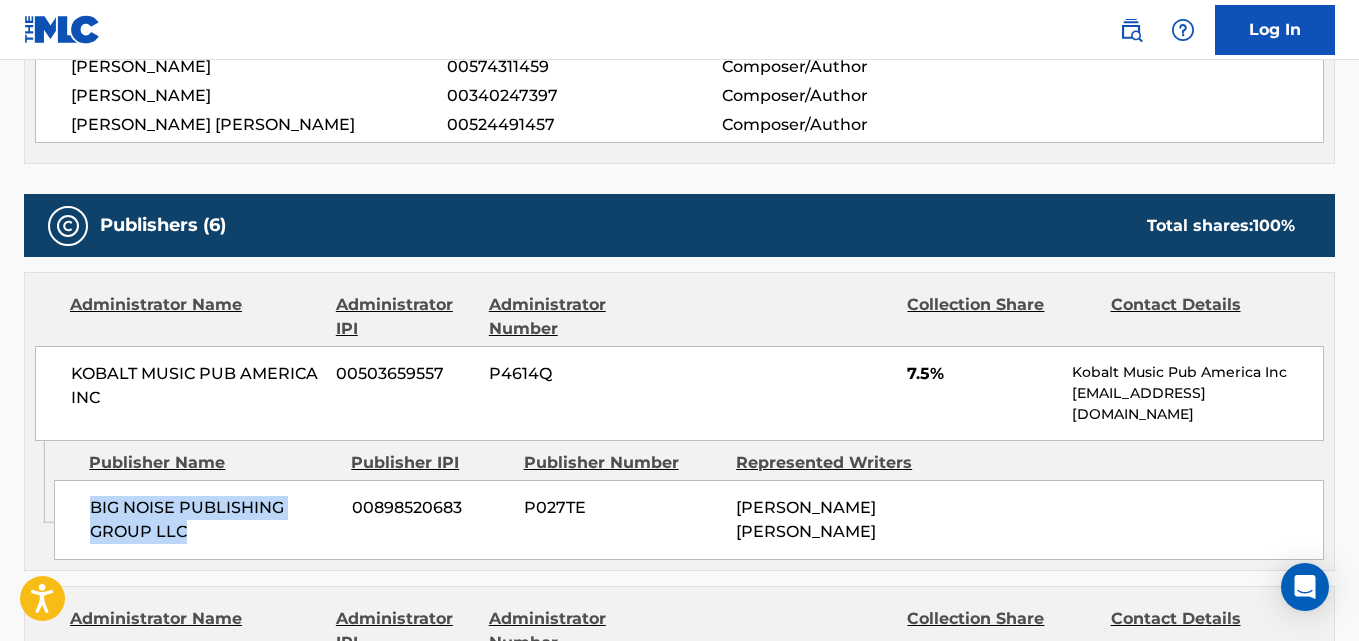 drag, startPoint x: 90, startPoint y: 508, endPoint x: 250, endPoint y: 534, distance: 162.09874 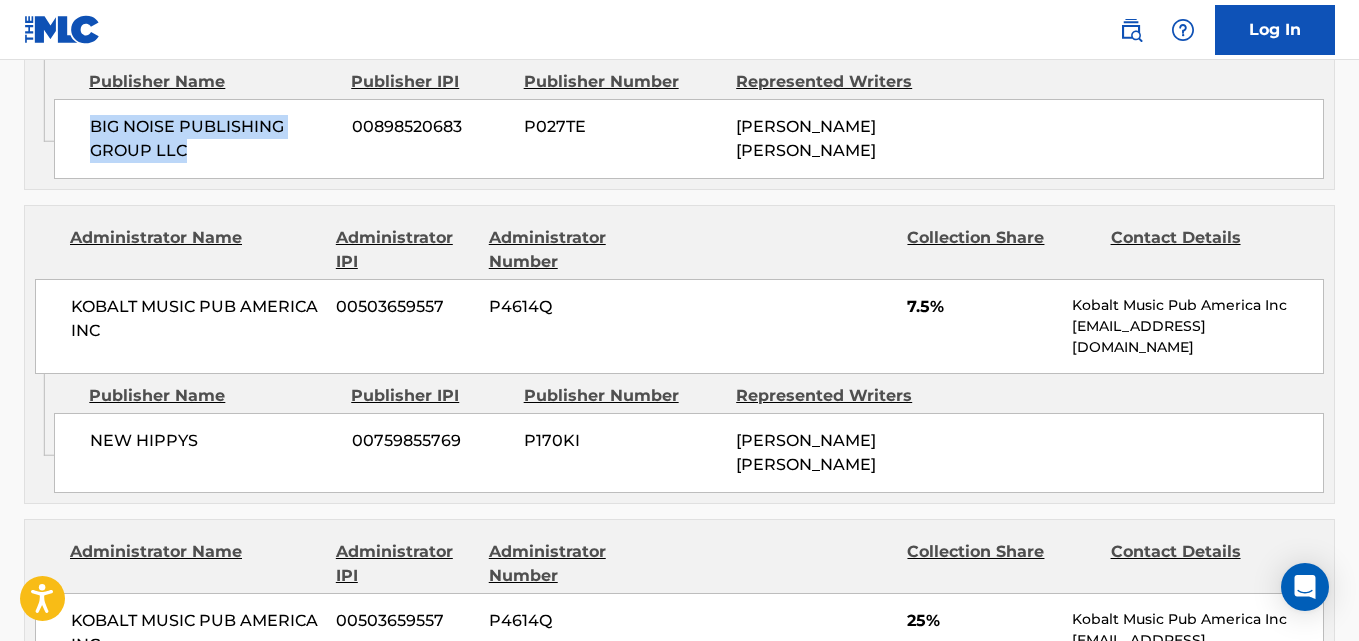 scroll, scrollTop: 1333, scrollLeft: 0, axis: vertical 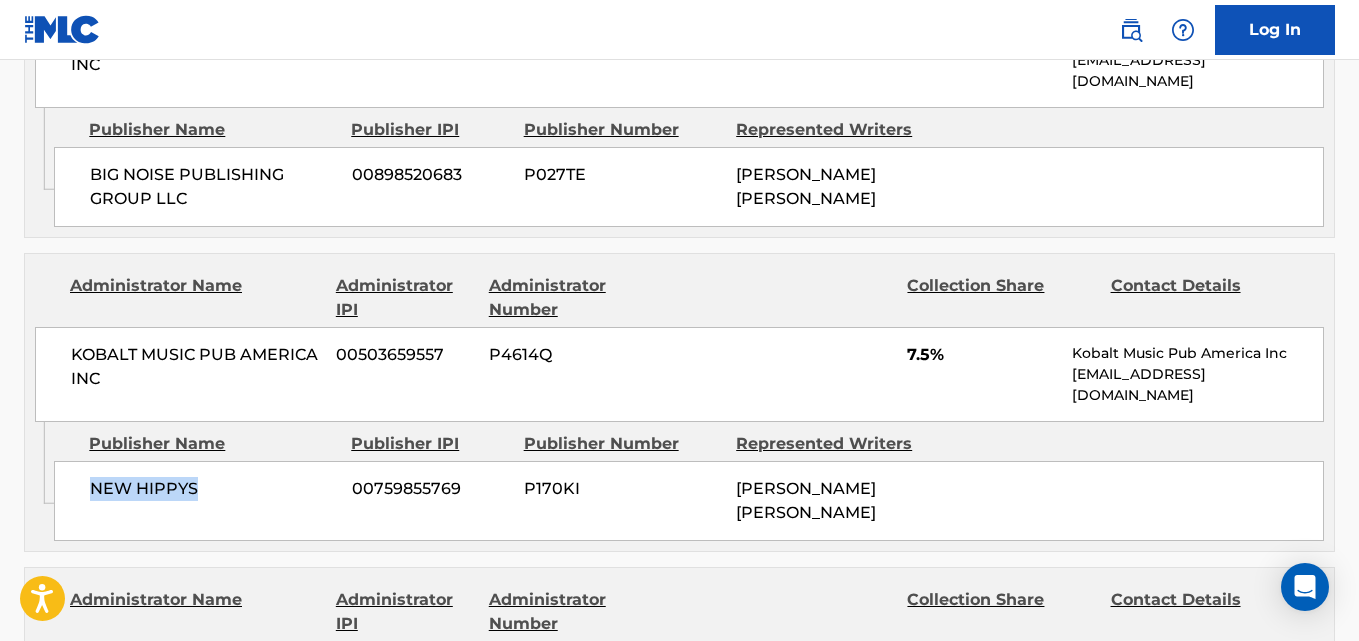 drag, startPoint x: 173, startPoint y: 501, endPoint x: 228, endPoint y: 501, distance: 55 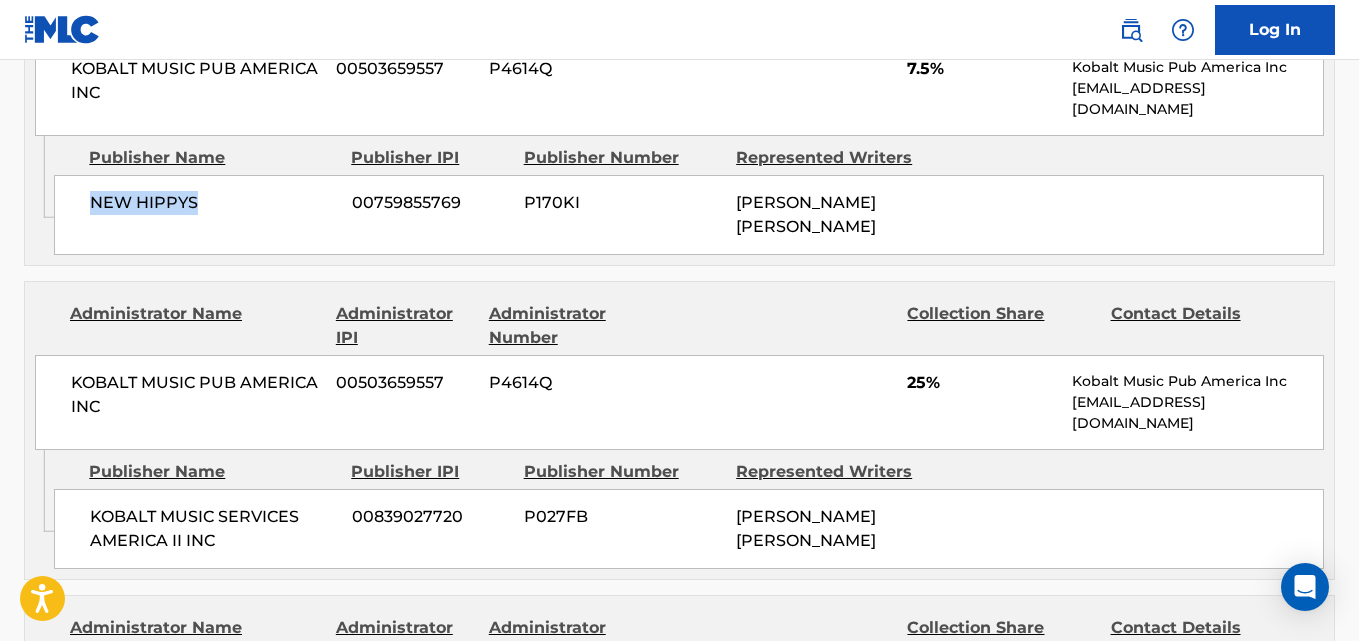 scroll, scrollTop: 1667, scrollLeft: 0, axis: vertical 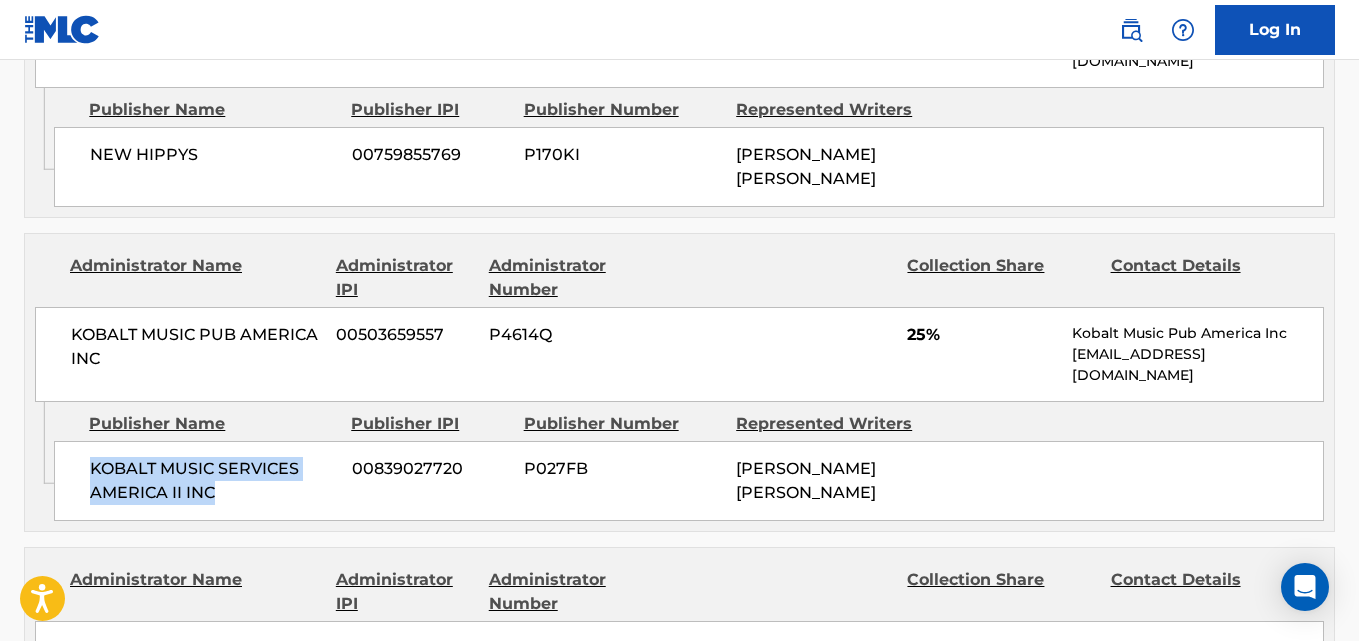 drag, startPoint x: 87, startPoint y: 449, endPoint x: 252, endPoint y: 471, distance: 166.4602 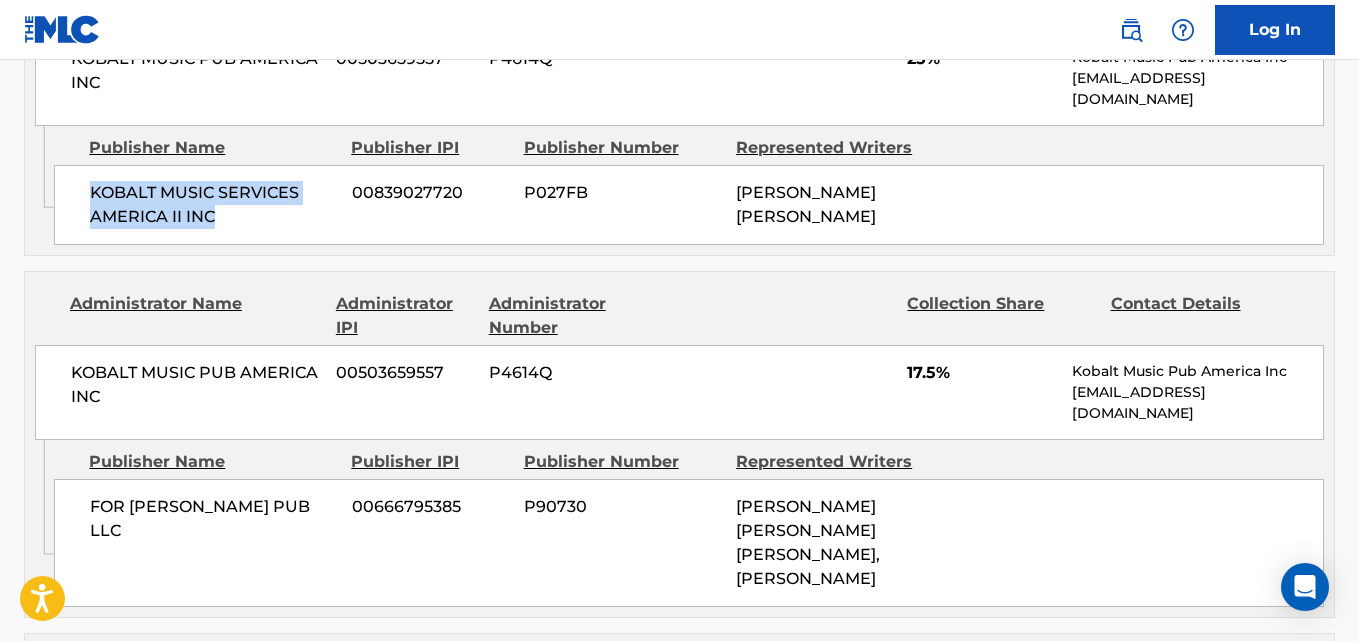 scroll, scrollTop: 2000, scrollLeft: 0, axis: vertical 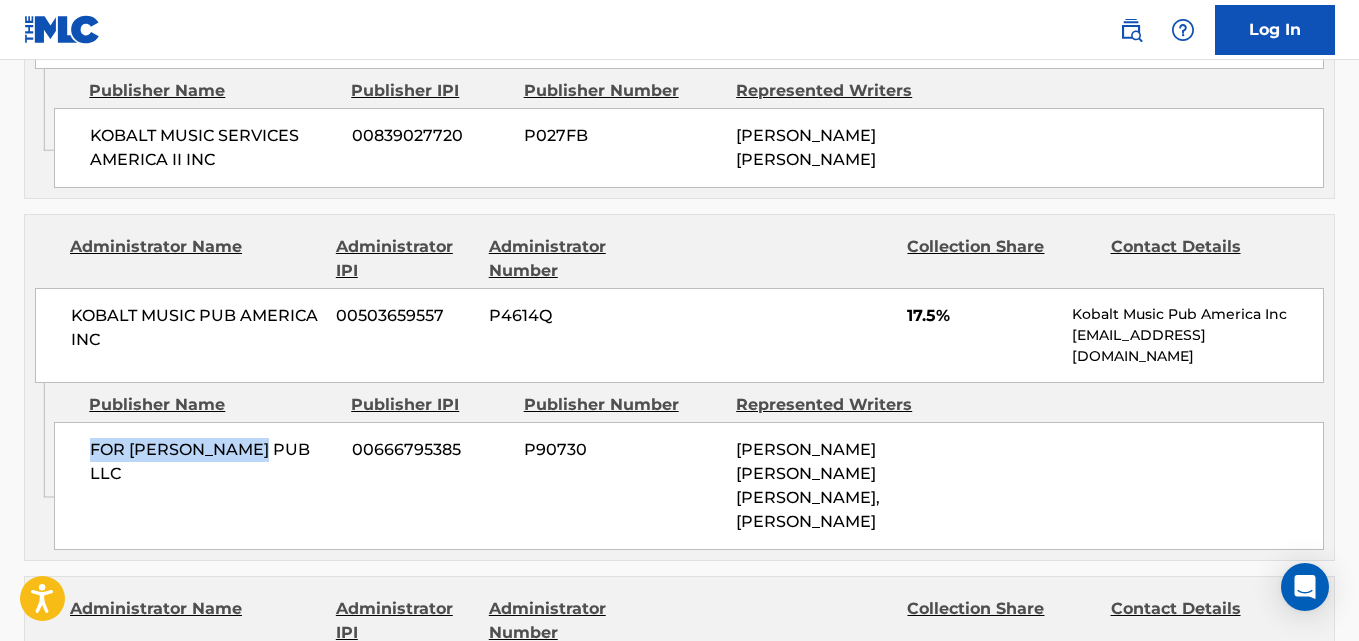 drag, startPoint x: 92, startPoint y: 429, endPoint x: 253, endPoint y: 429, distance: 161 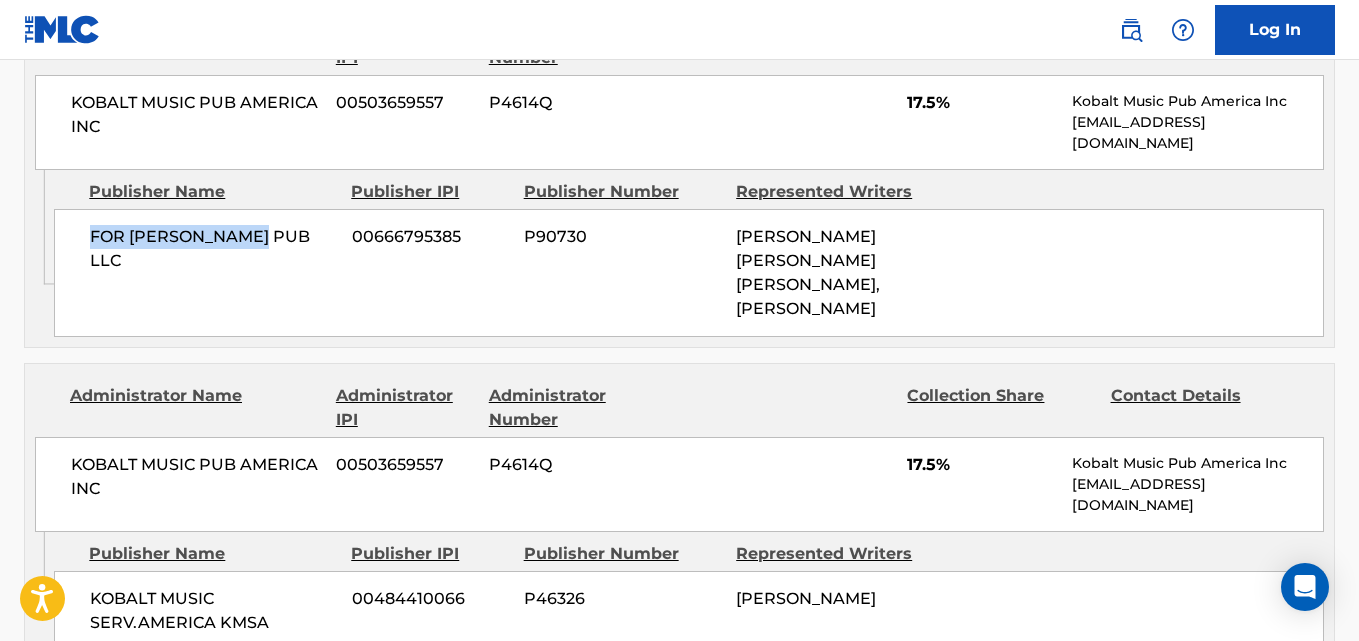 scroll, scrollTop: 2333, scrollLeft: 0, axis: vertical 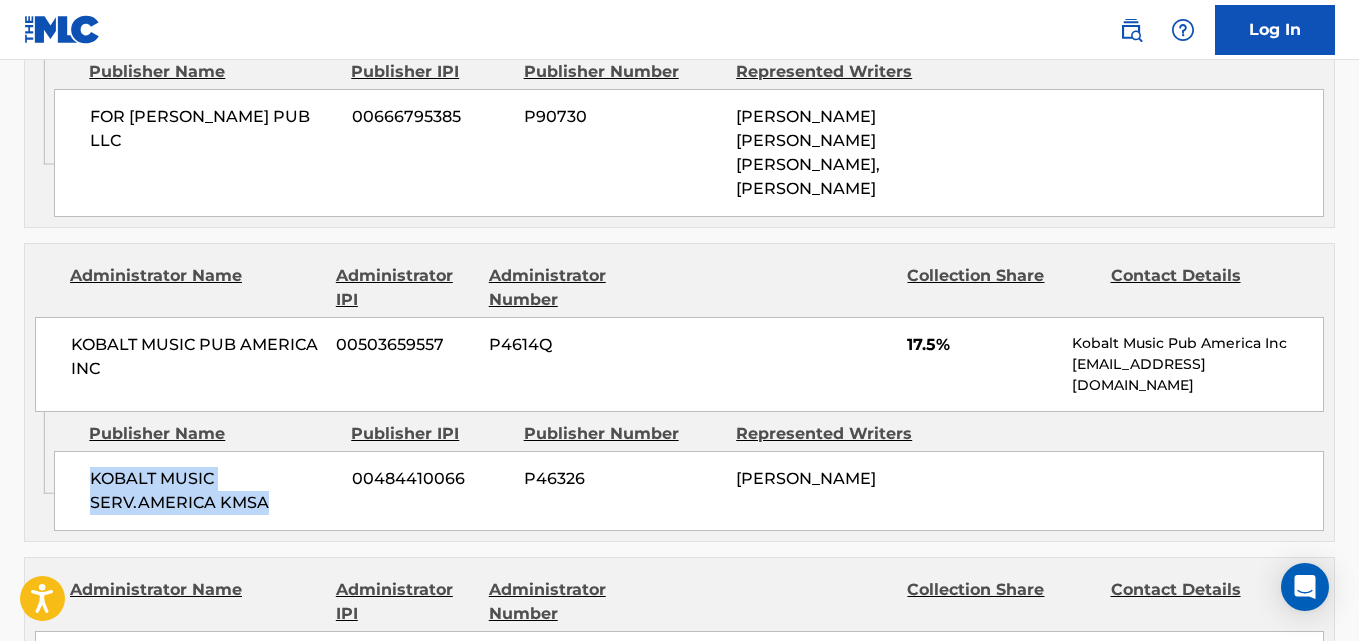 drag, startPoint x: 87, startPoint y: 460, endPoint x: 328, endPoint y: 494, distance: 243.38652 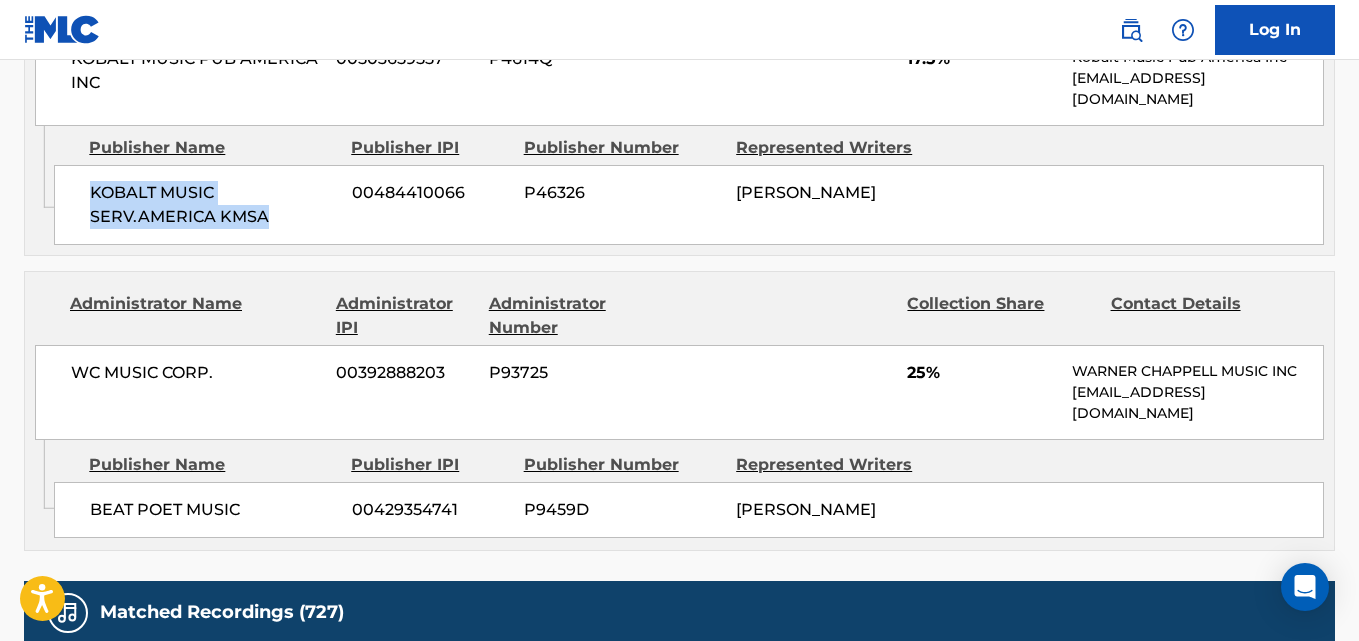 scroll, scrollTop: 2667, scrollLeft: 0, axis: vertical 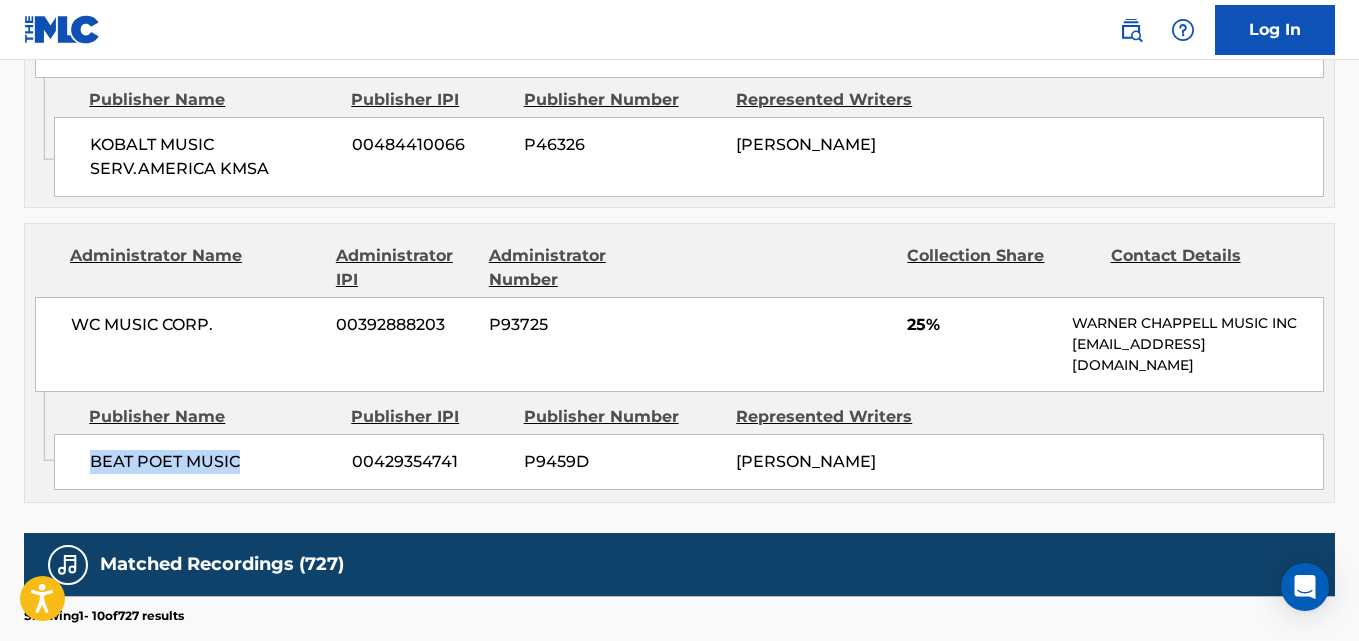 drag, startPoint x: 92, startPoint y: 437, endPoint x: 315, endPoint y: 437, distance: 223 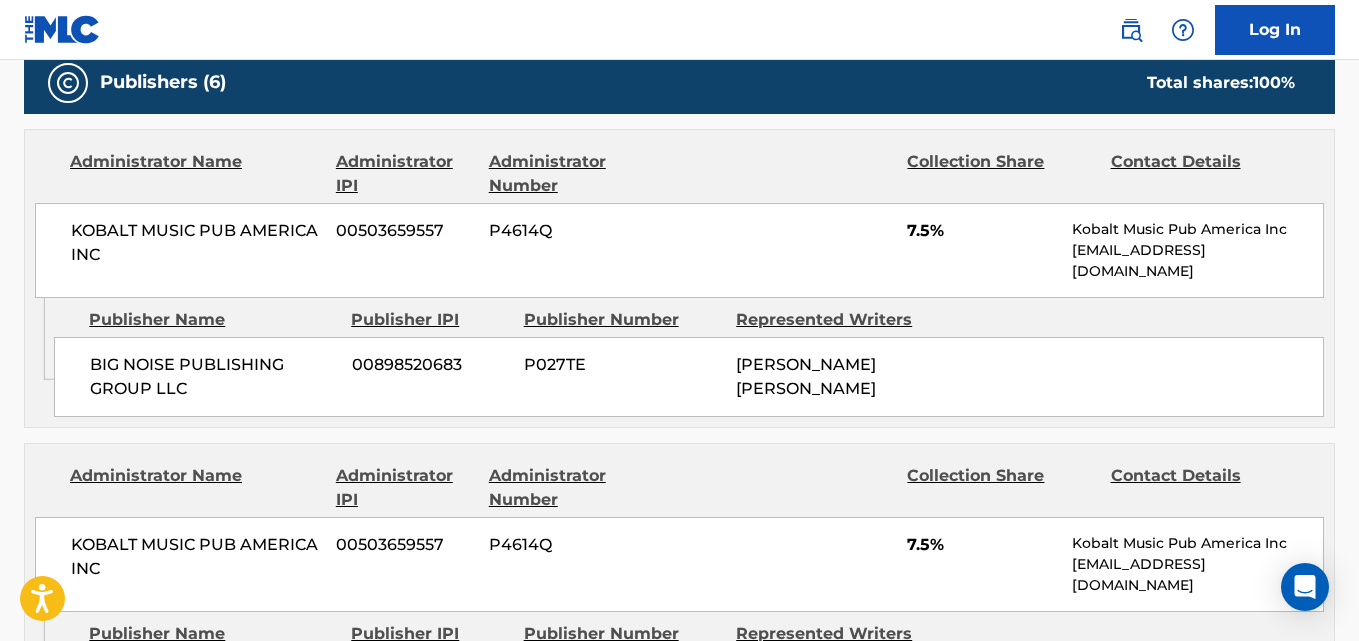 scroll, scrollTop: 1000, scrollLeft: 0, axis: vertical 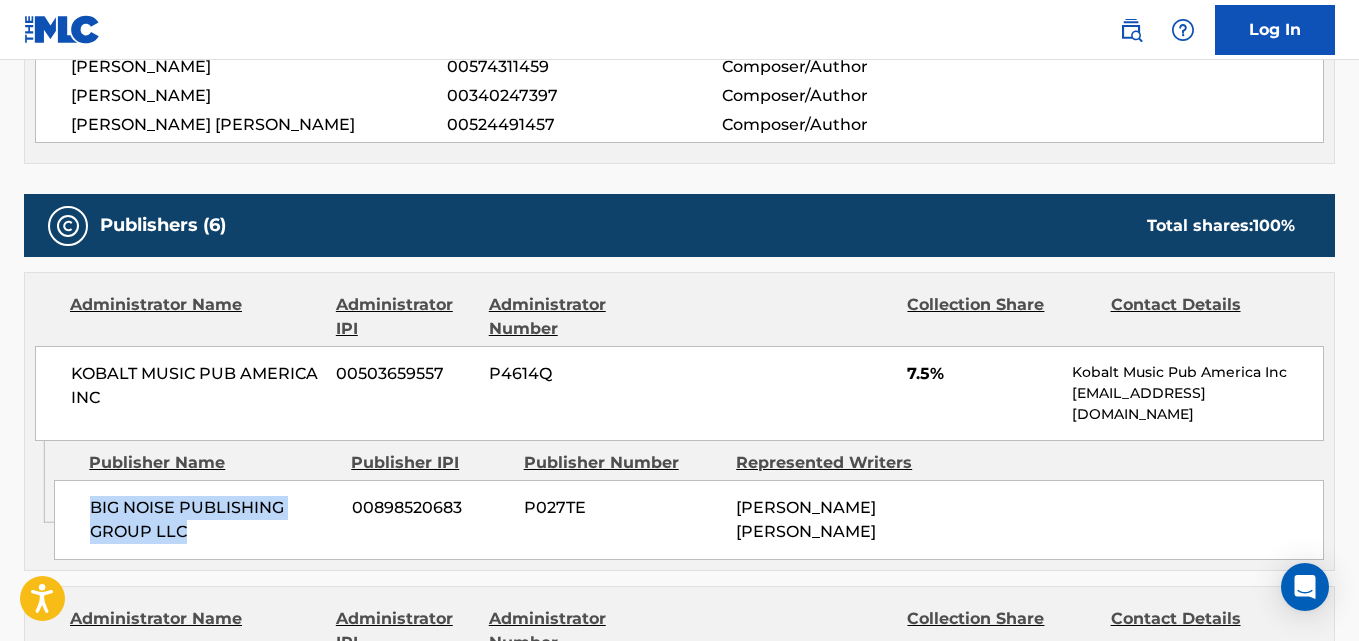 drag, startPoint x: 83, startPoint y: 507, endPoint x: 255, endPoint y: 529, distance: 173.40128 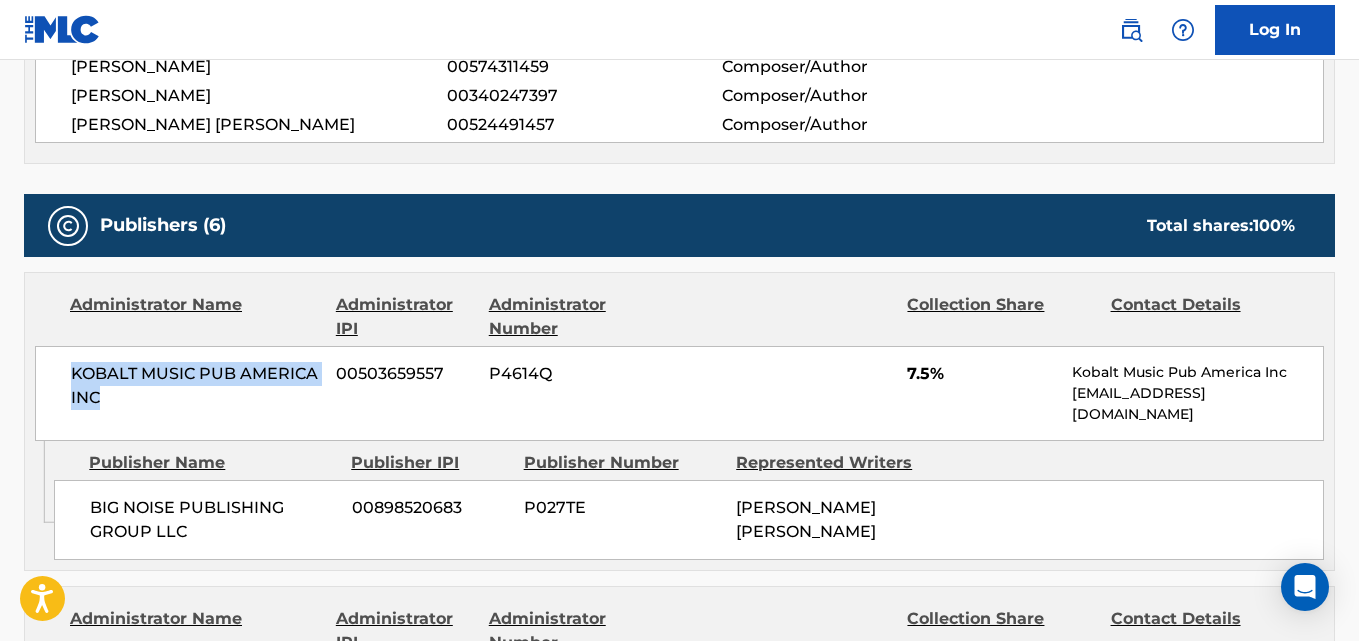 drag, startPoint x: 72, startPoint y: 371, endPoint x: 281, endPoint y: 491, distance: 241 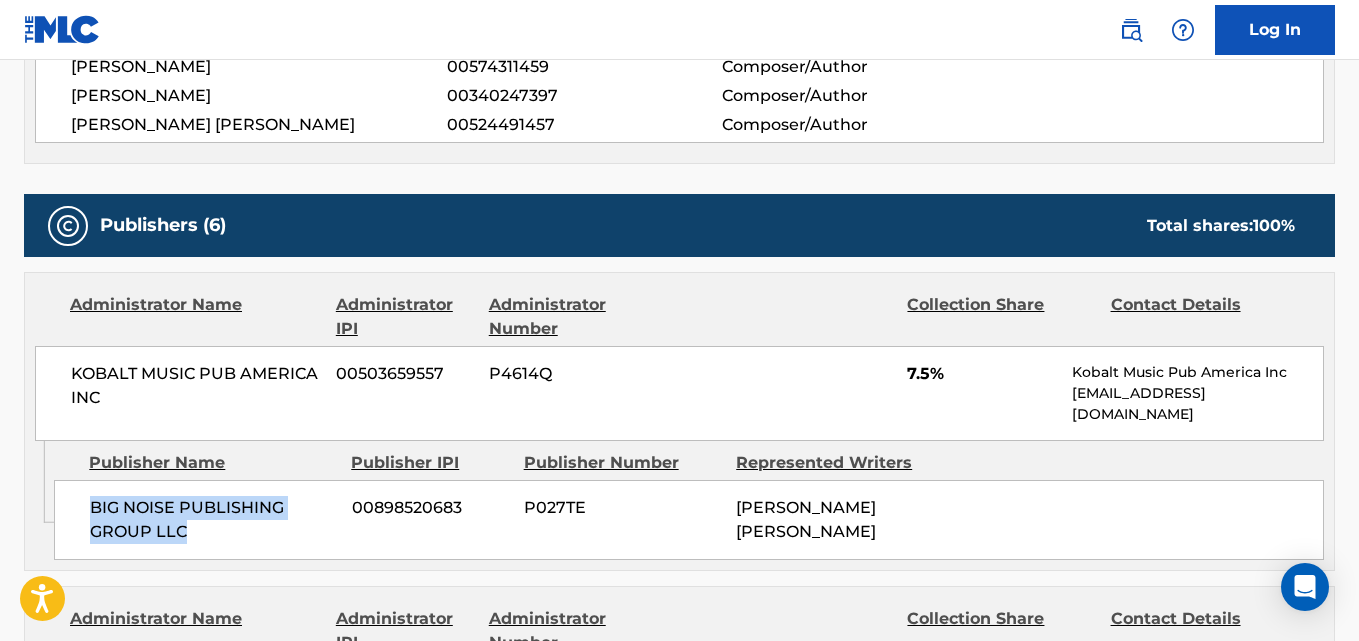 drag, startPoint x: 93, startPoint y: 496, endPoint x: 219, endPoint y: 523, distance: 128.86038 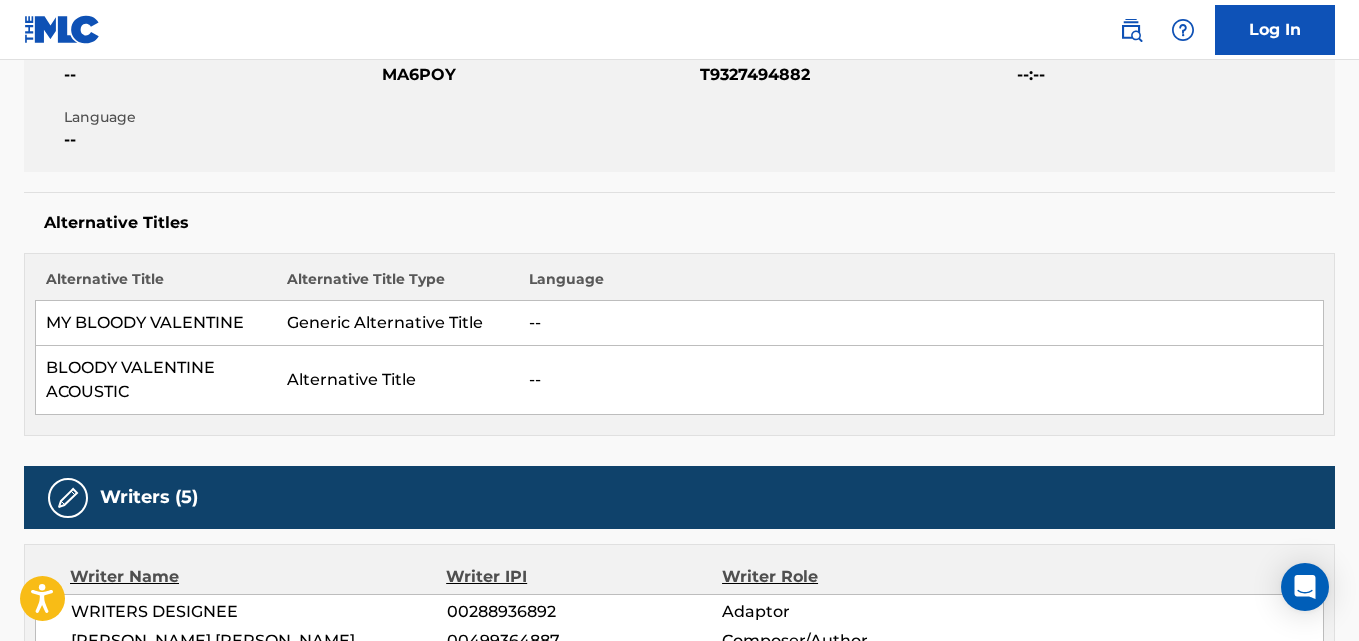 scroll, scrollTop: 0, scrollLeft: 0, axis: both 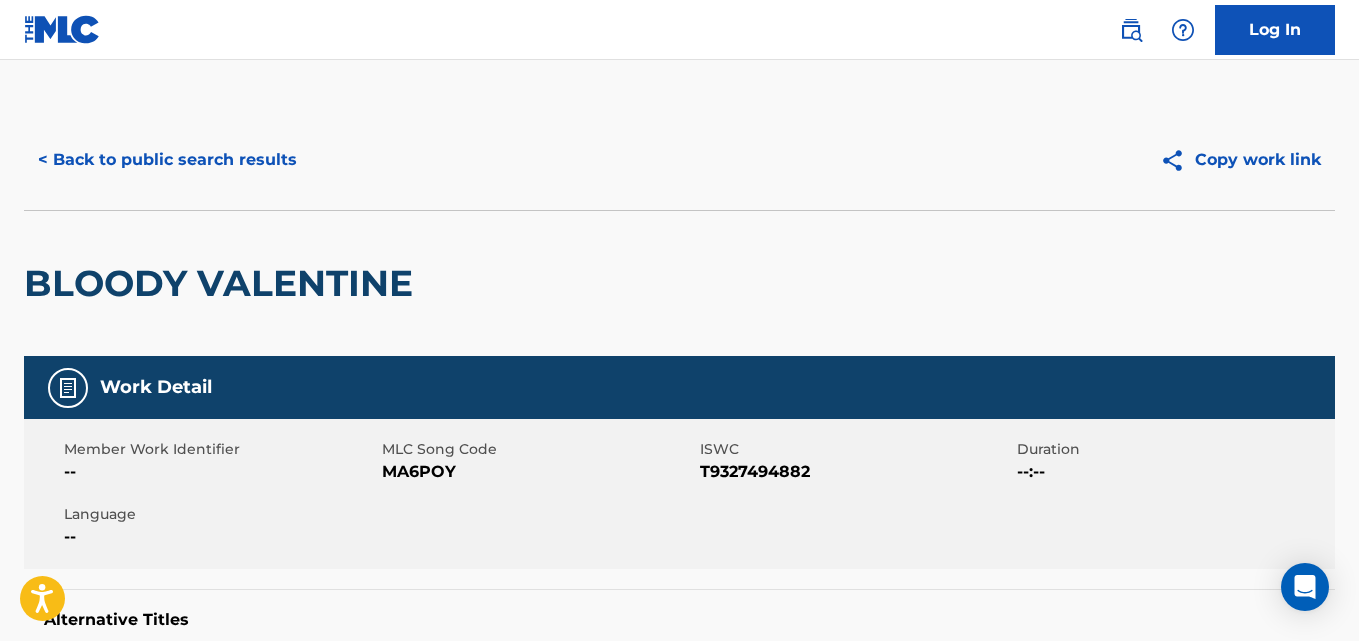 click on "< Back to public search results" at bounding box center [167, 160] 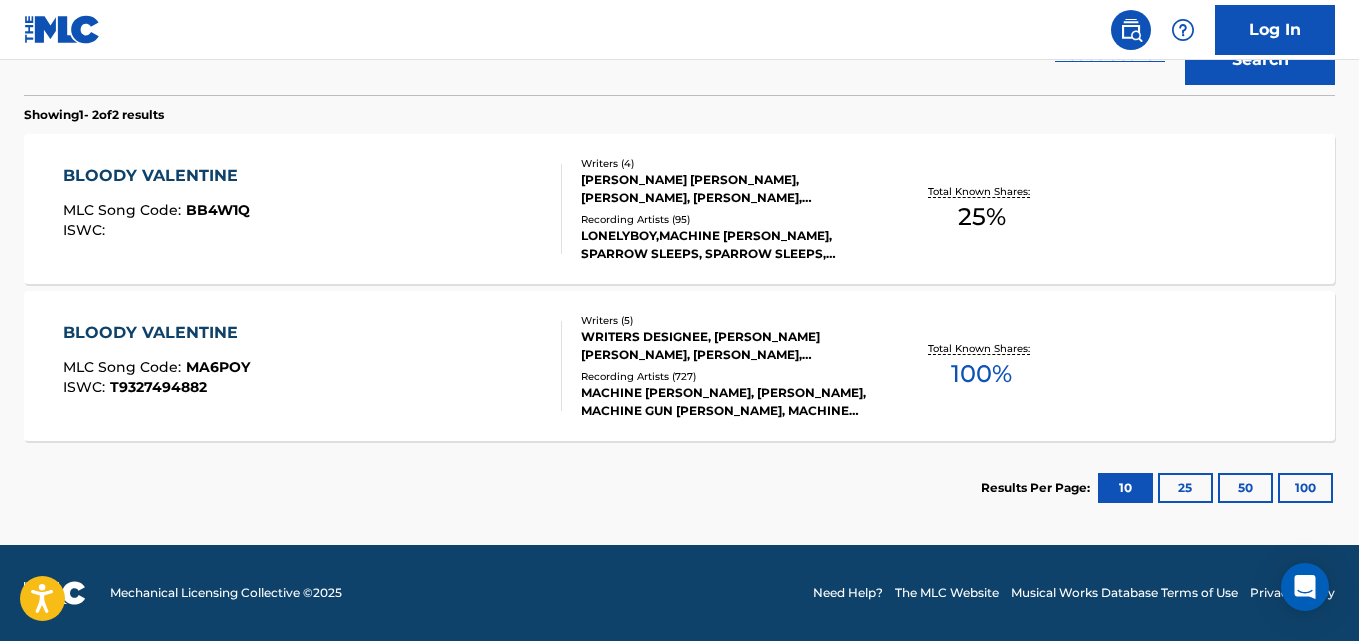 scroll, scrollTop: 0, scrollLeft: 0, axis: both 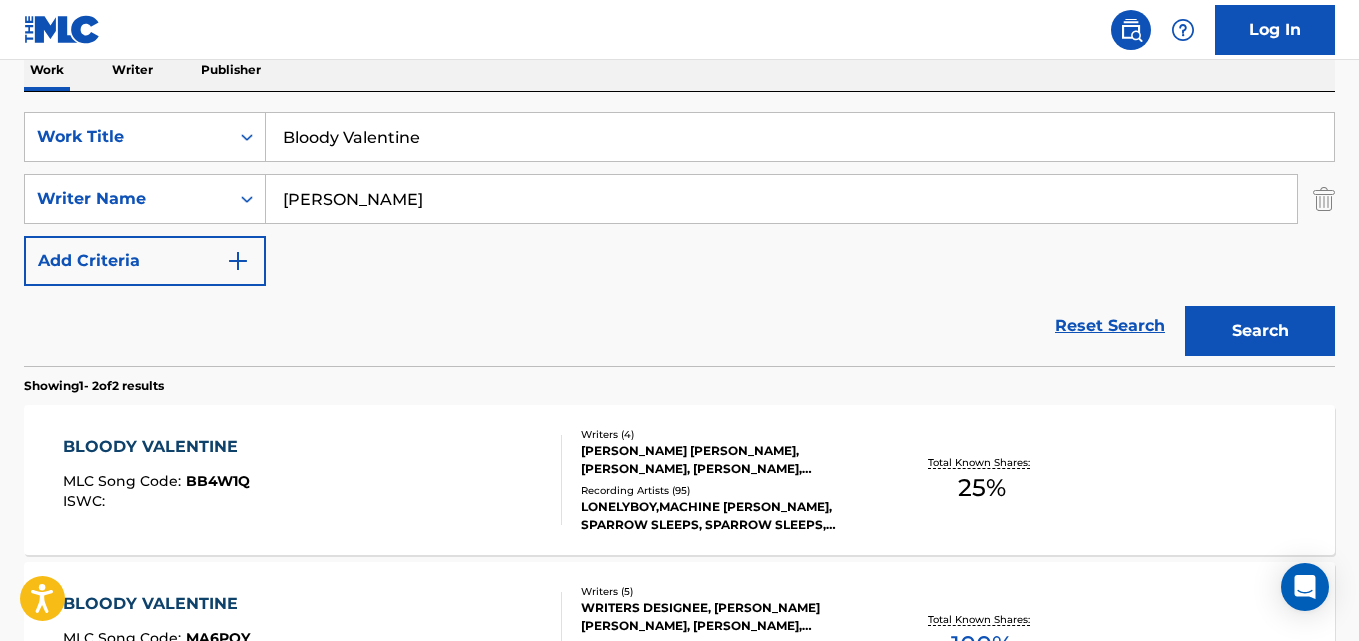 click on "Reset Search" at bounding box center (1110, 326) 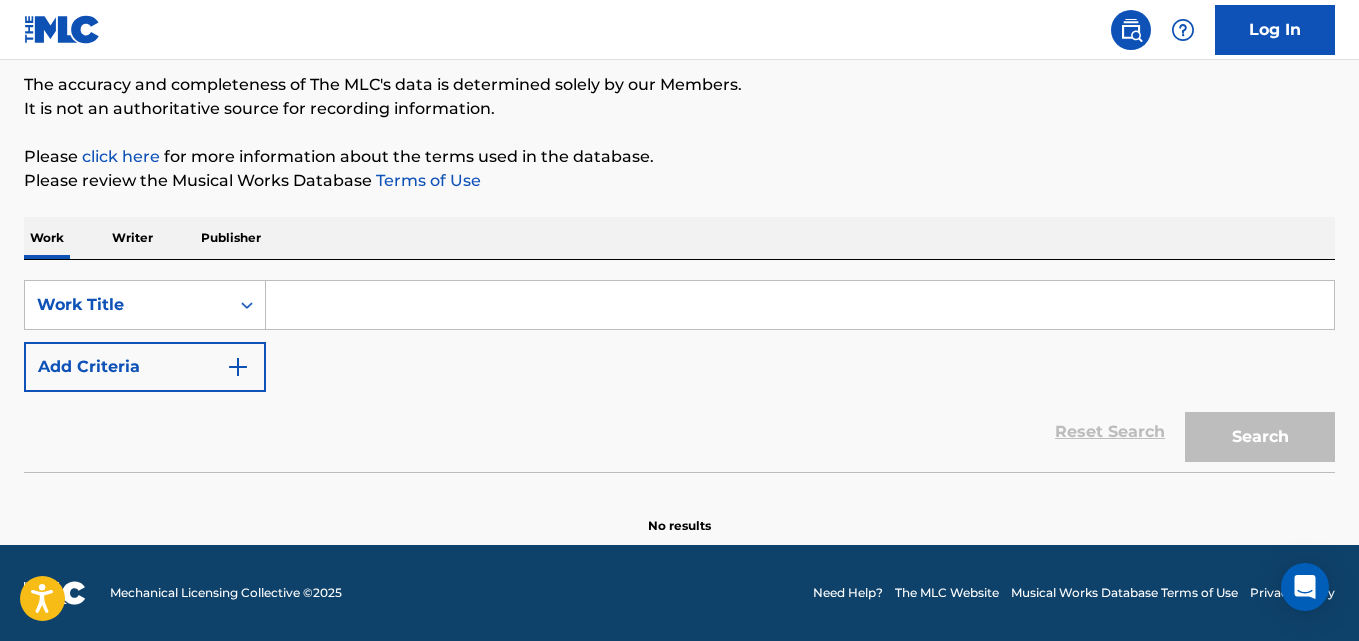 scroll, scrollTop: 165, scrollLeft: 0, axis: vertical 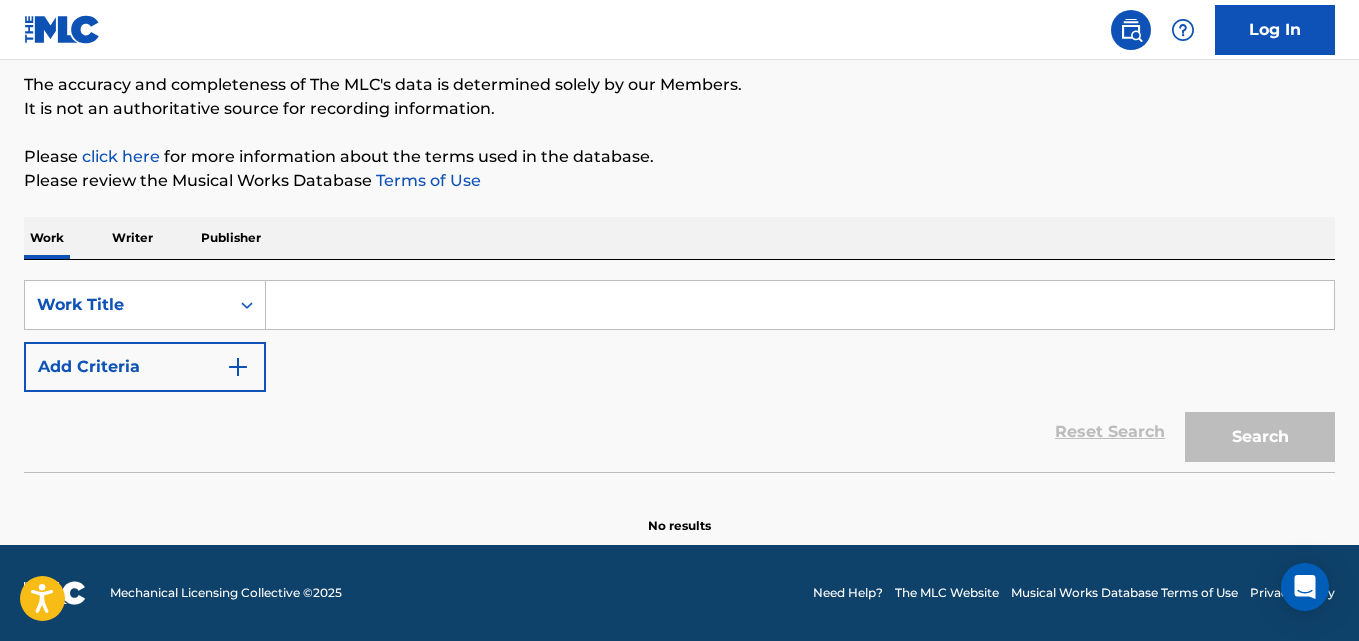 drag, startPoint x: 912, startPoint y: 445, endPoint x: 912, endPoint y: 398, distance: 47 